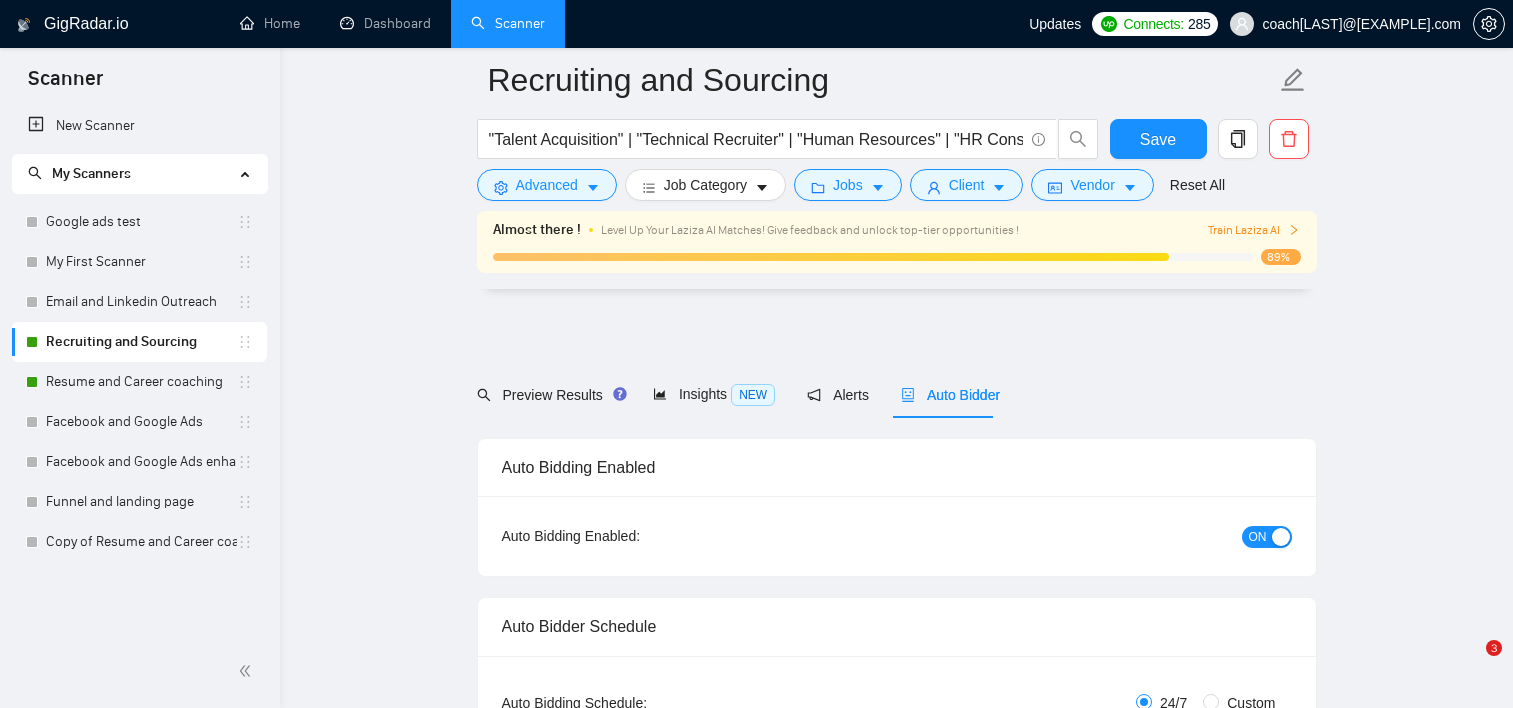 scroll, scrollTop: 5297, scrollLeft: 0, axis: vertical 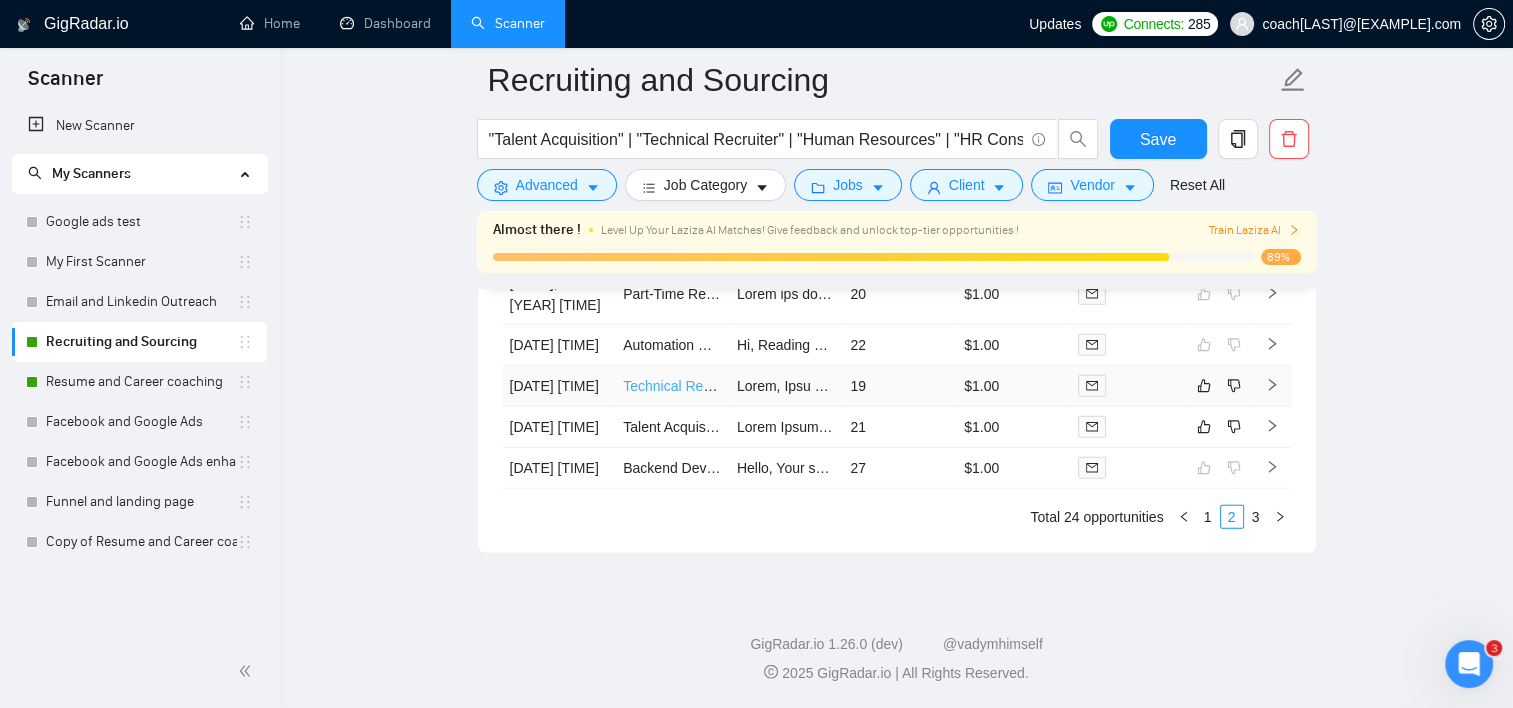 click on "Technical Recruiter" at bounding box center (682, 386) 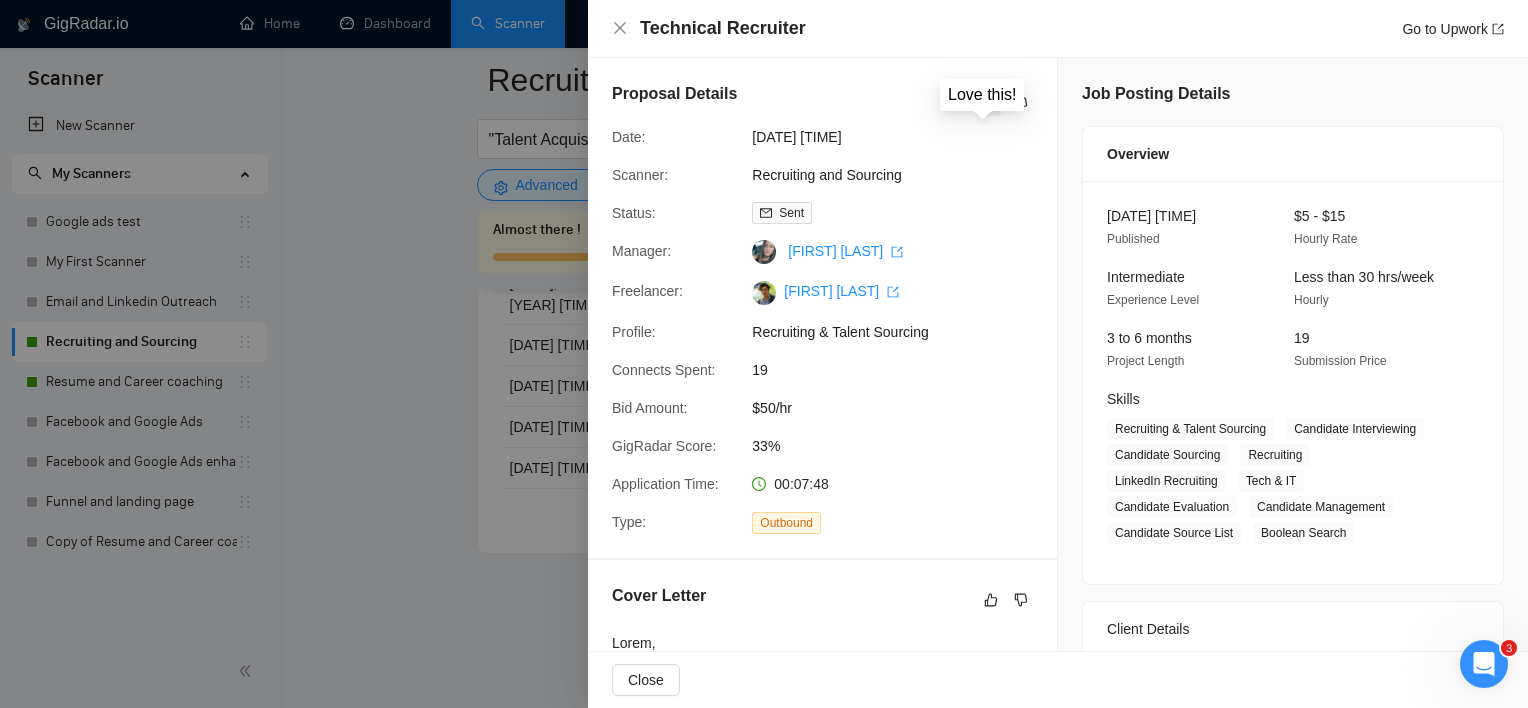 click at bounding box center [989, 104] 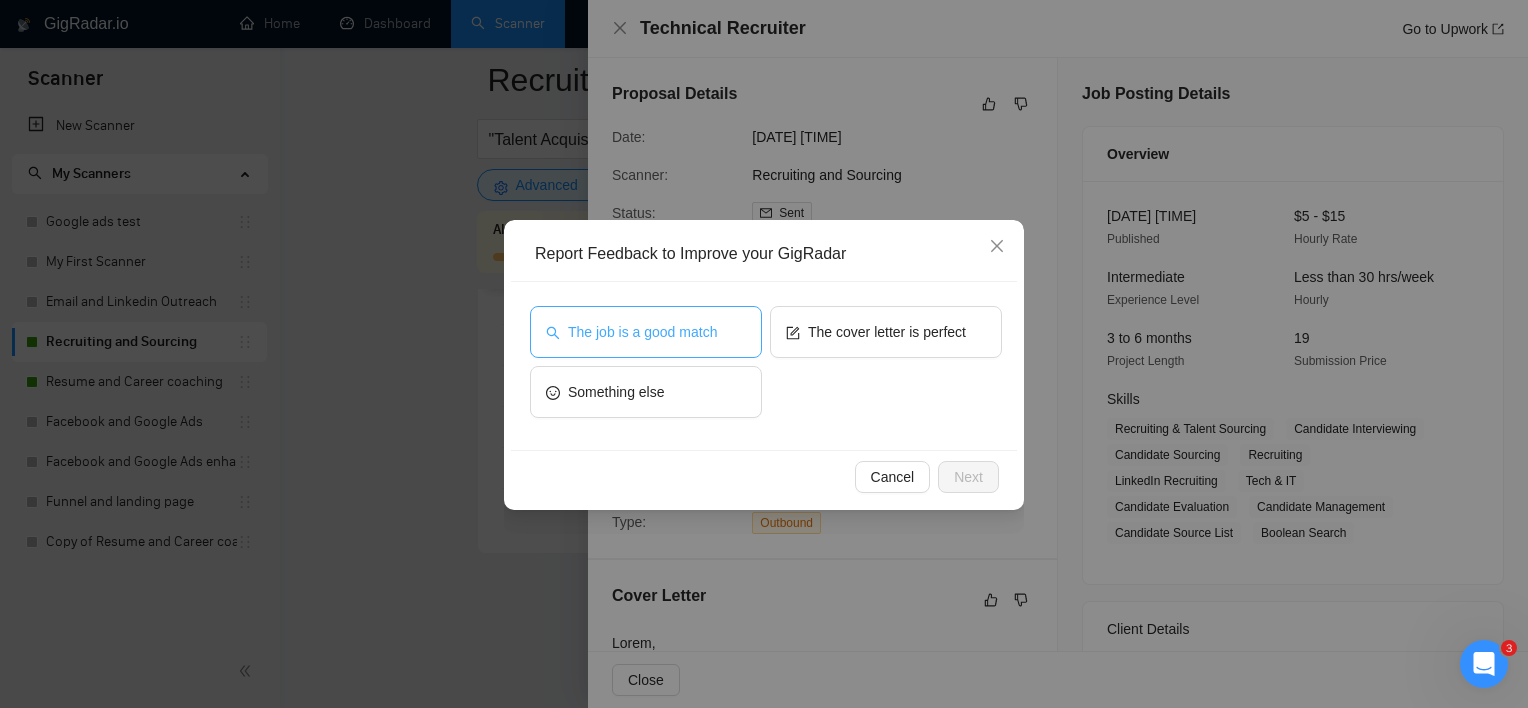 click on "The job is a good match" at bounding box center [642, 332] 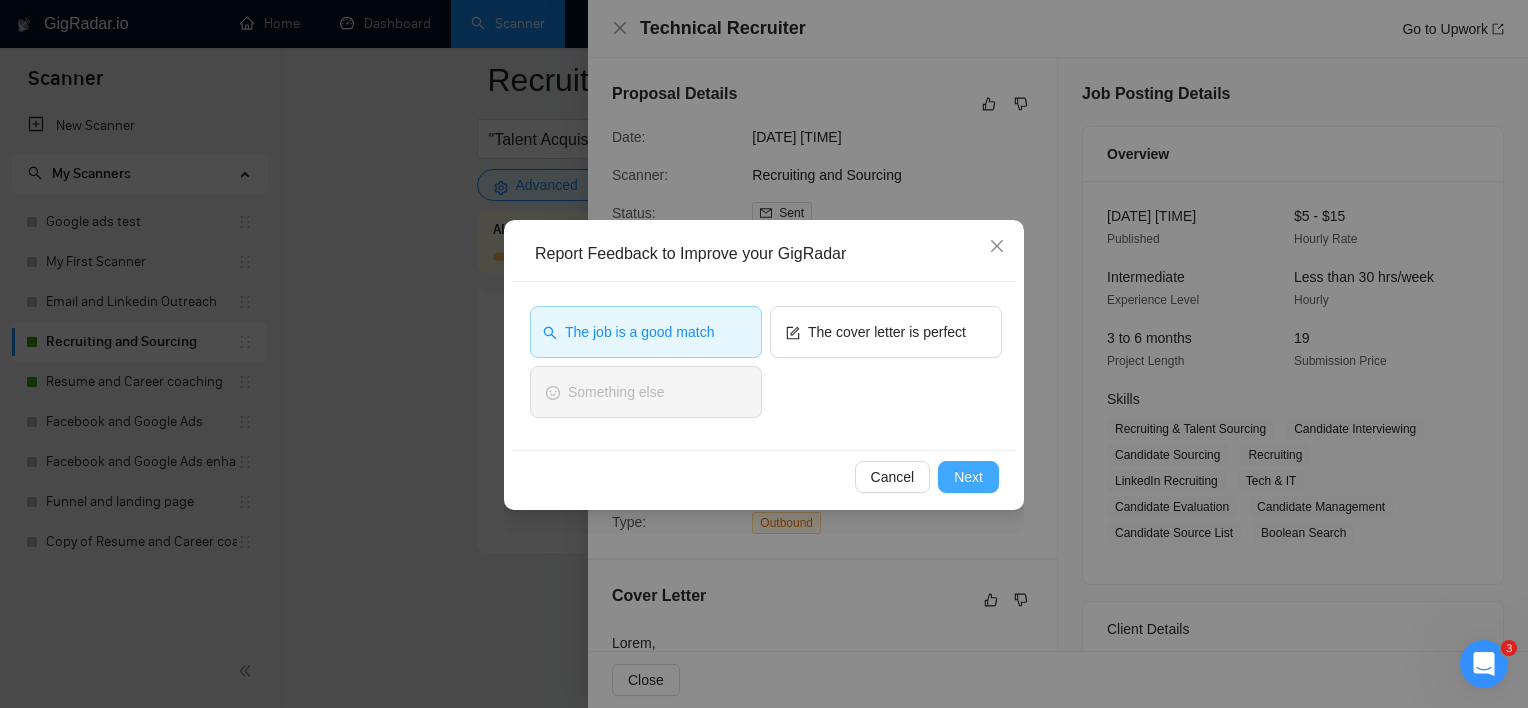 click on "Next" at bounding box center (968, 477) 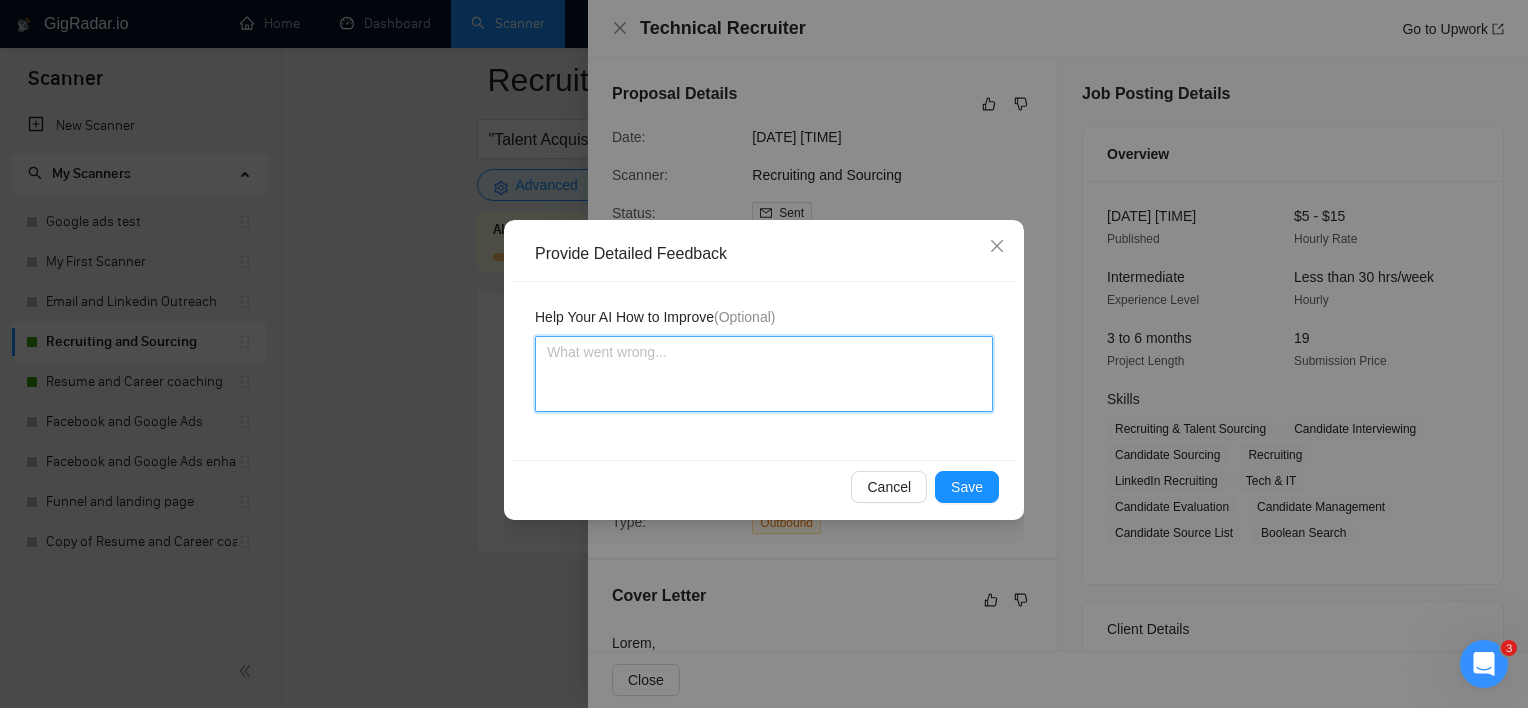 click at bounding box center [764, 374] 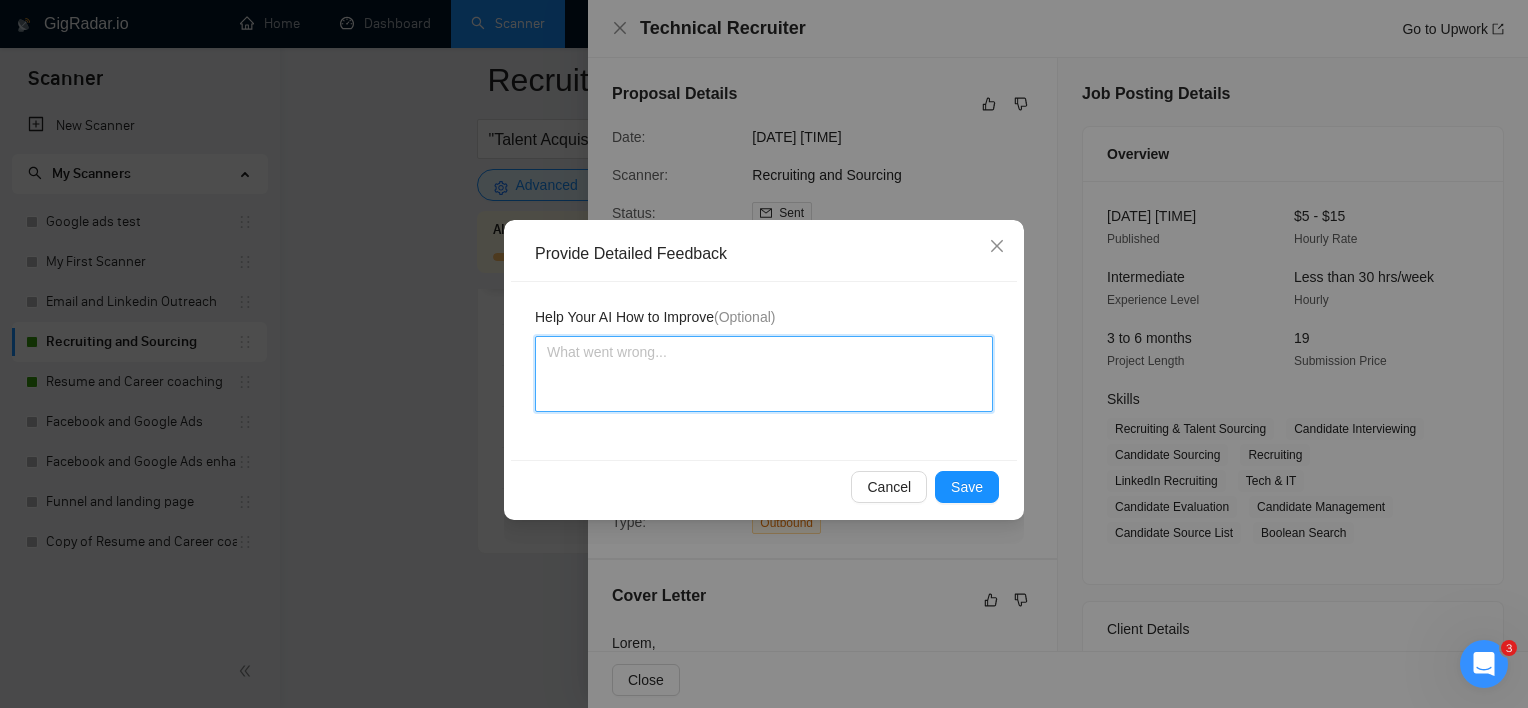 type 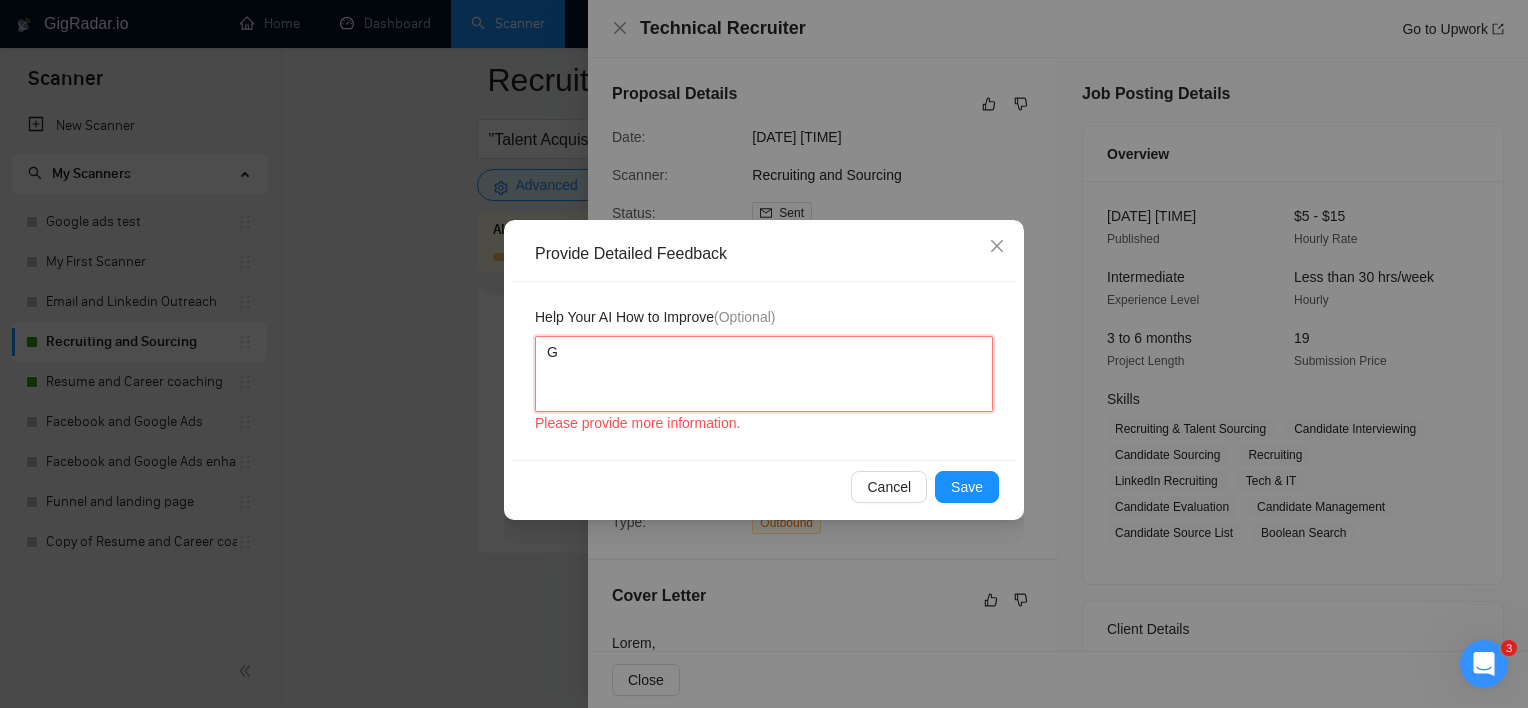 type 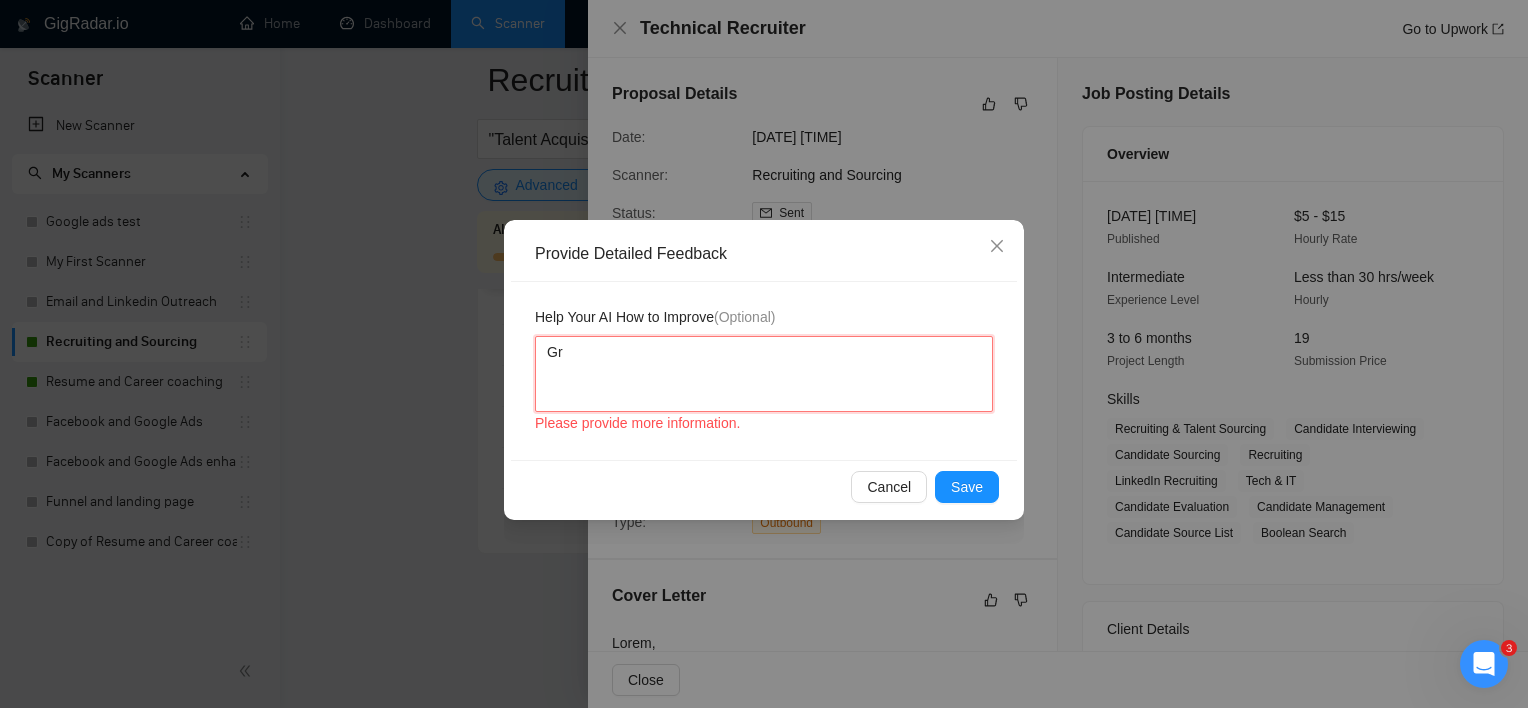type 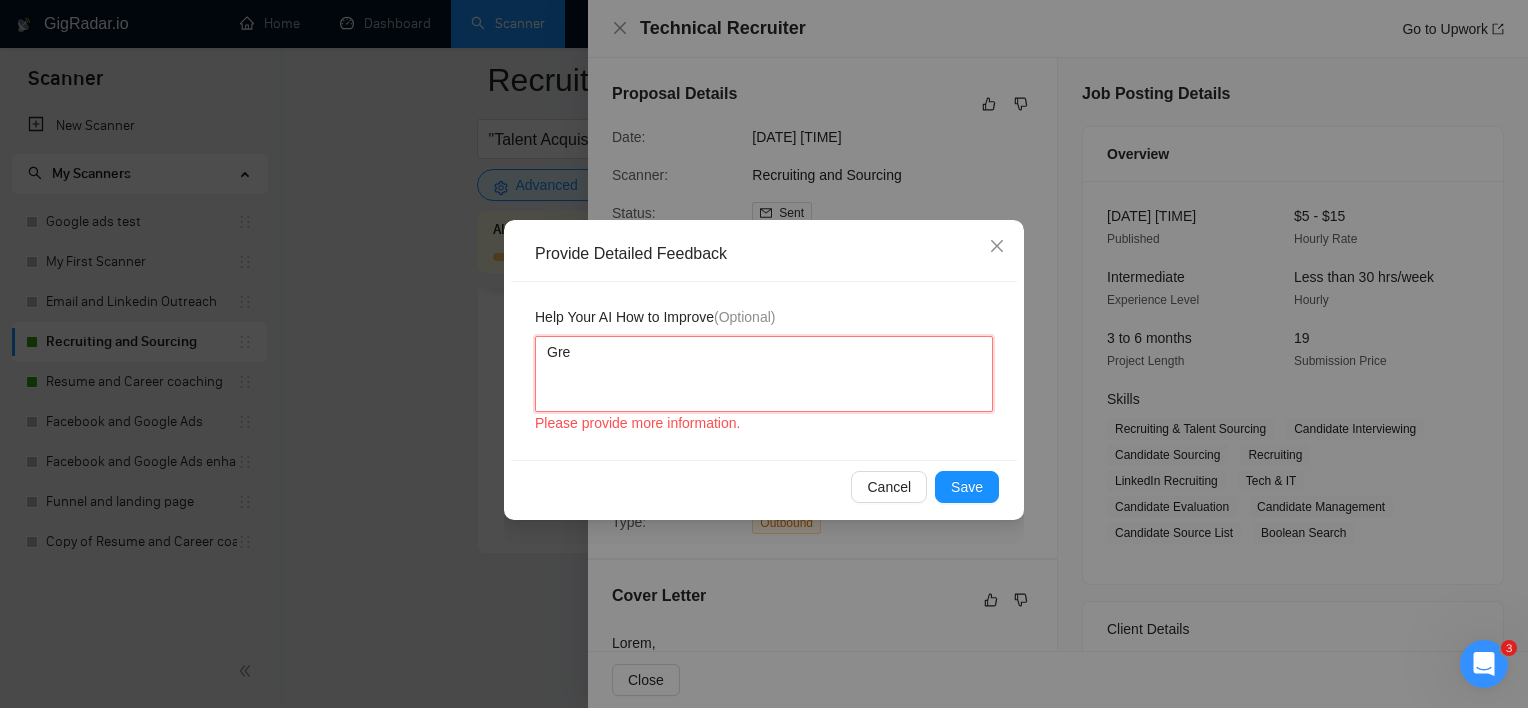type 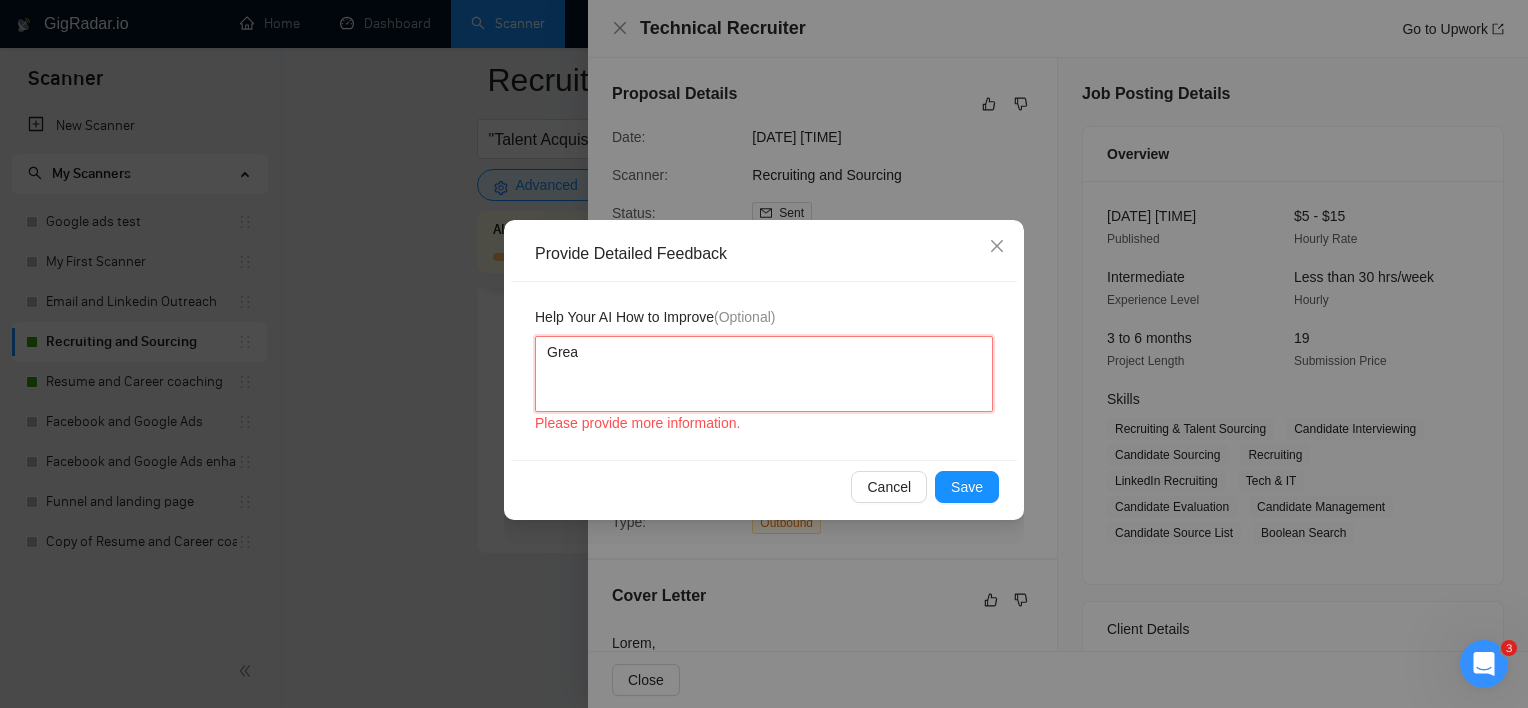 type 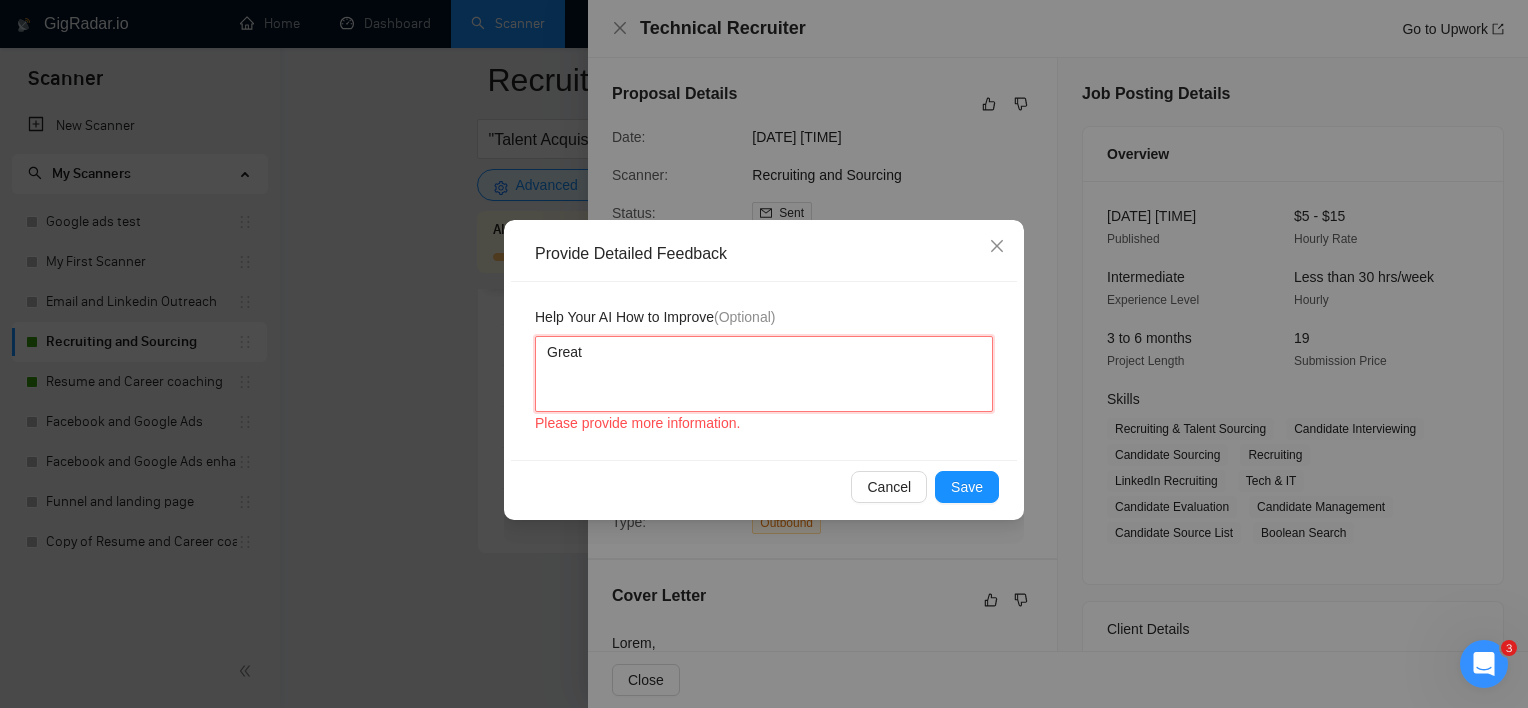 type 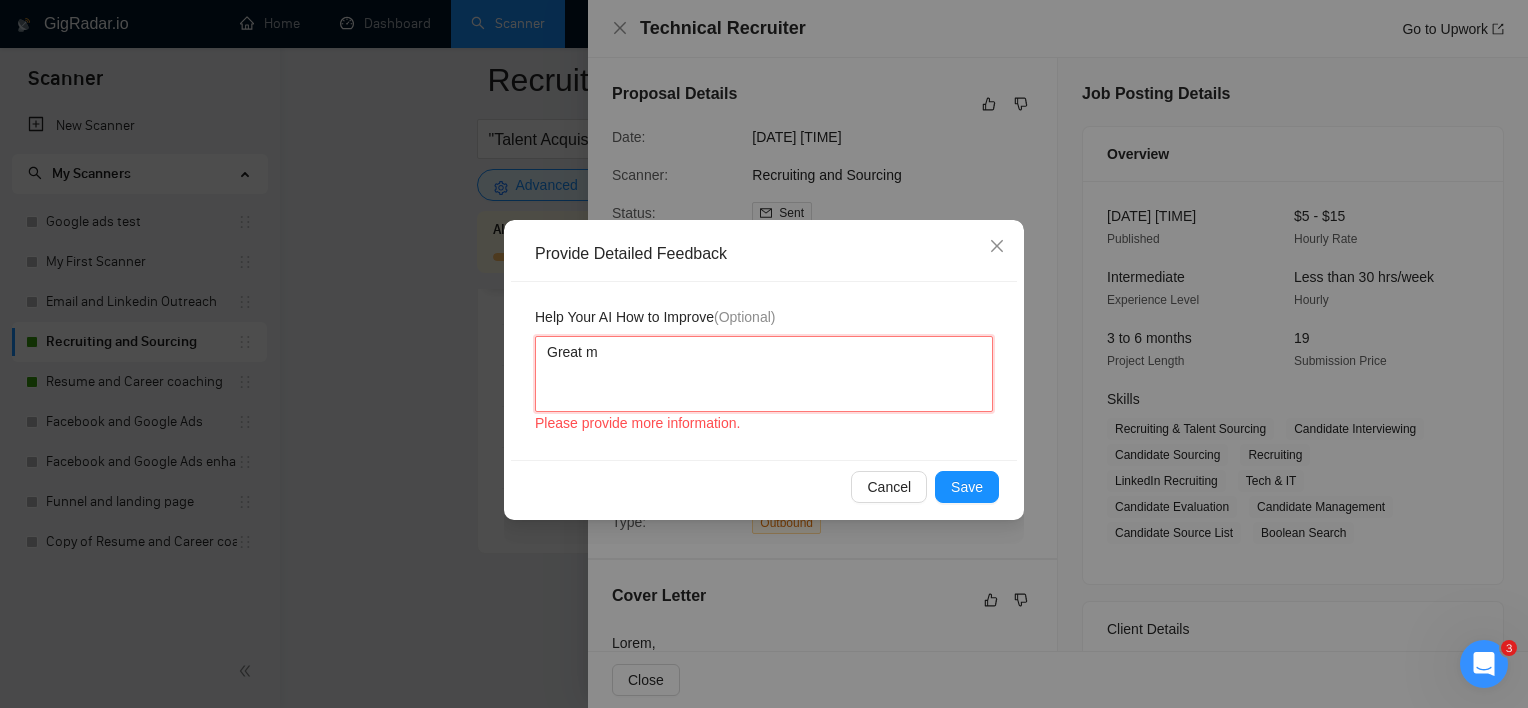 type 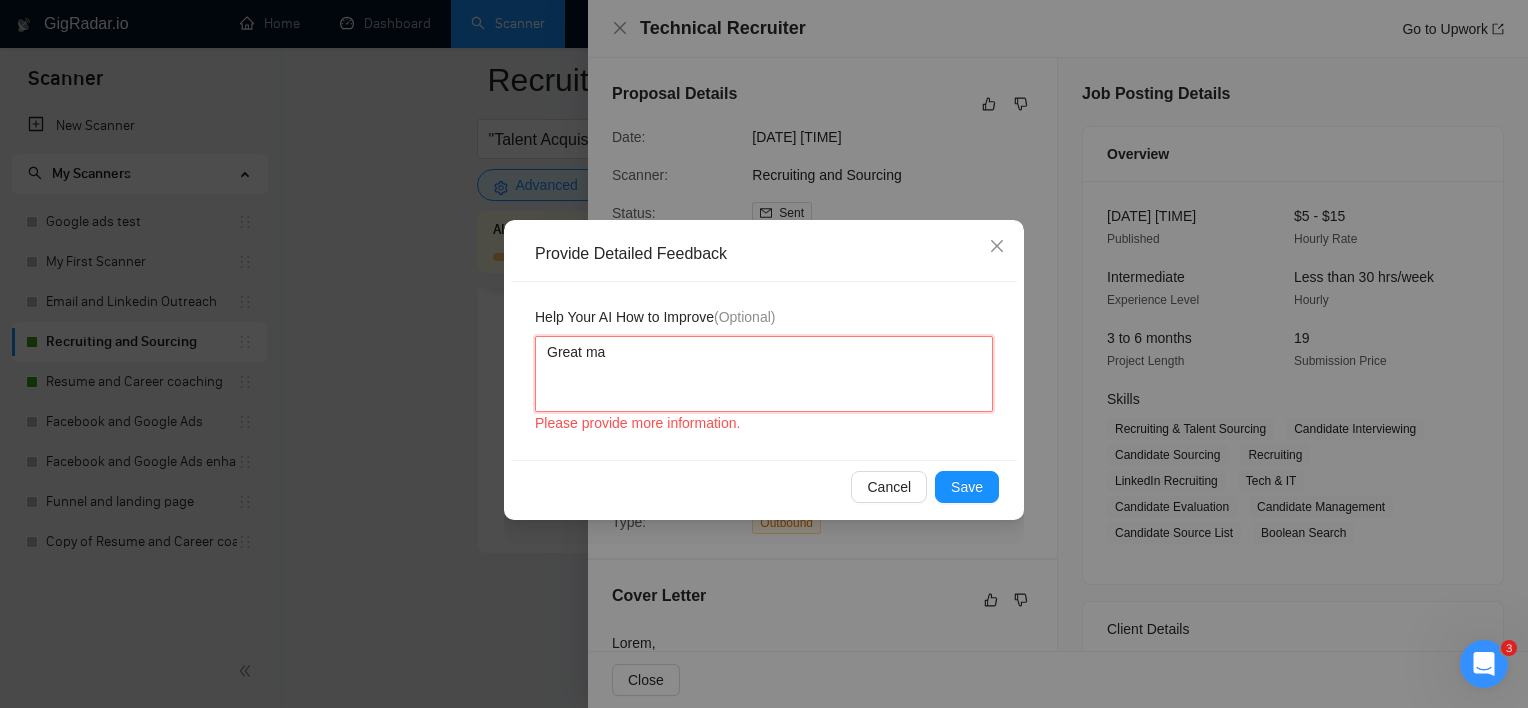 type 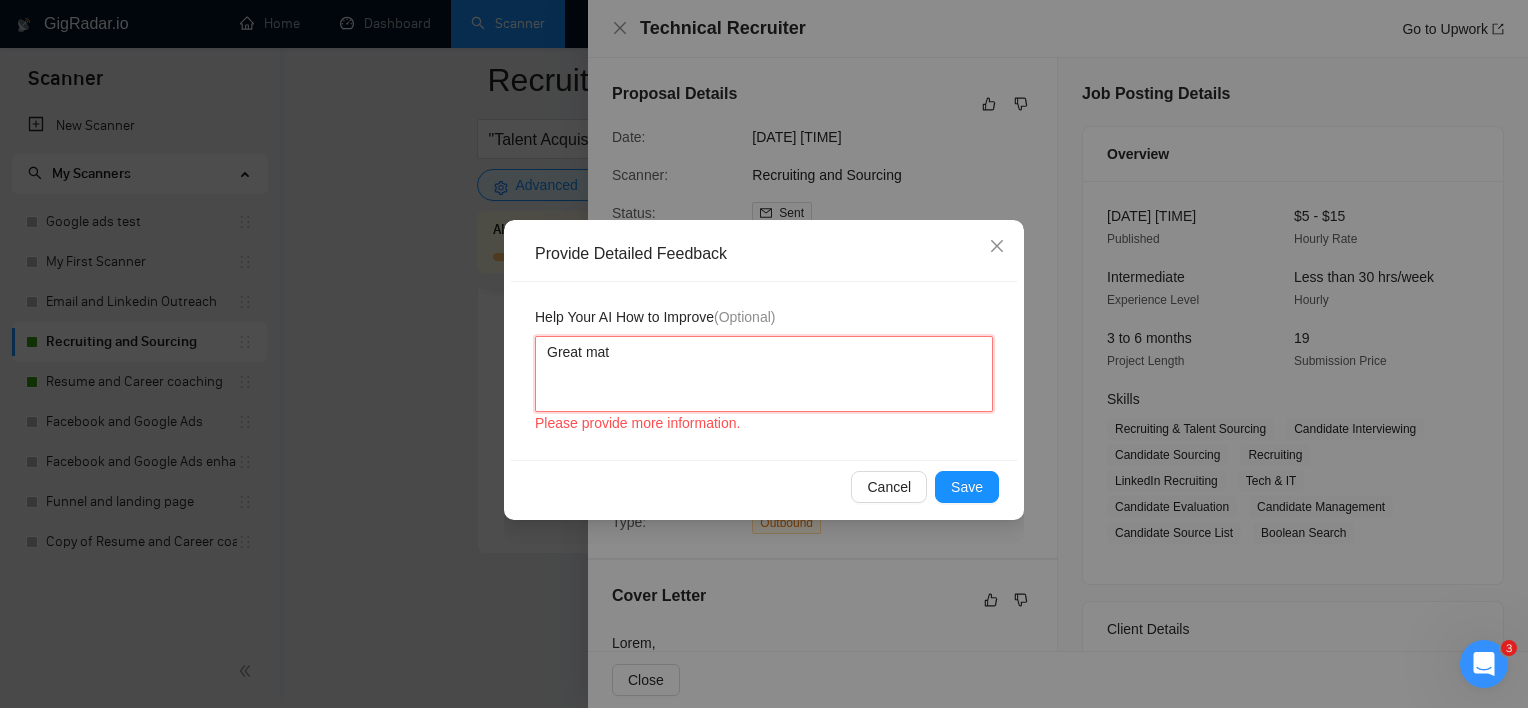 type 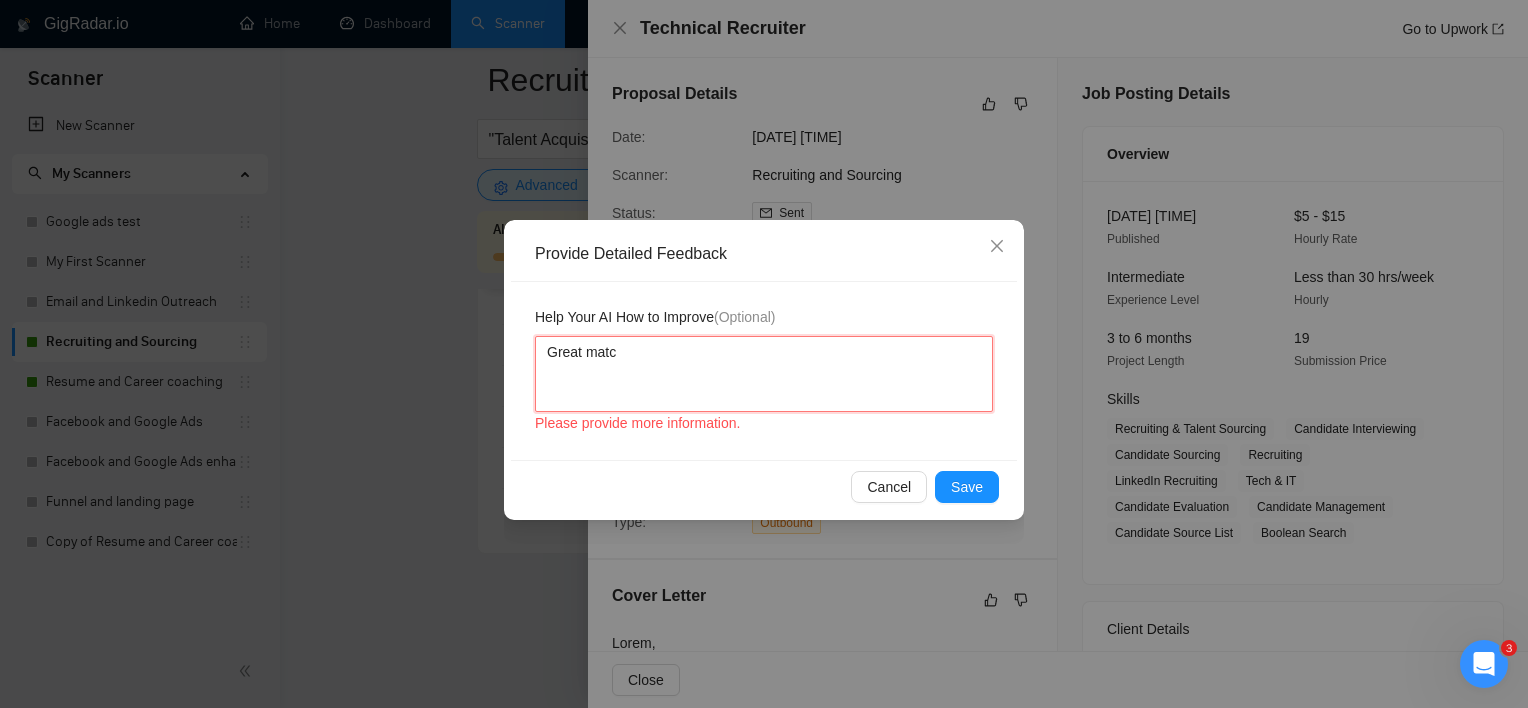 type 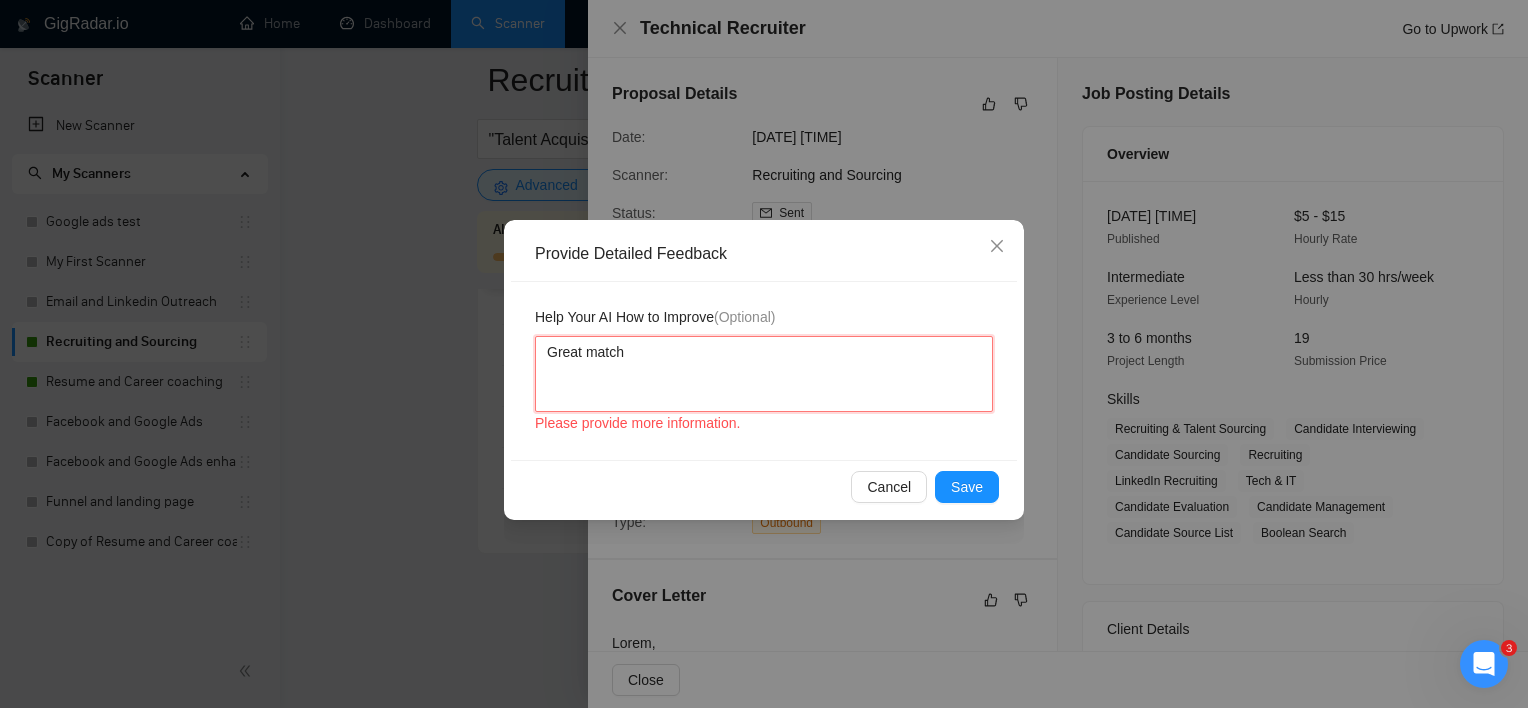 type 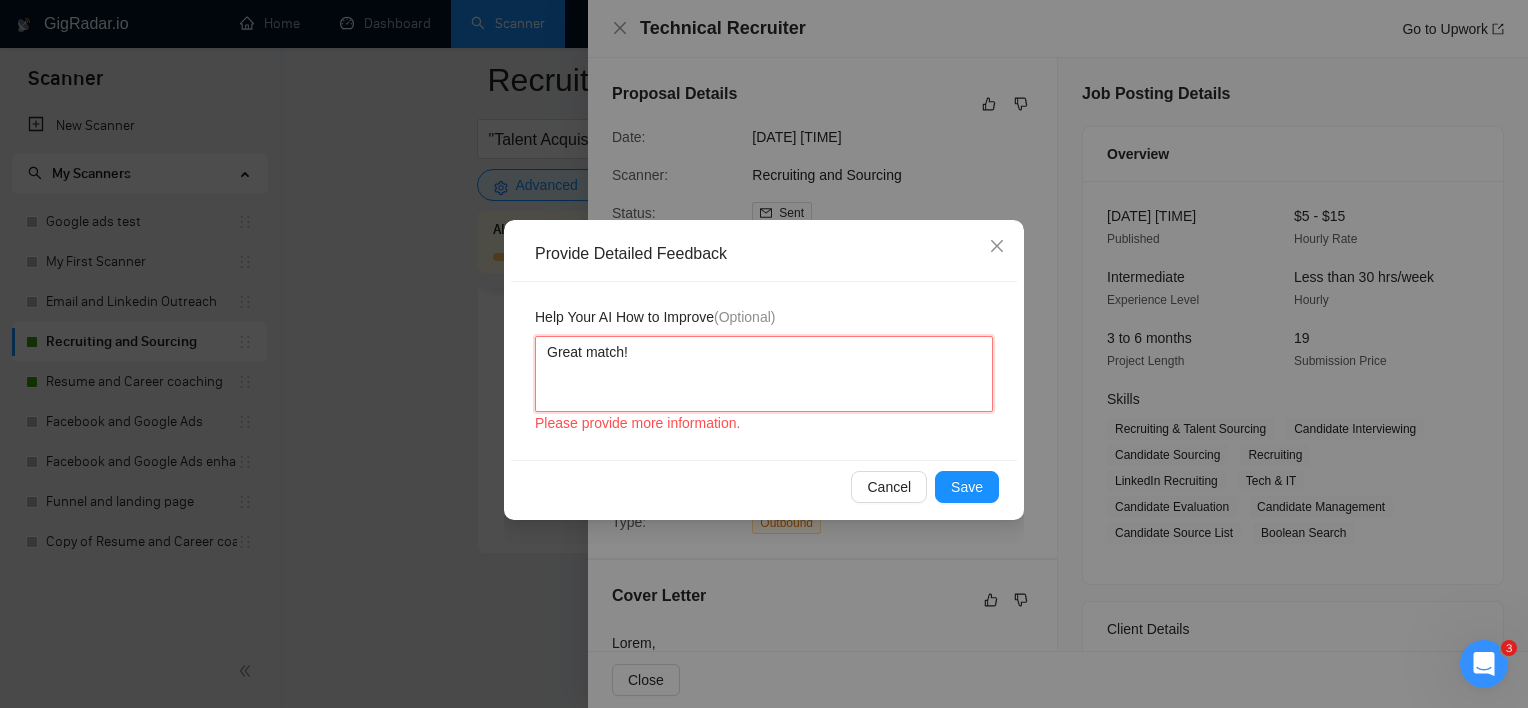 type 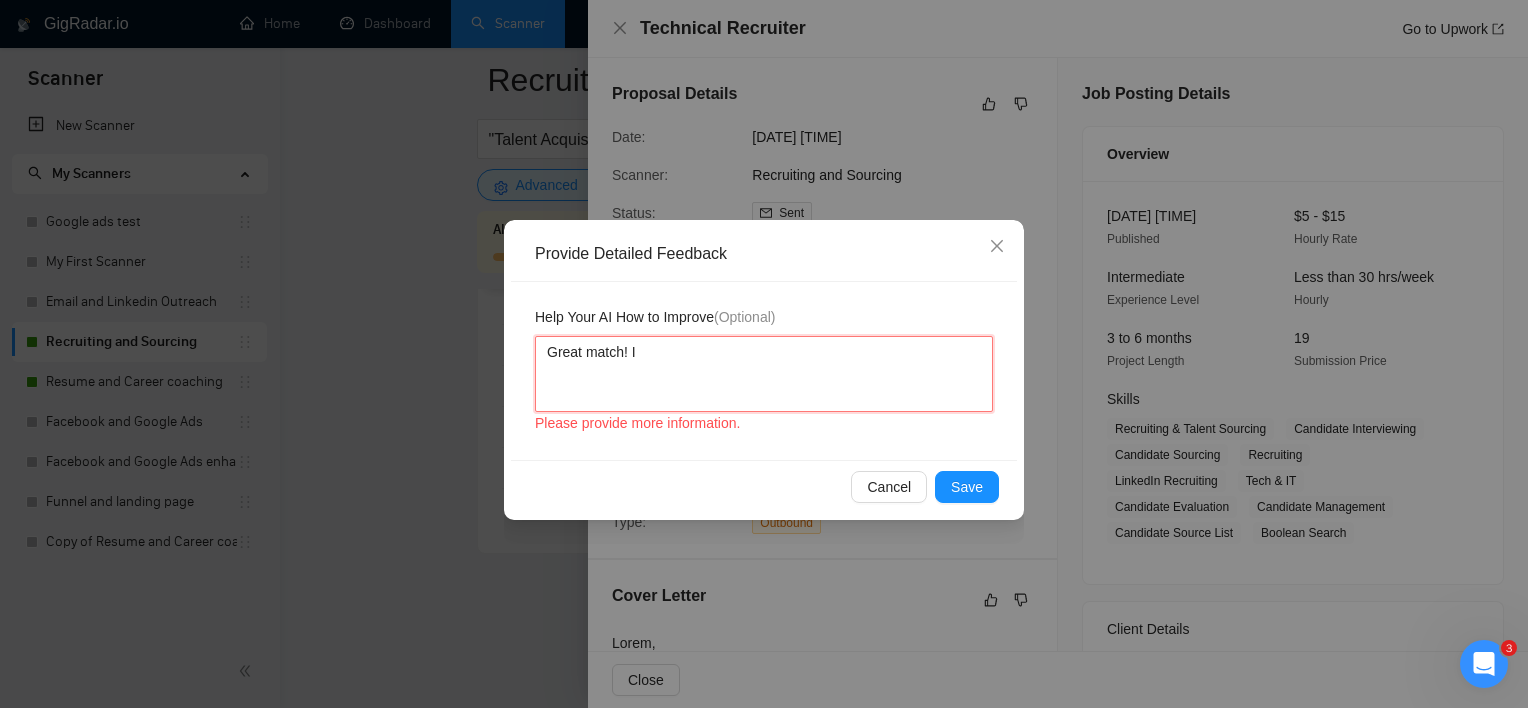 type 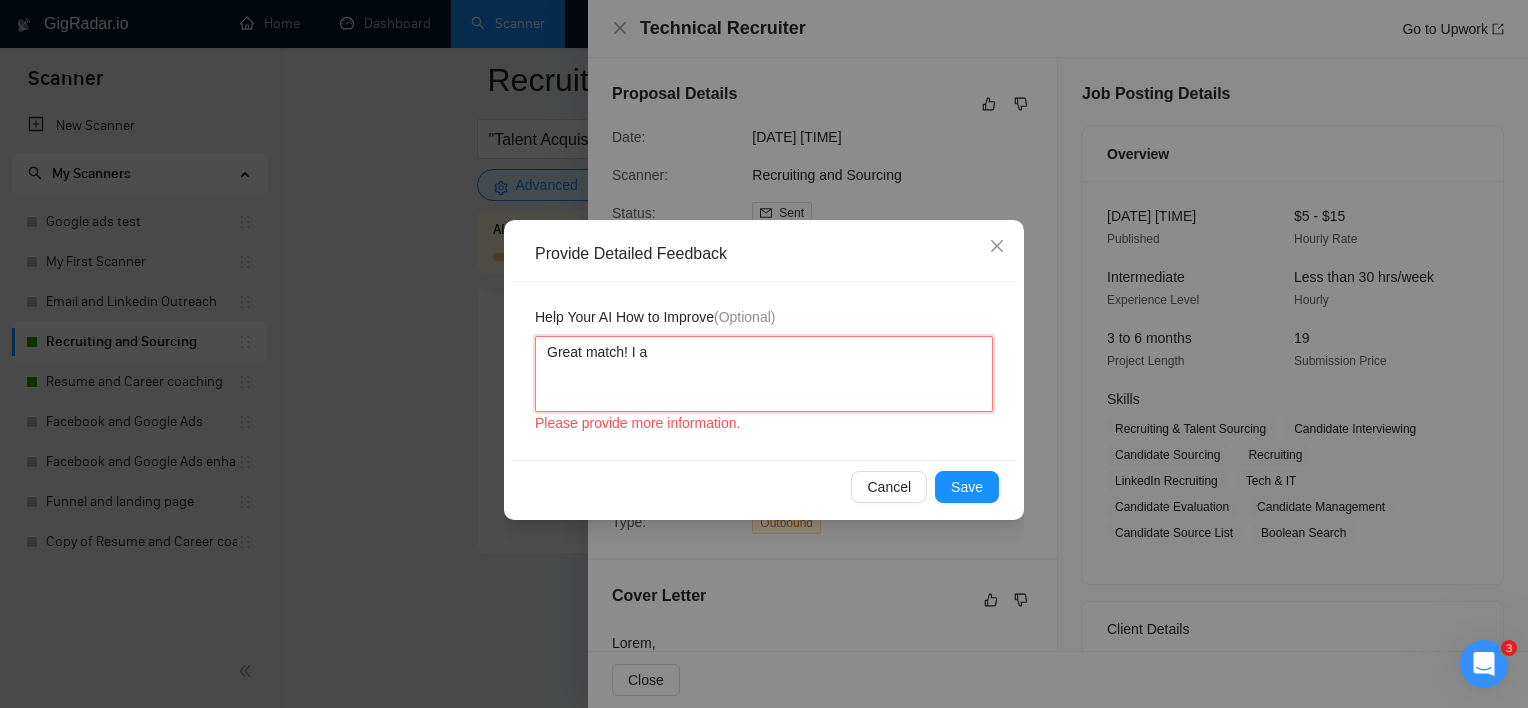 type 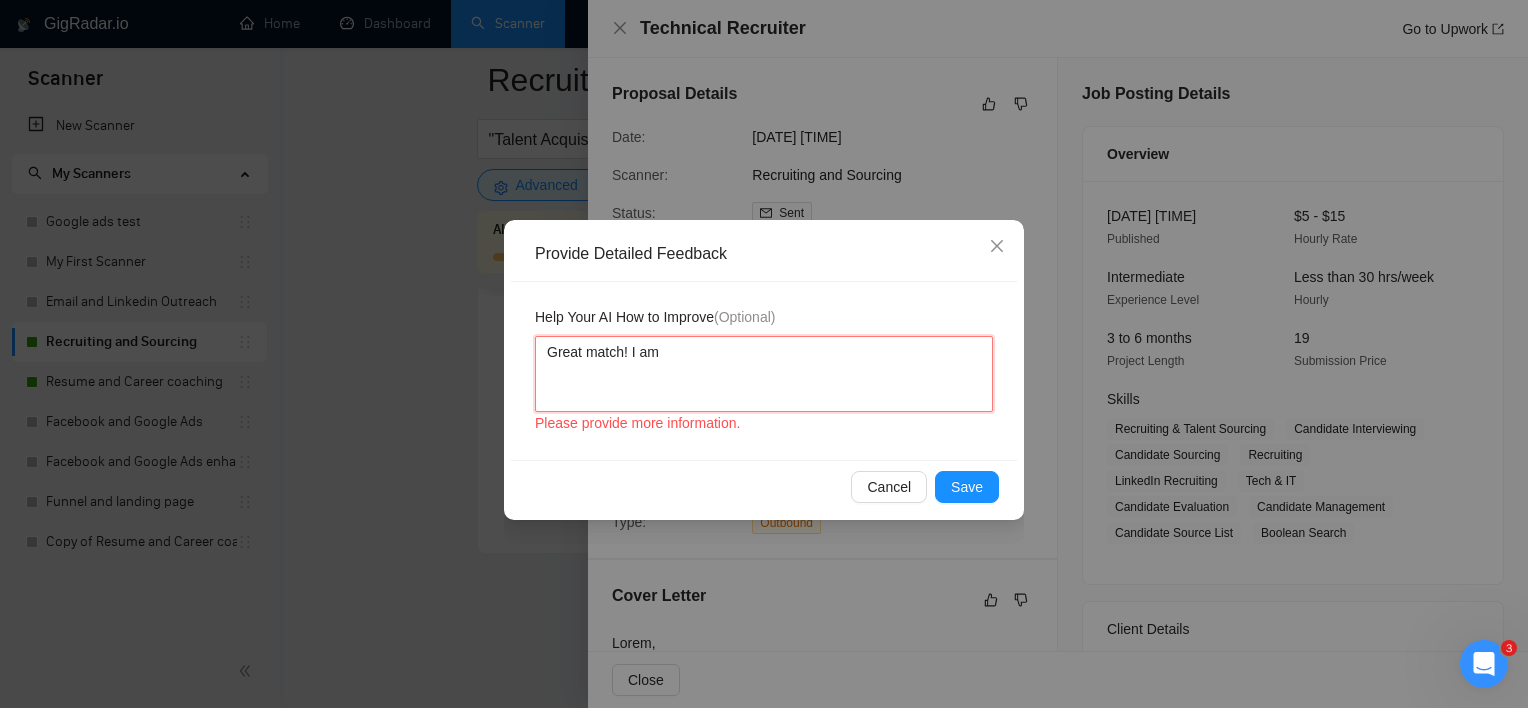 type 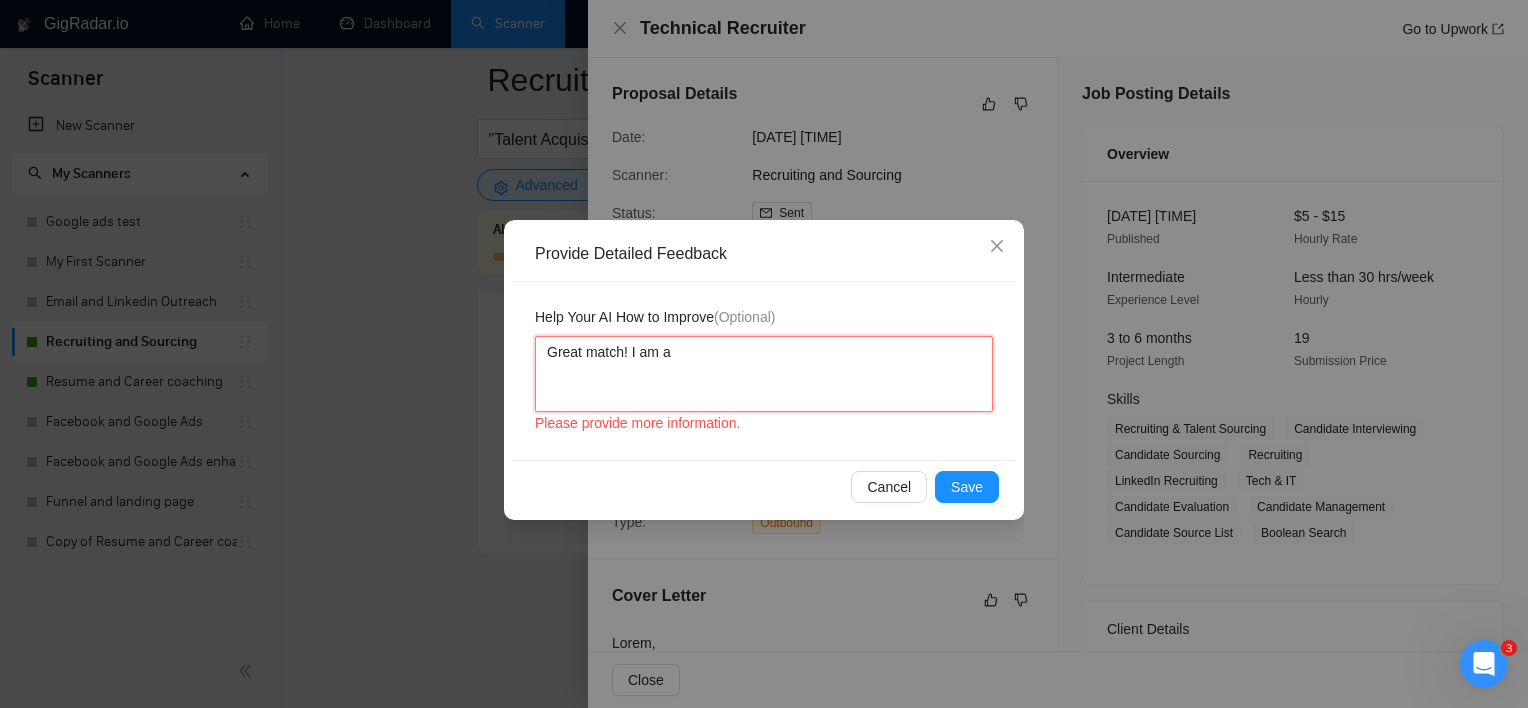 type 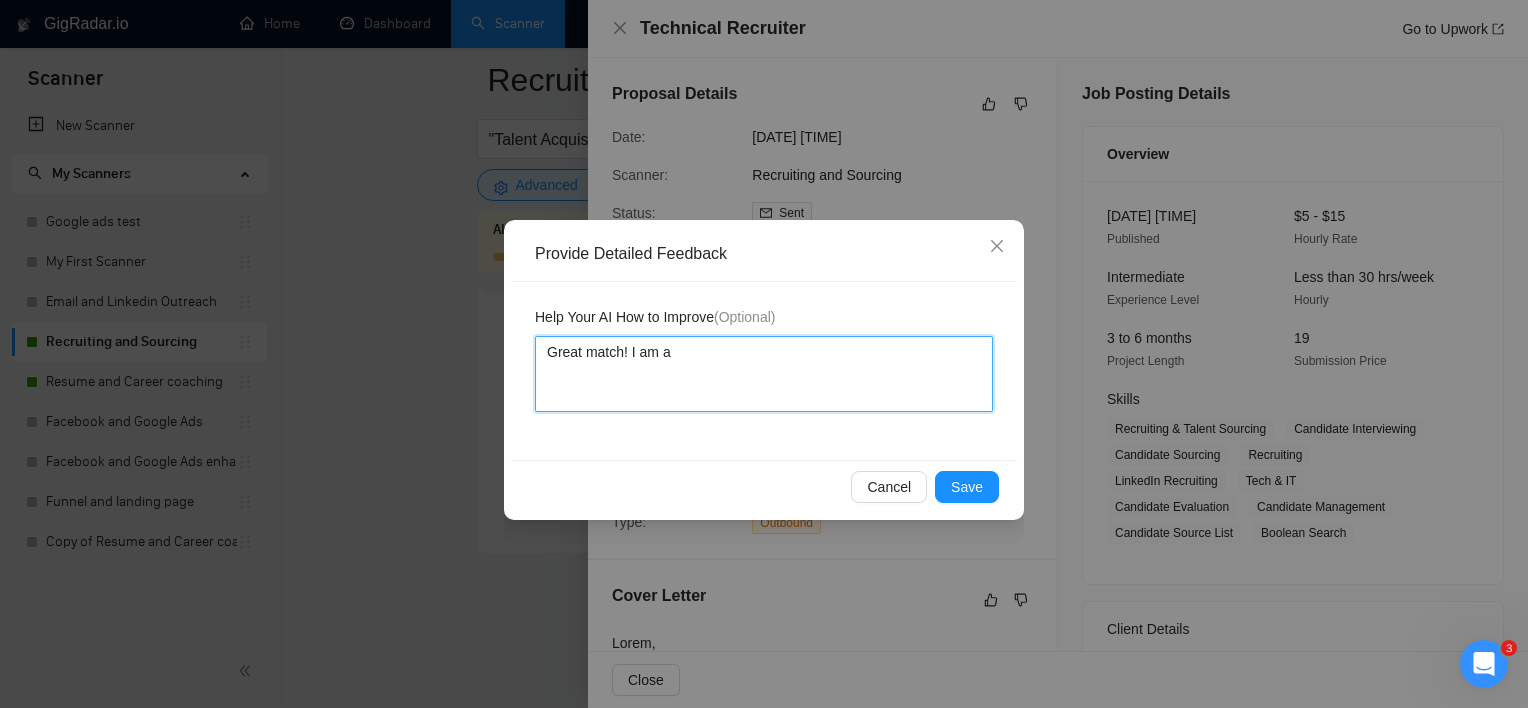 type 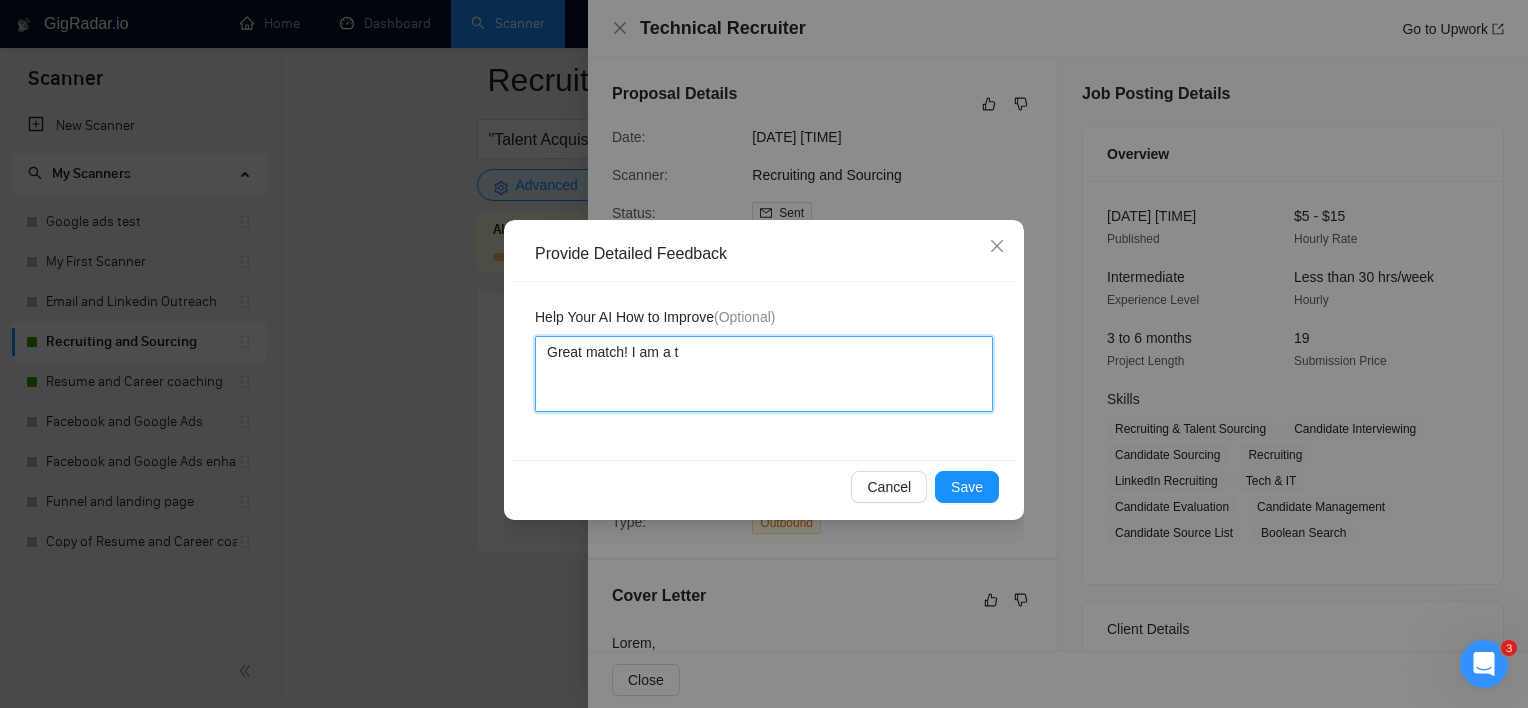 type 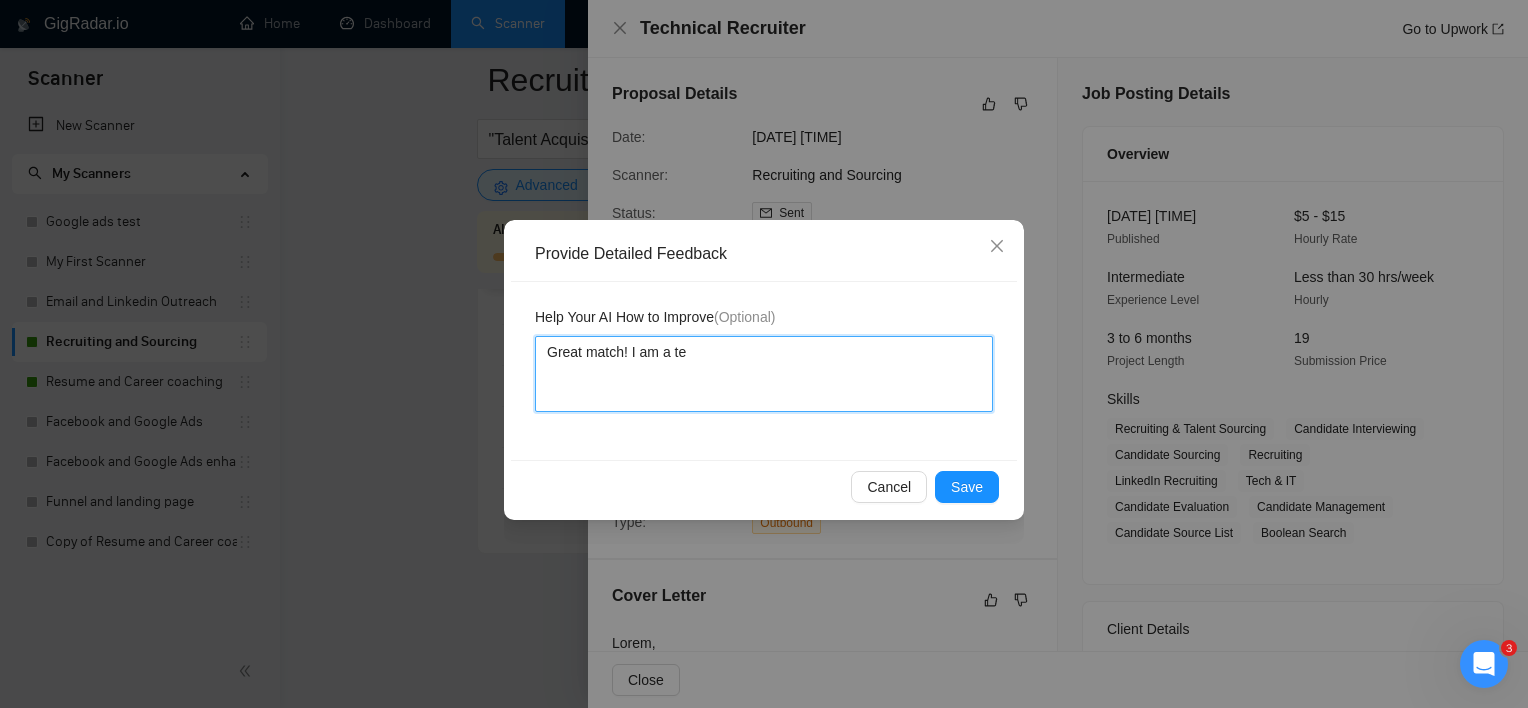 type 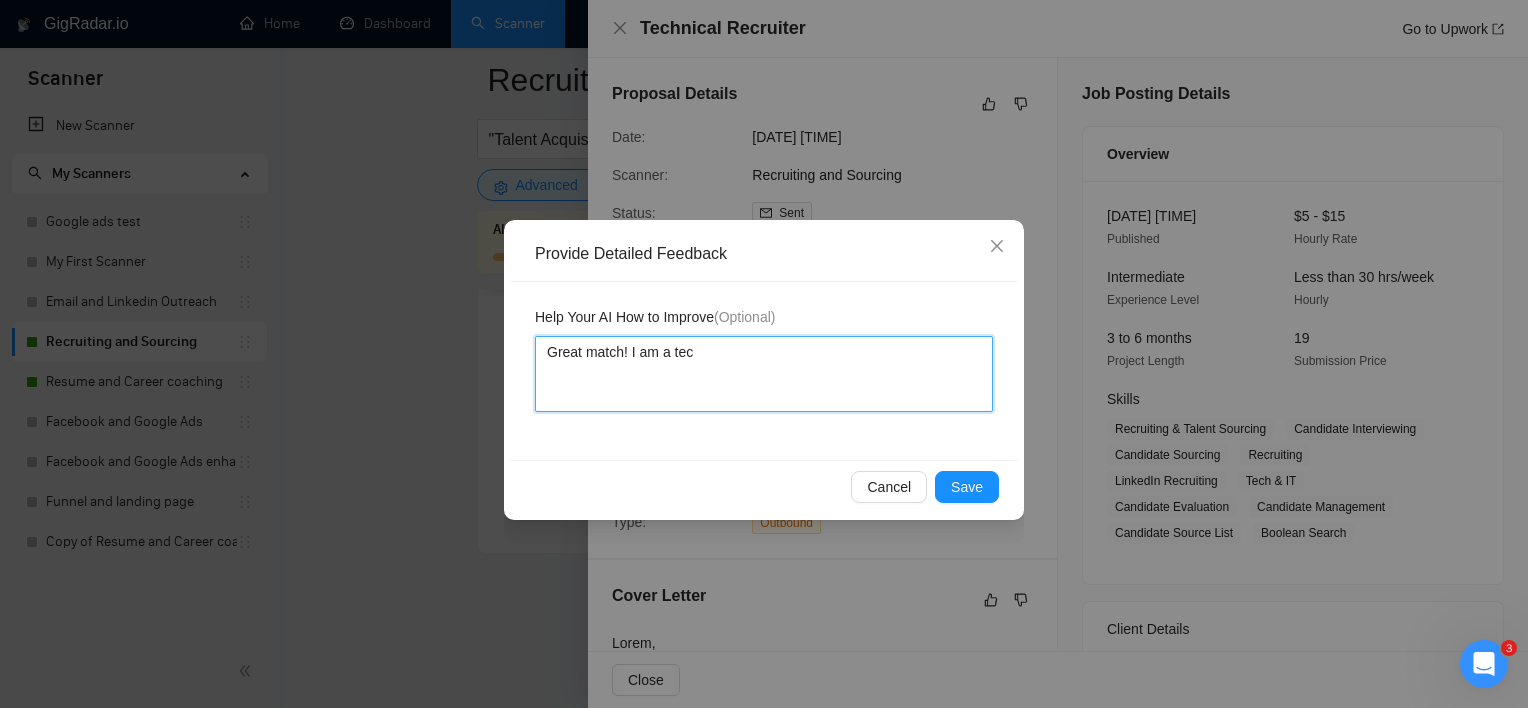 type 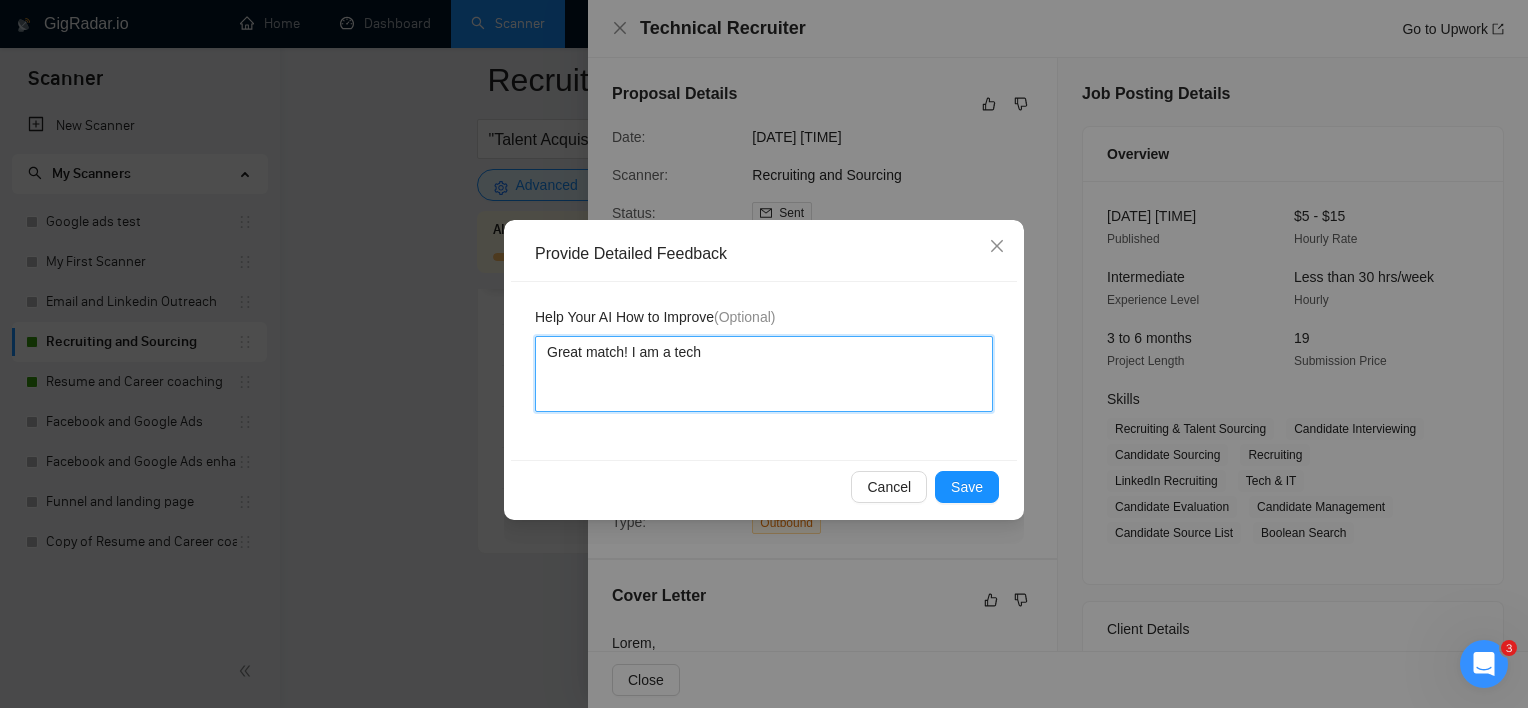 type on "Great match! I am a techi" 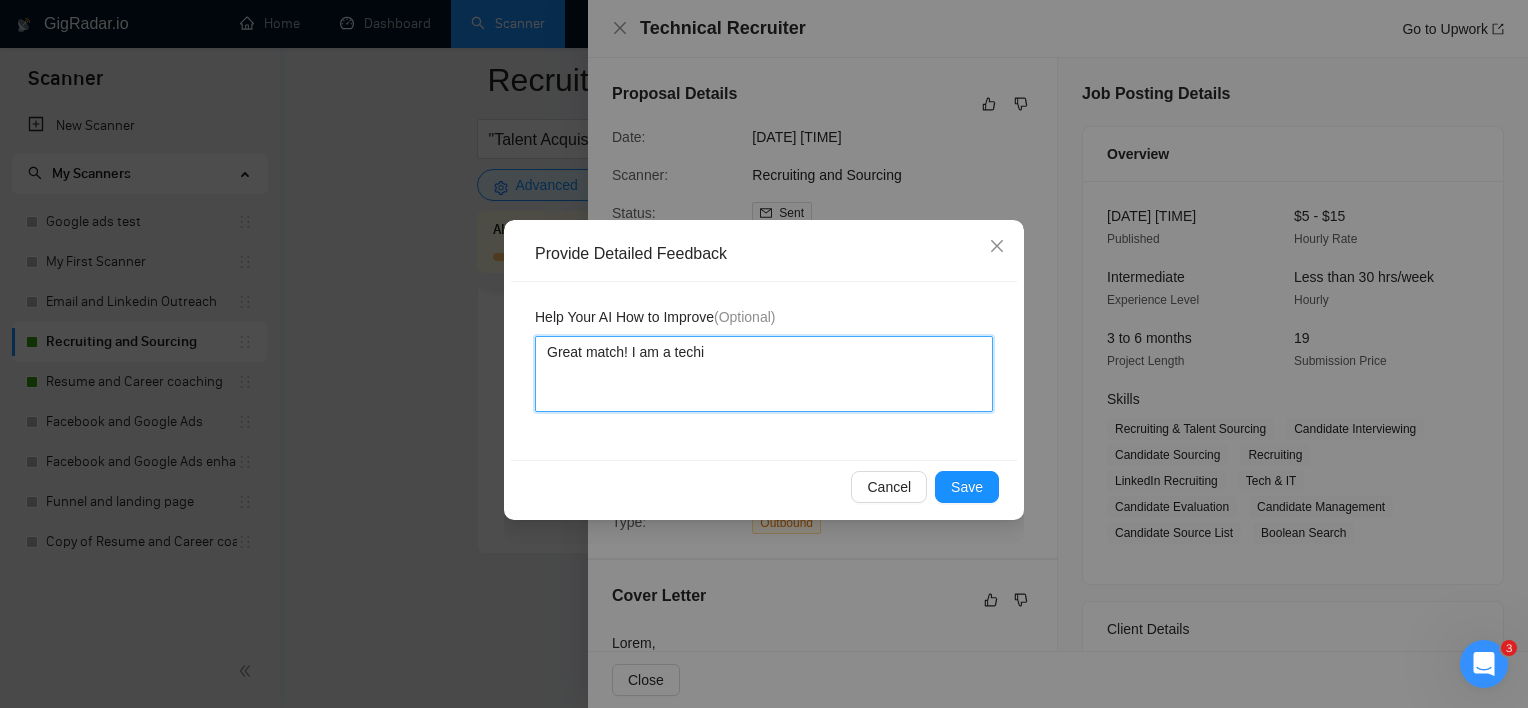 type 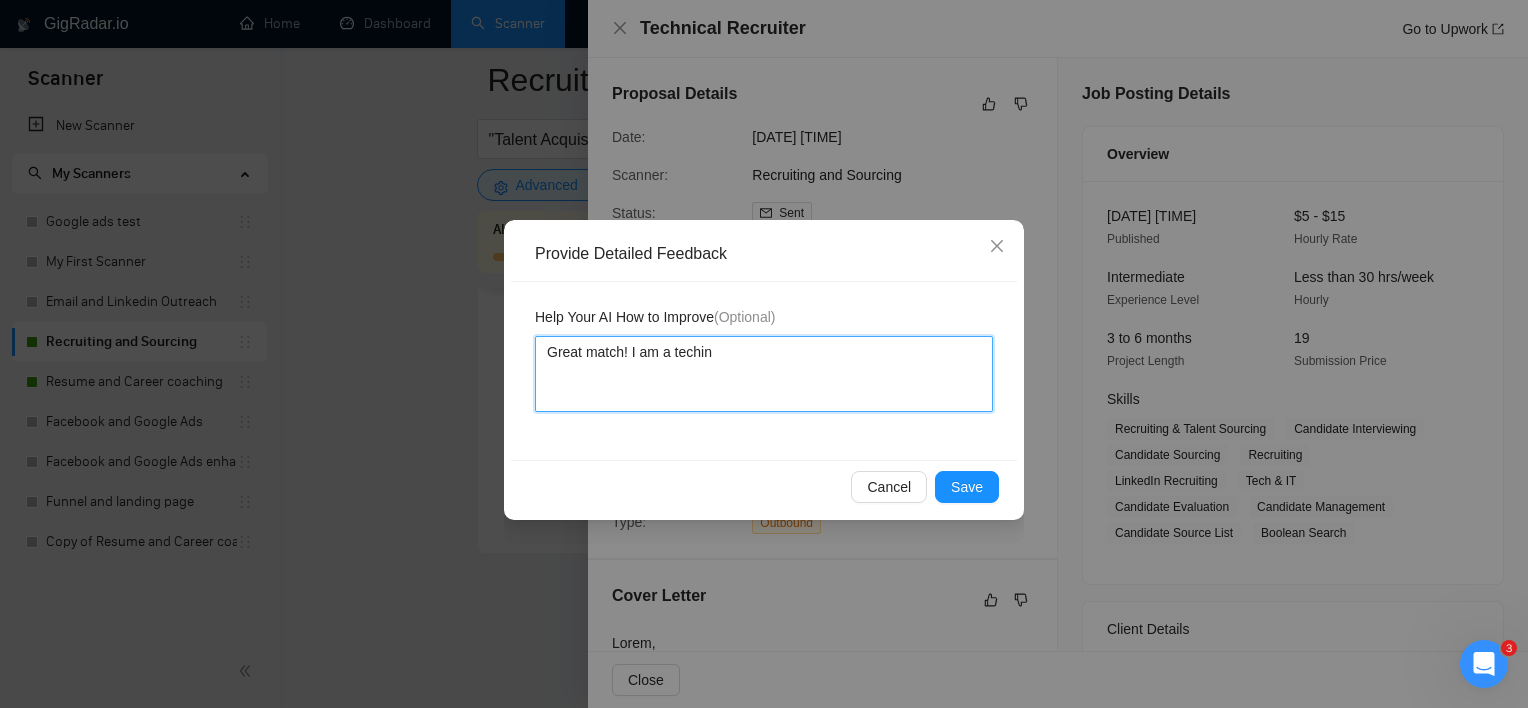 type 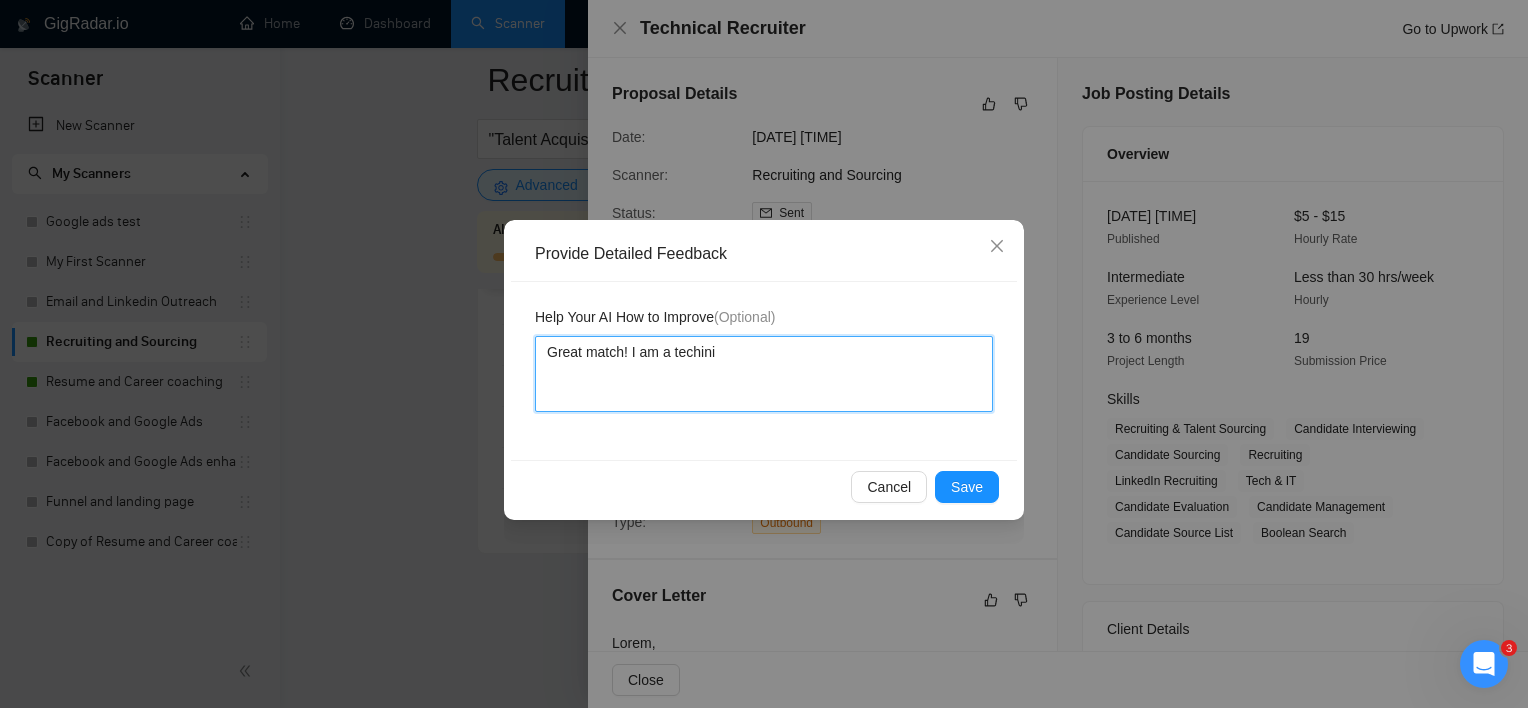 type 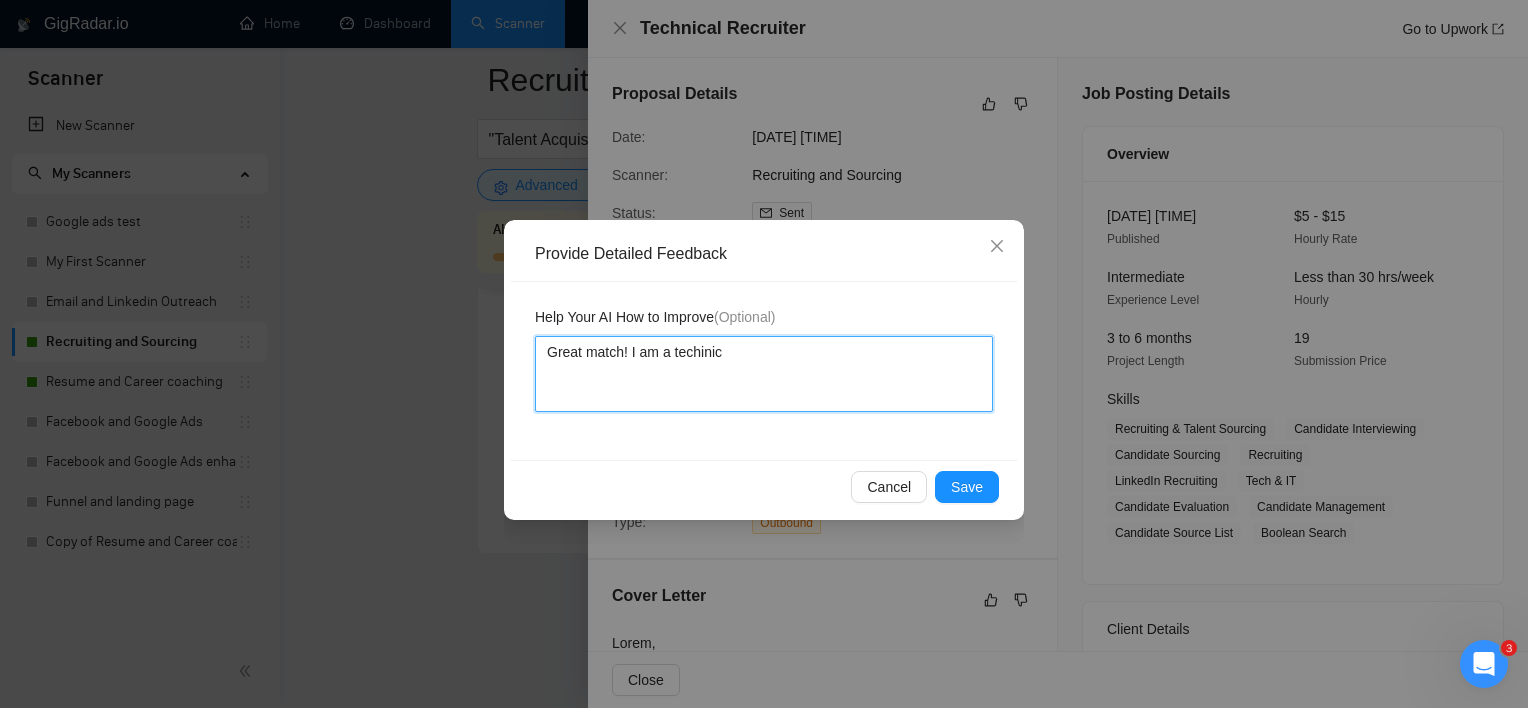 type 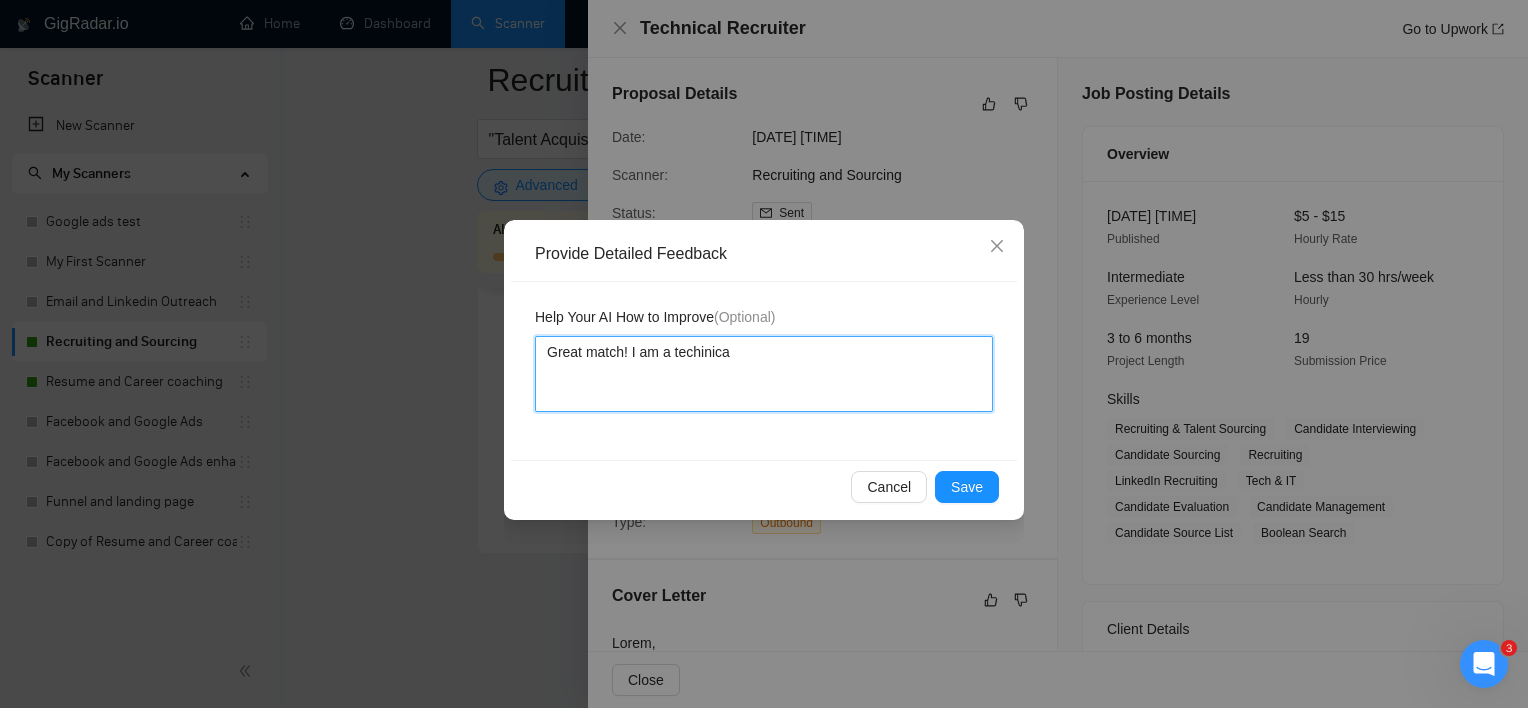 type 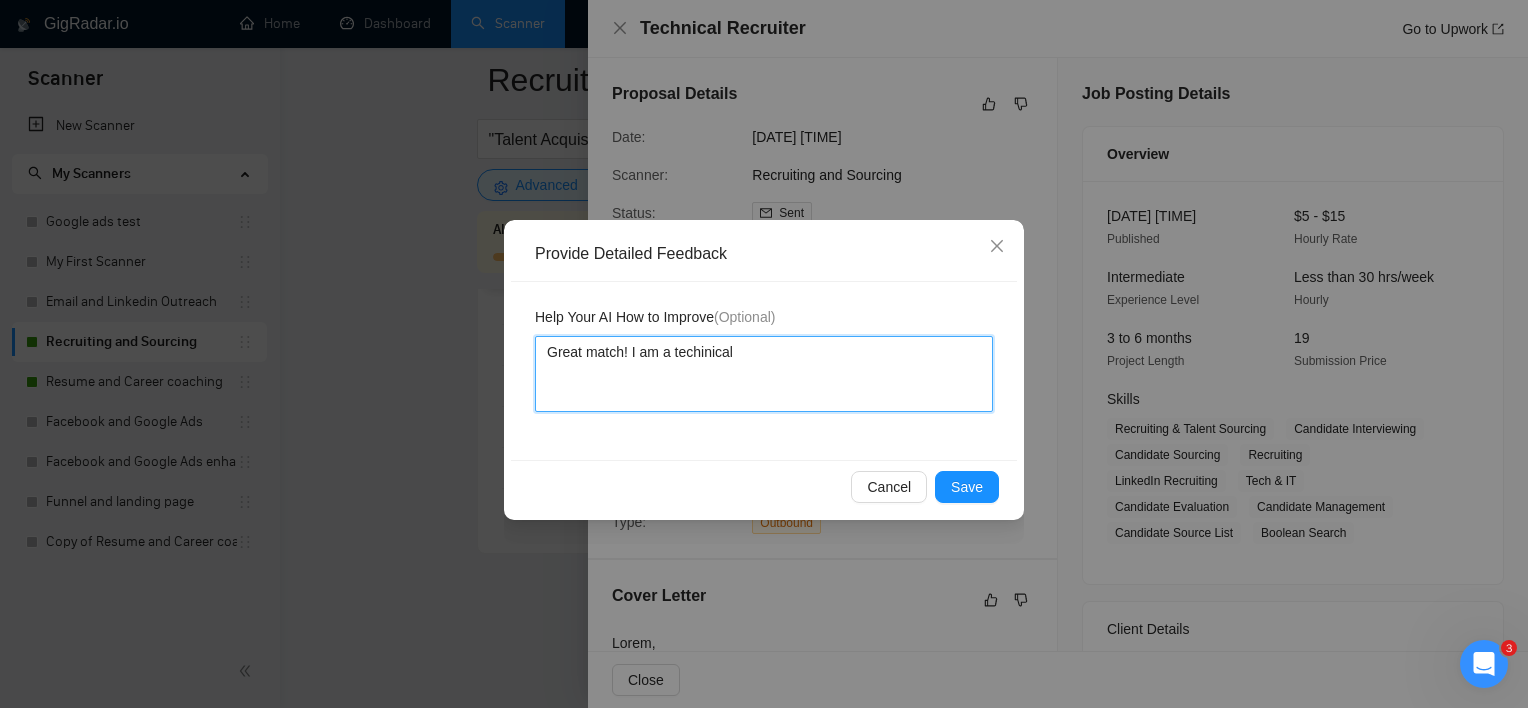 type 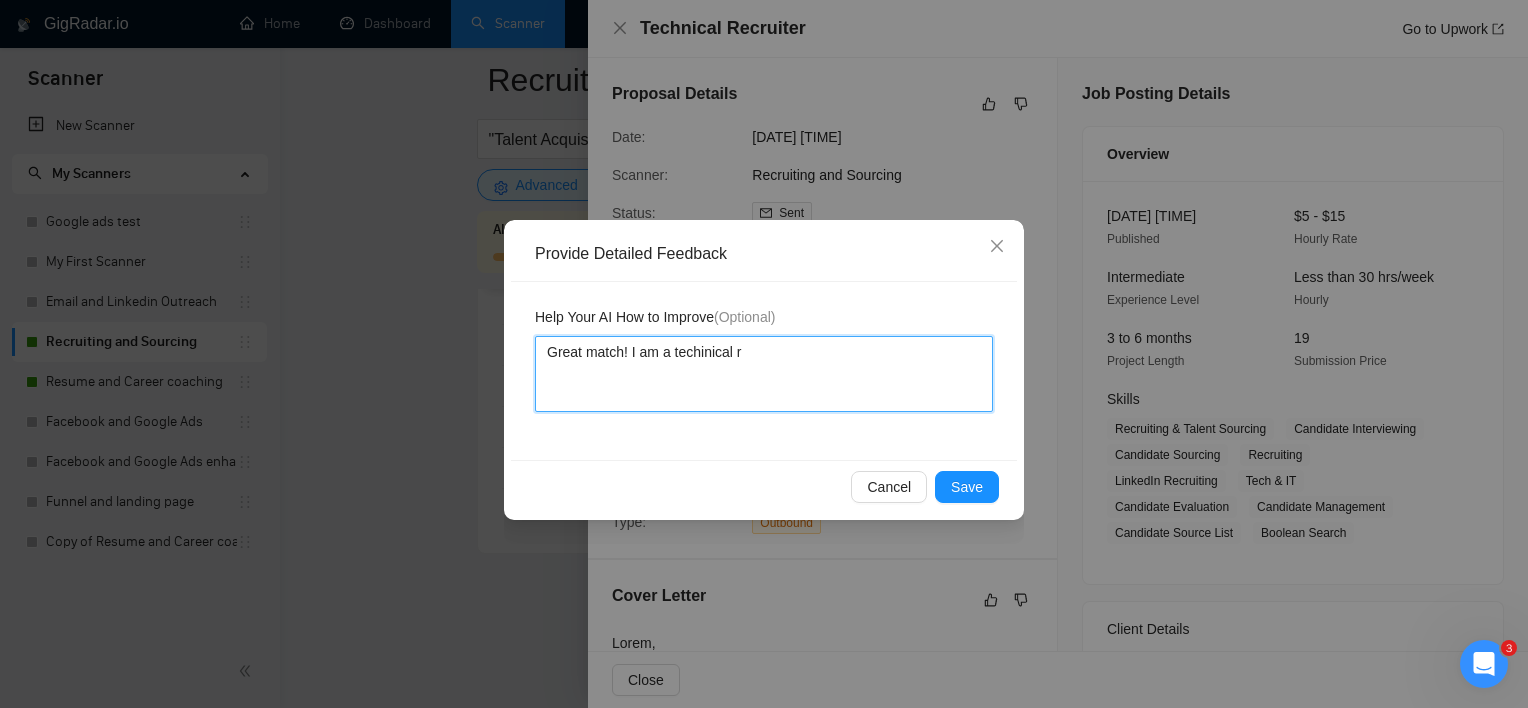 type 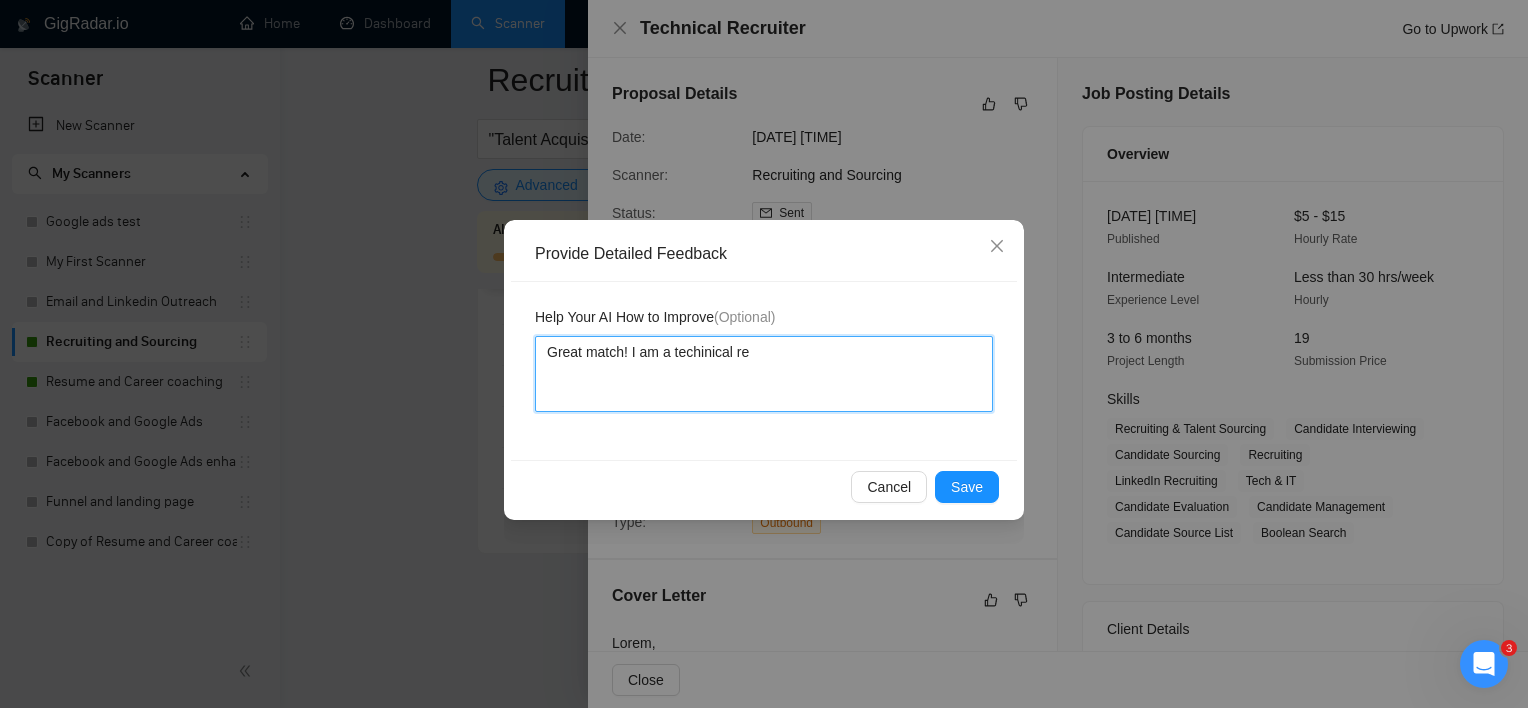 type 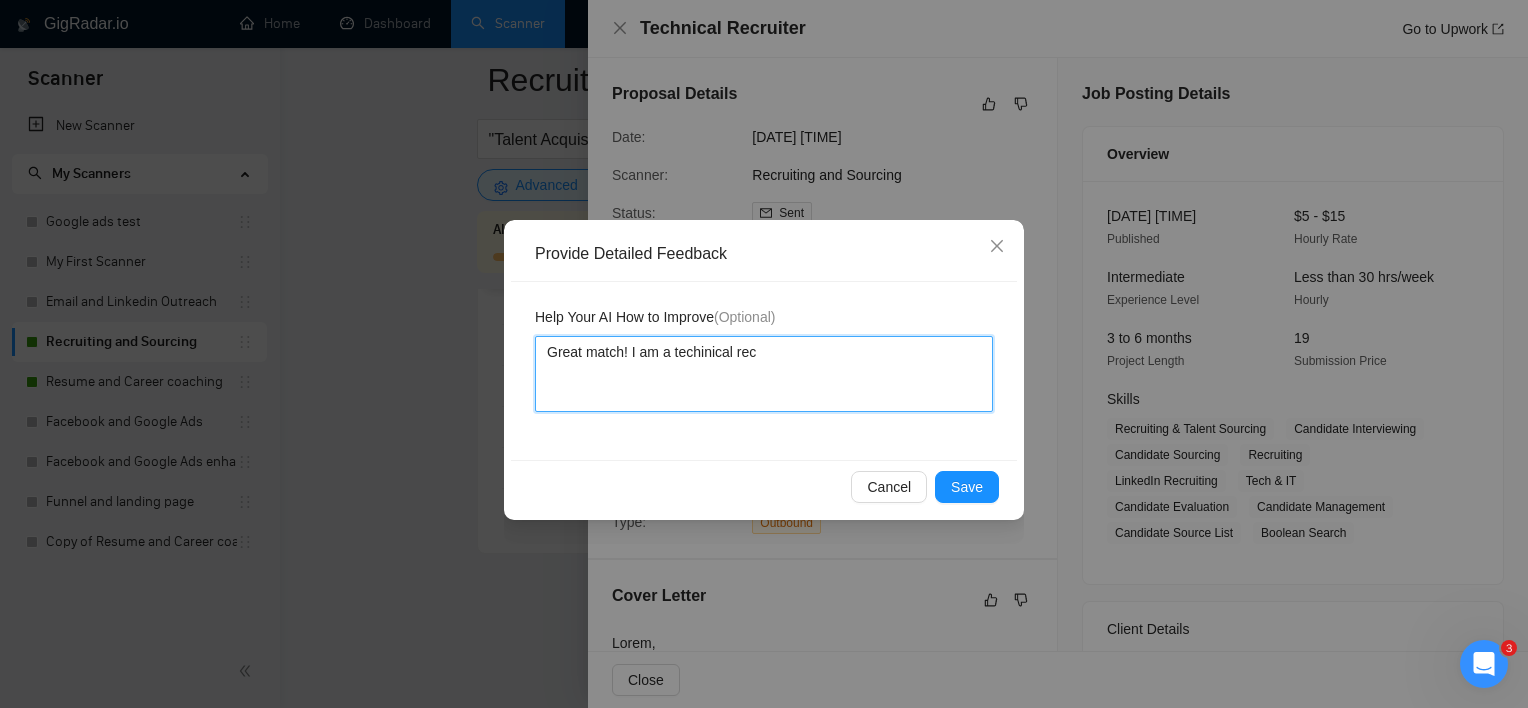 type 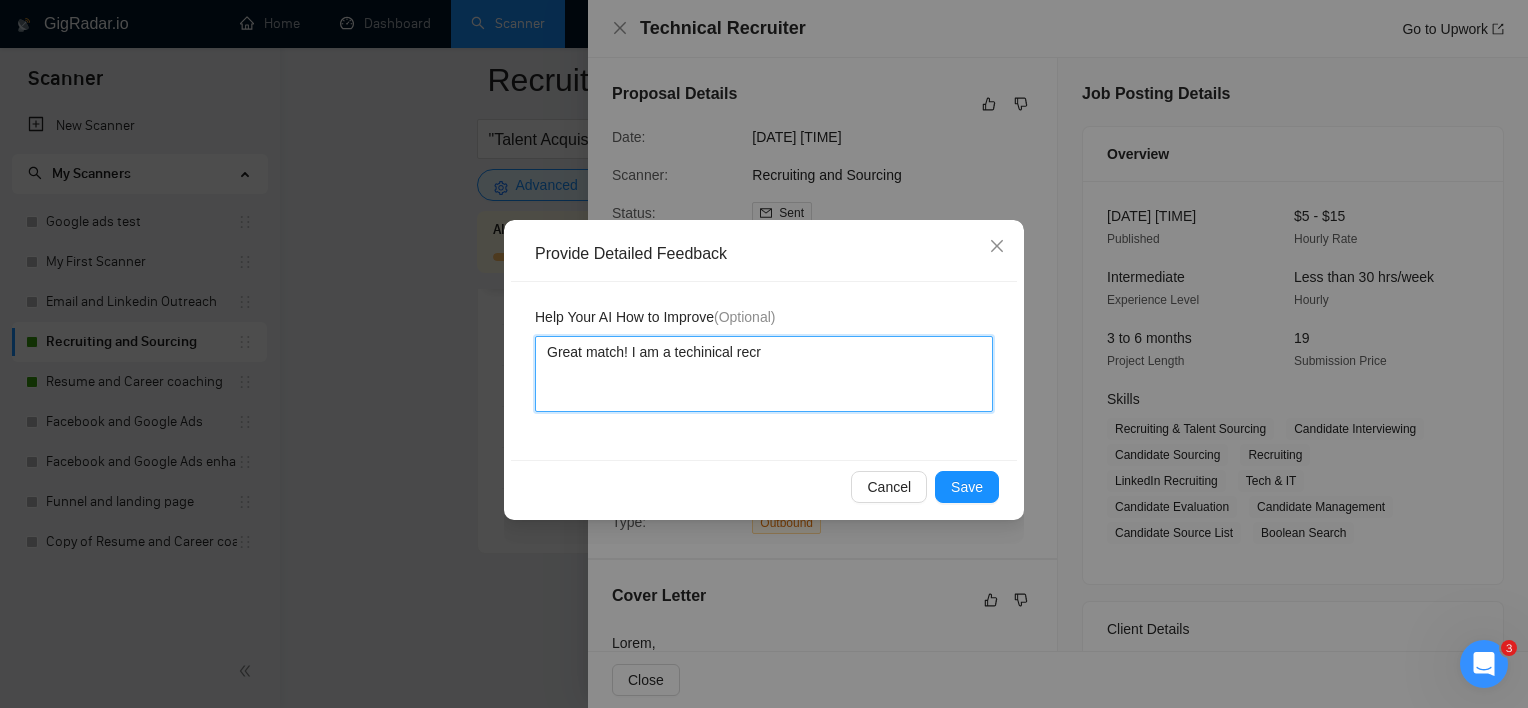 type 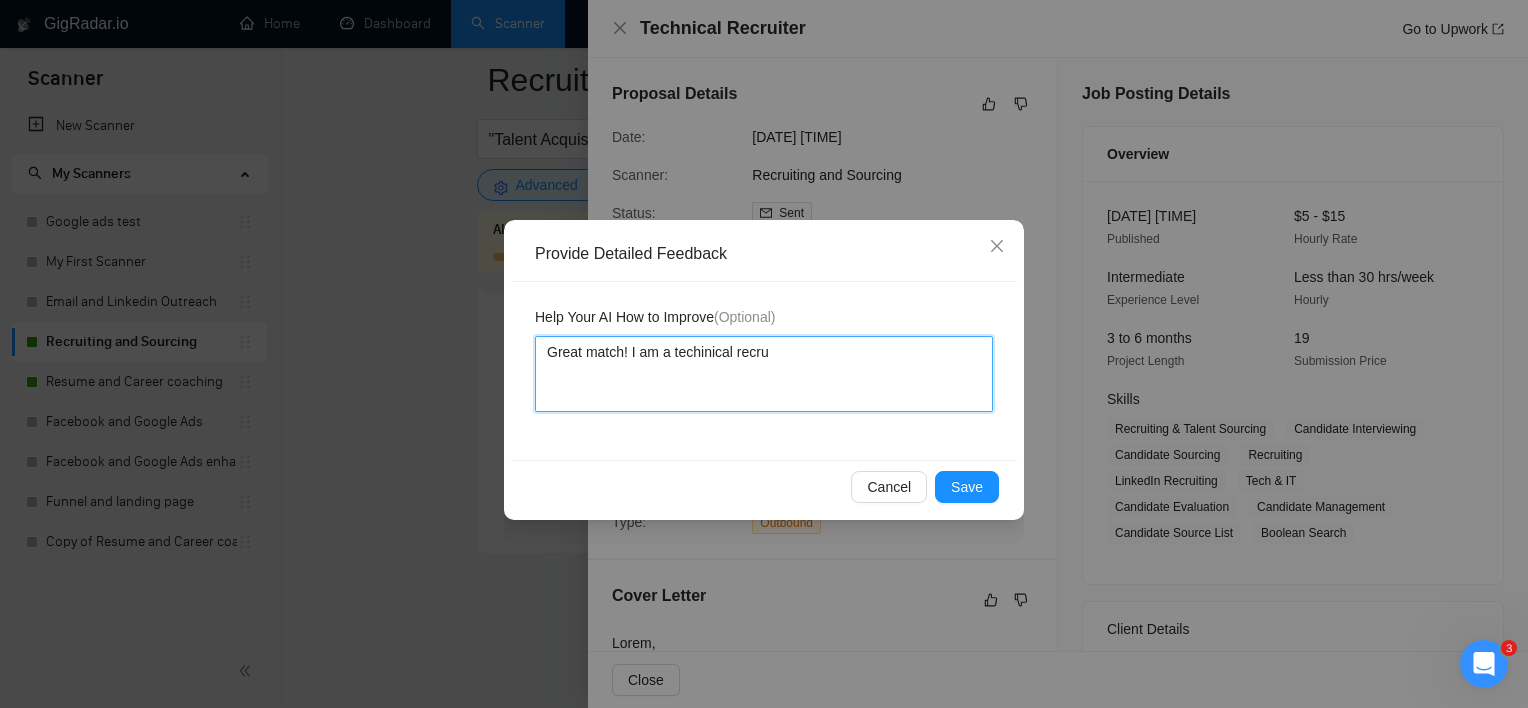 type 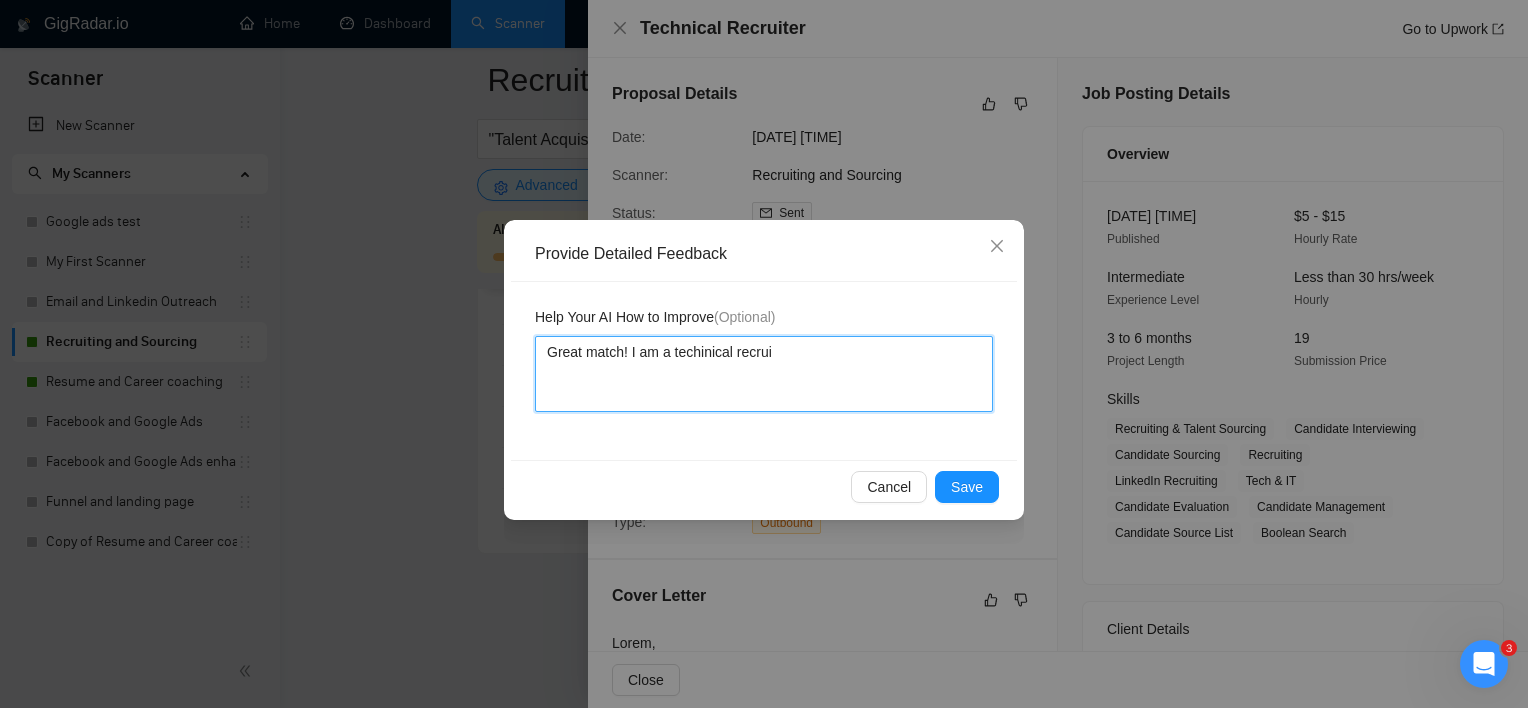 type 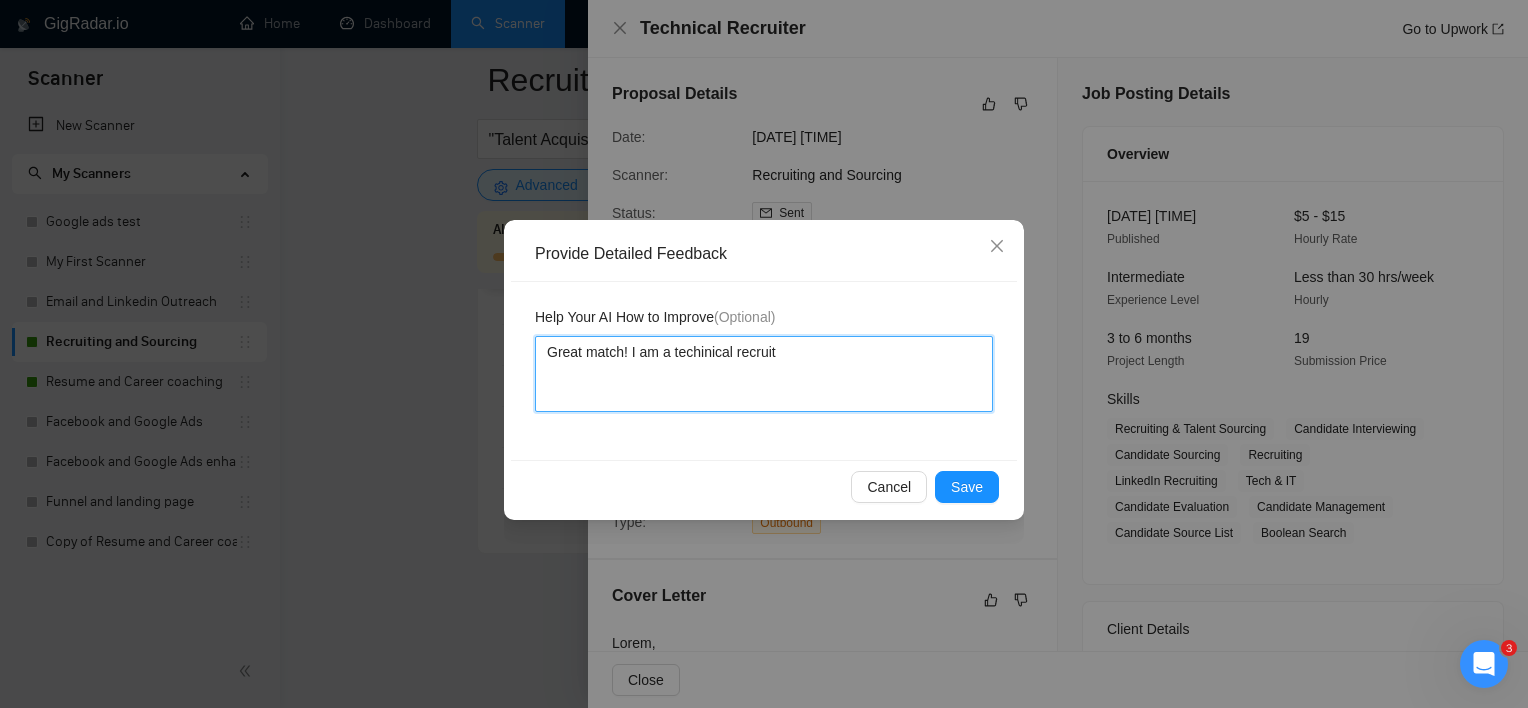 type 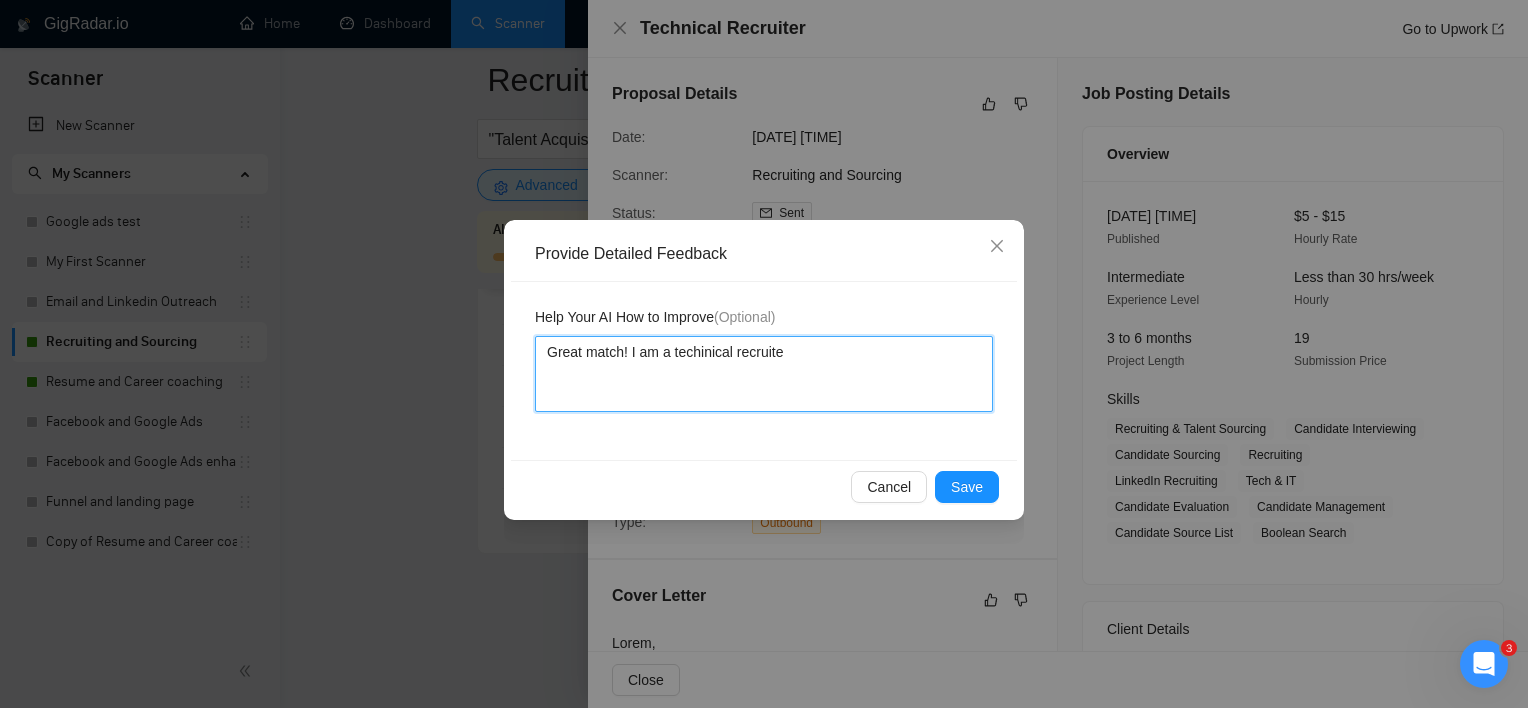 type 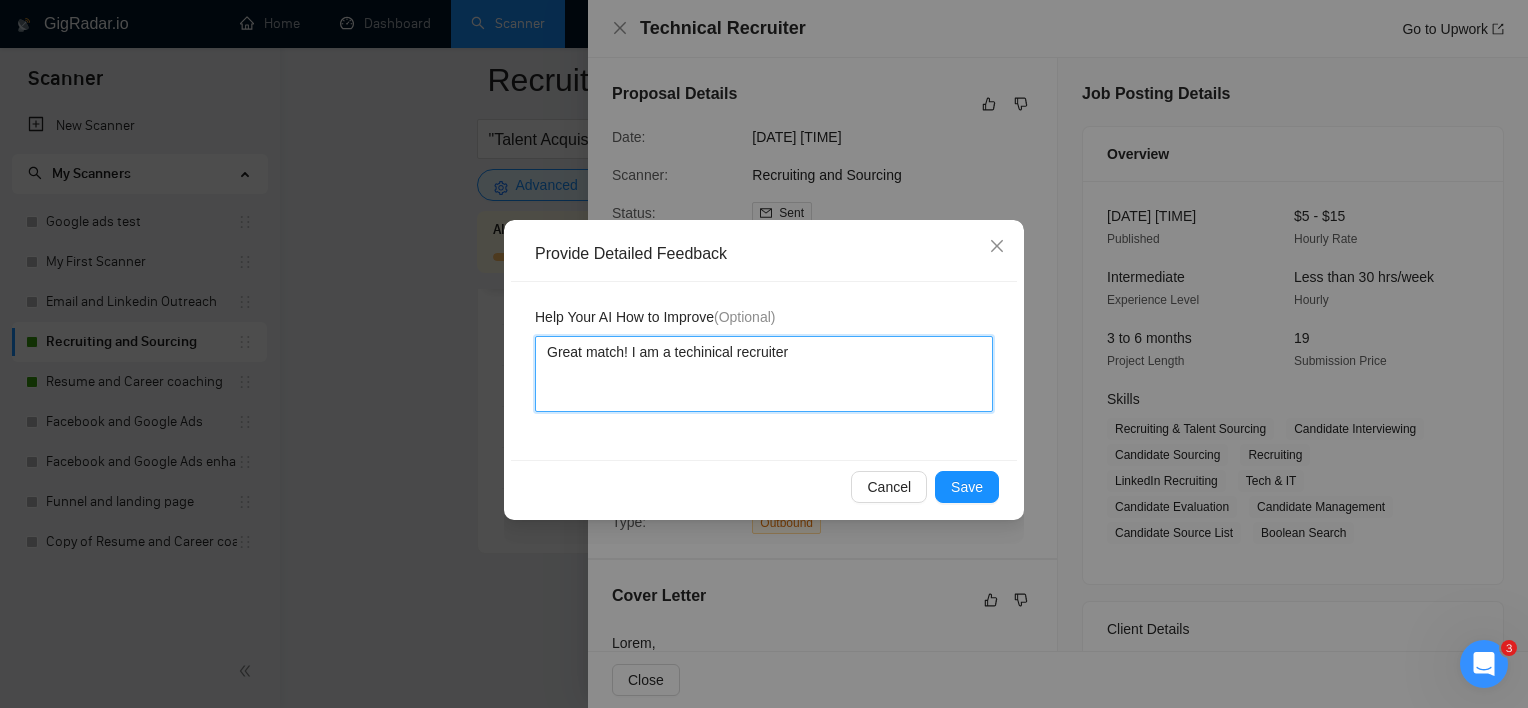 type 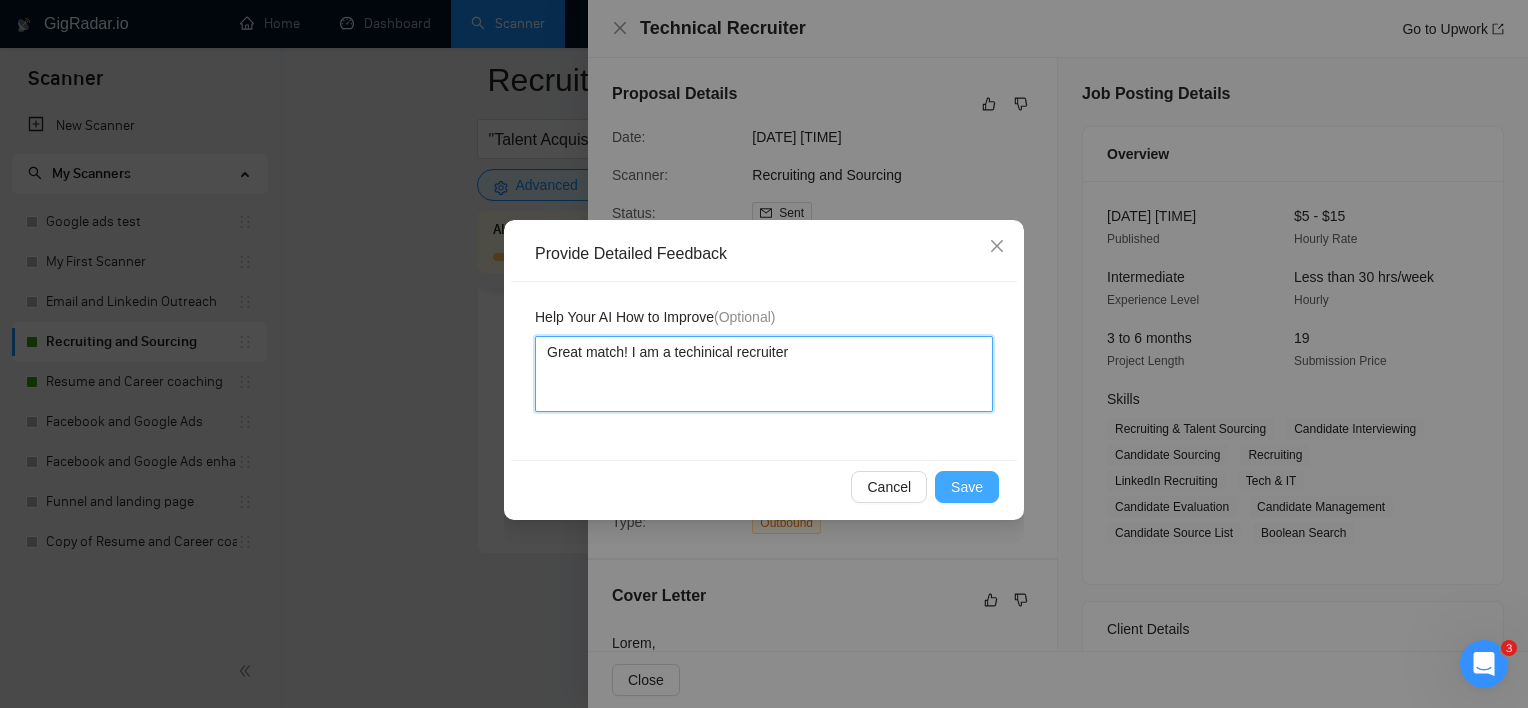 type on "Great match! I am a techinical recruiter" 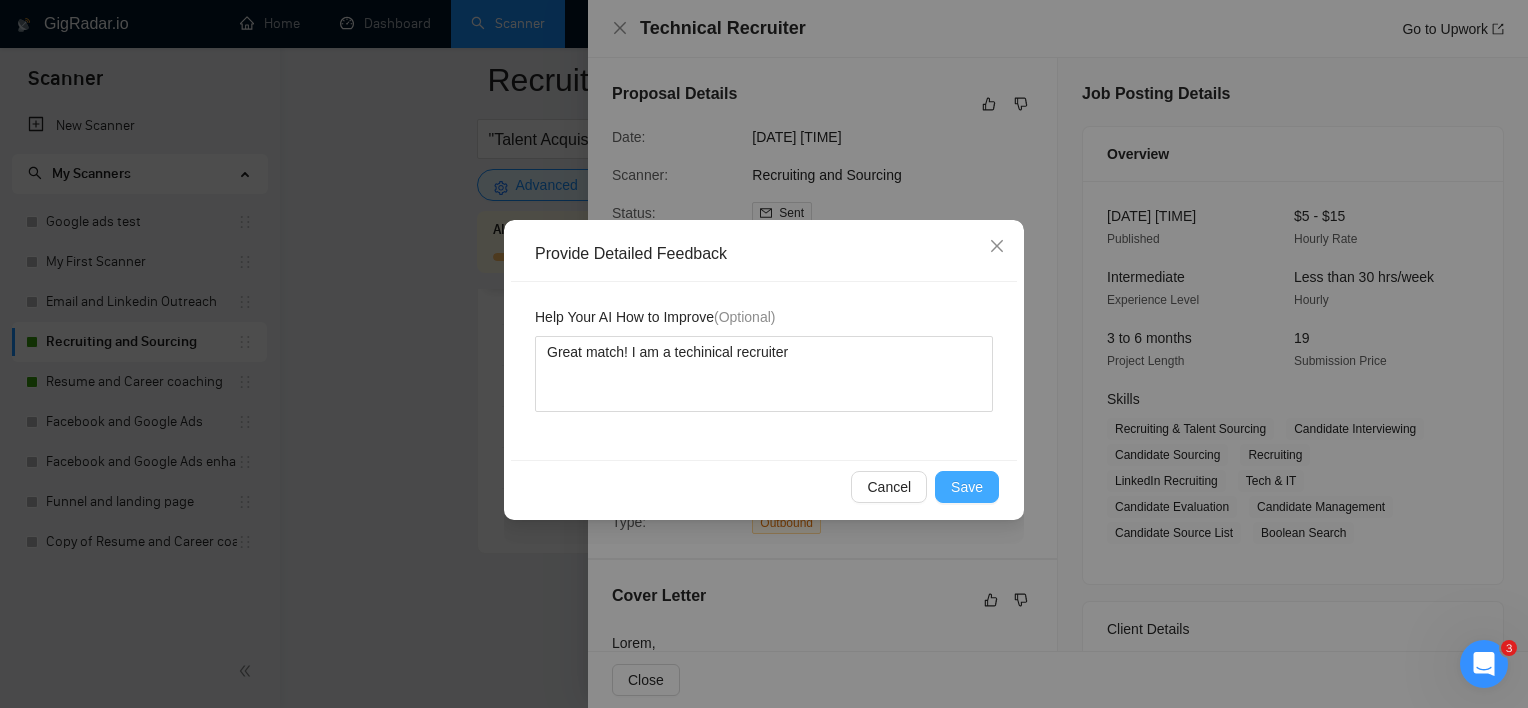 click on "Save" at bounding box center (967, 487) 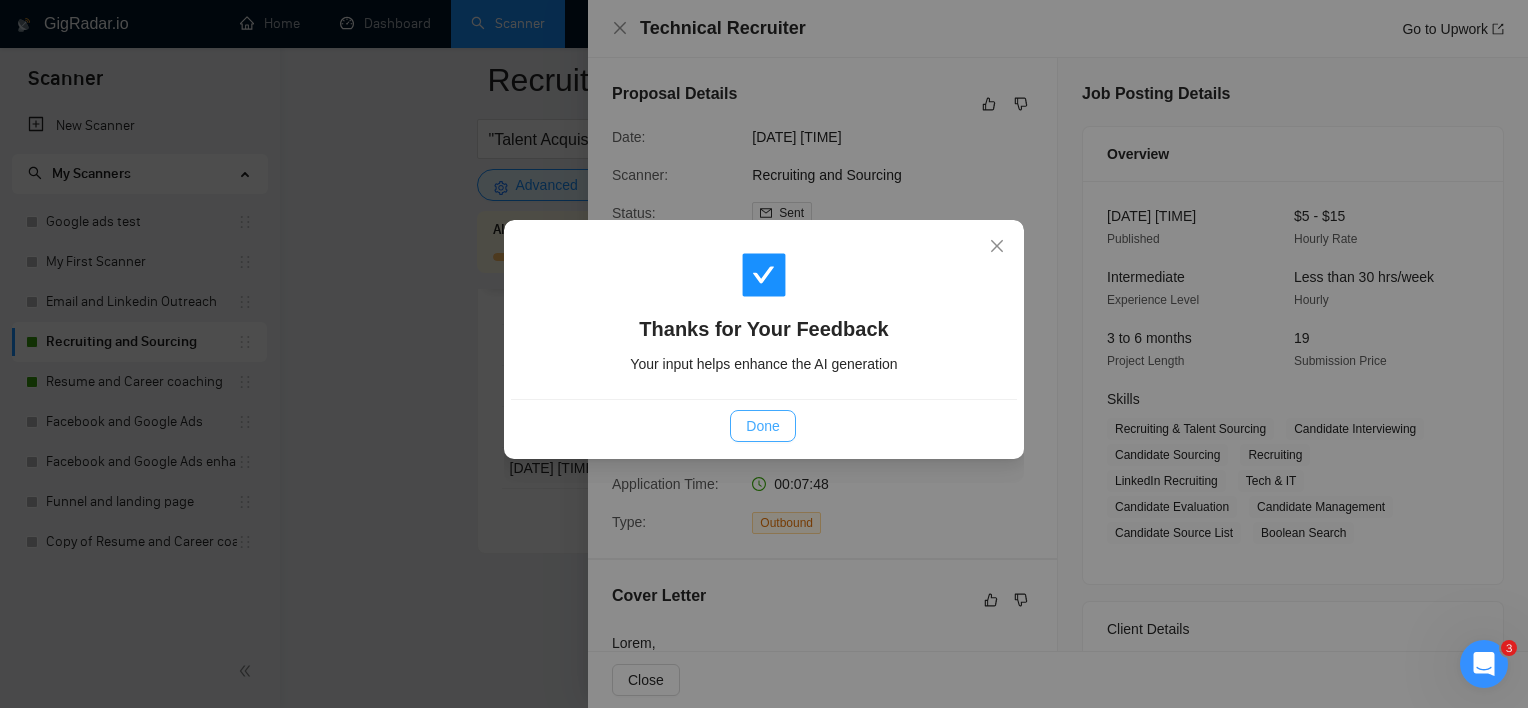 click on "Done" at bounding box center [762, 426] 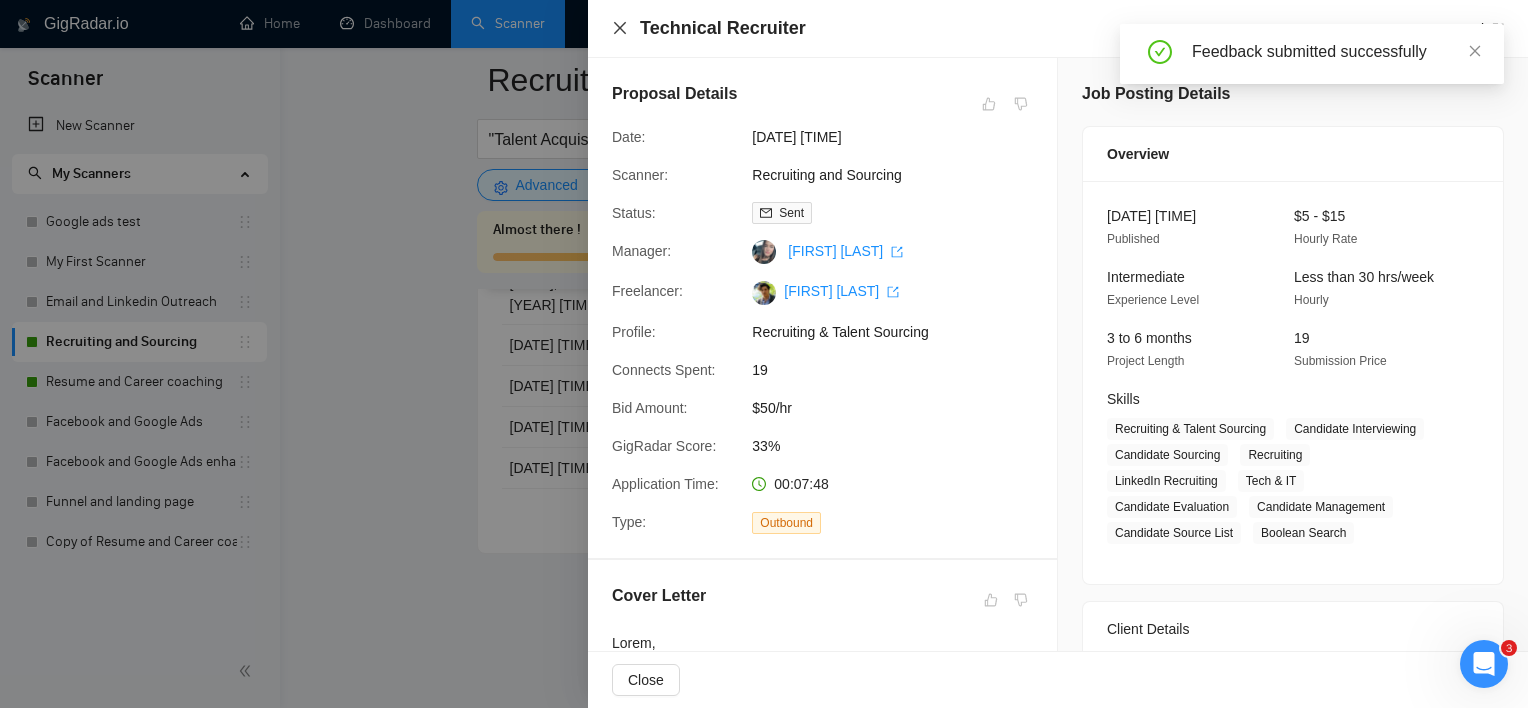 click 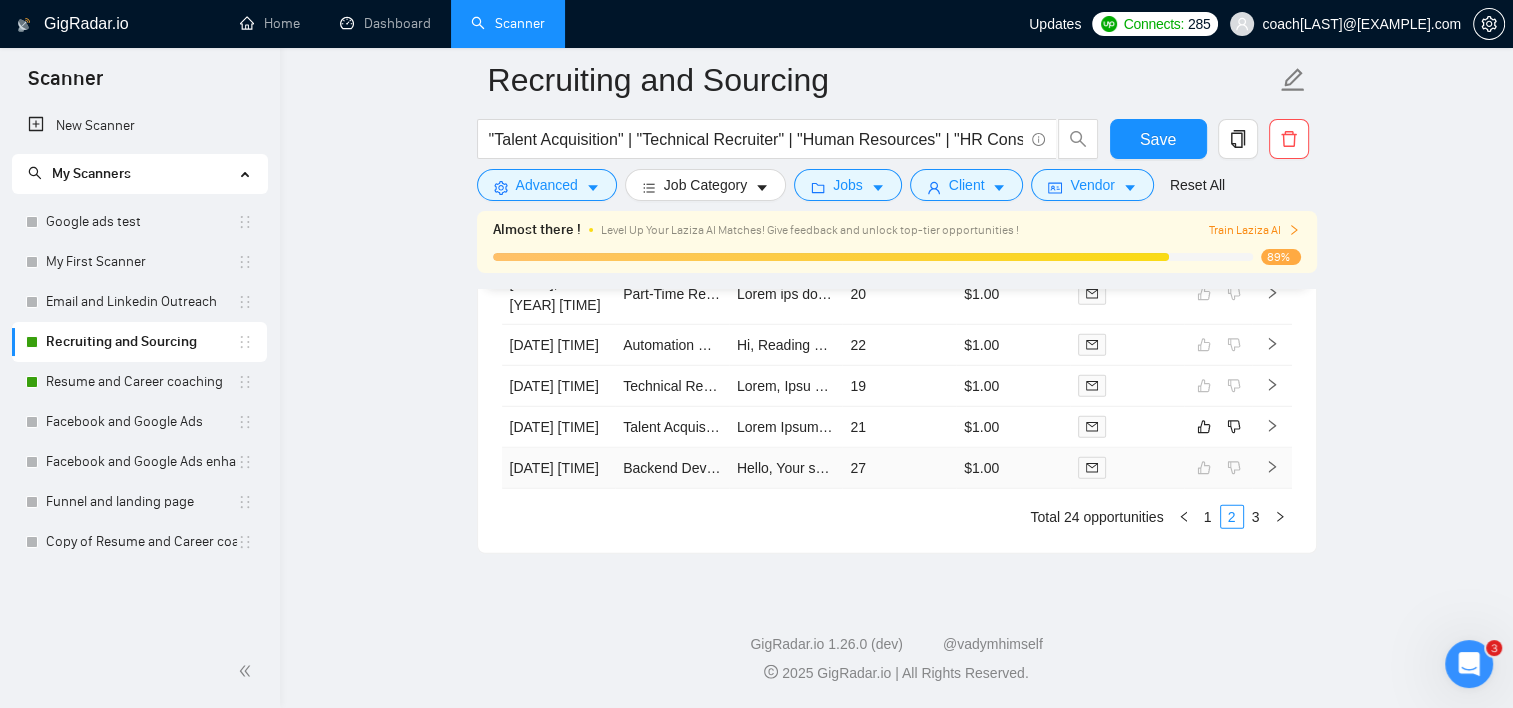 scroll, scrollTop: 5464, scrollLeft: 0, axis: vertical 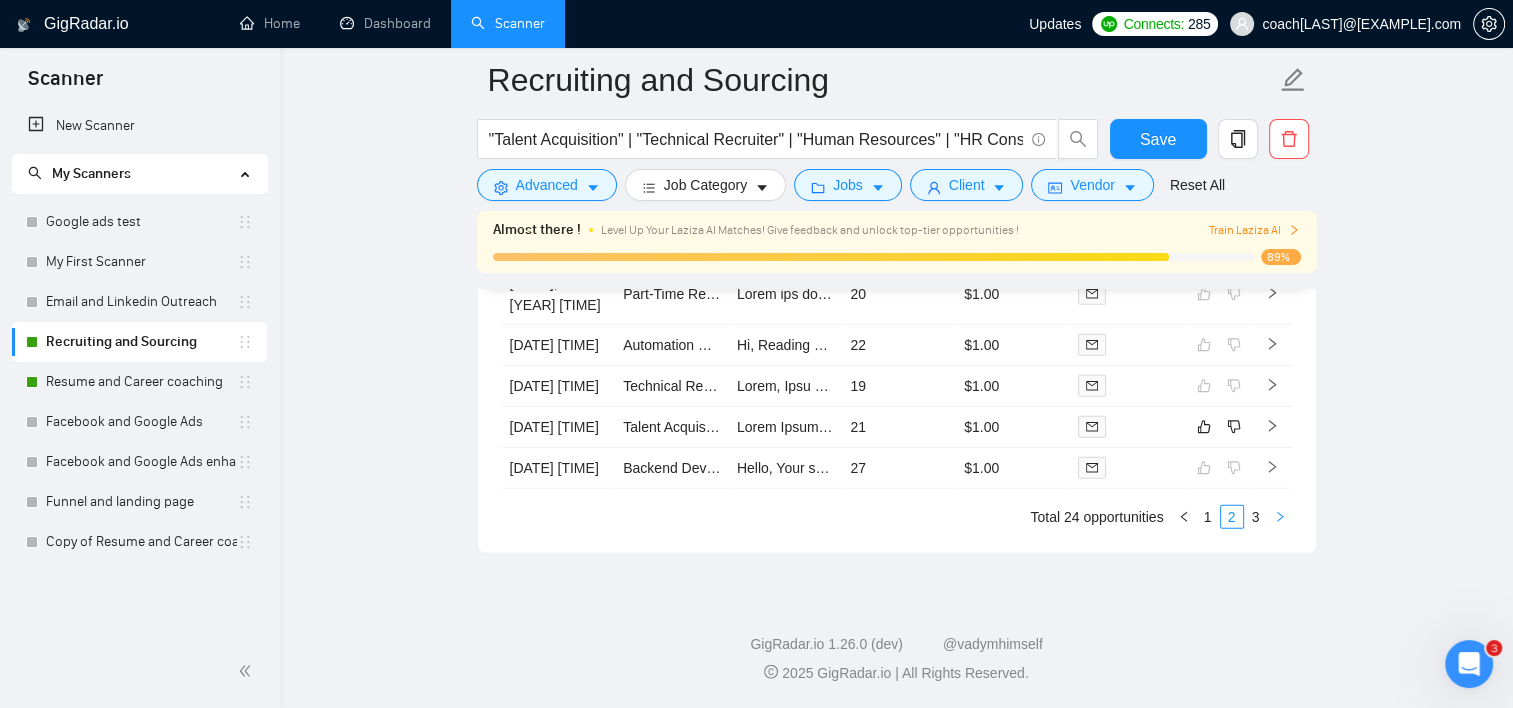 click at bounding box center [1280, 517] 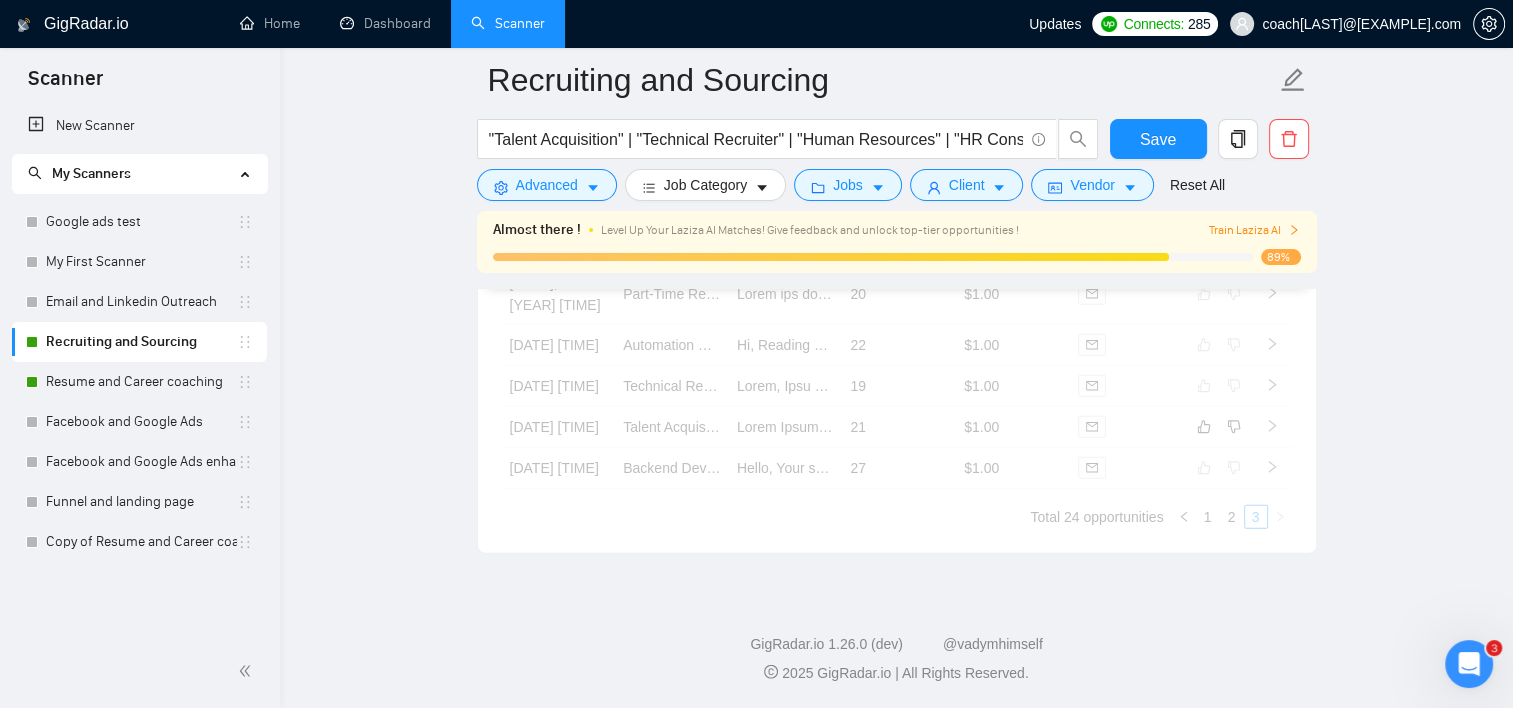 scroll, scrollTop: 5160, scrollLeft: 0, axis: vertical 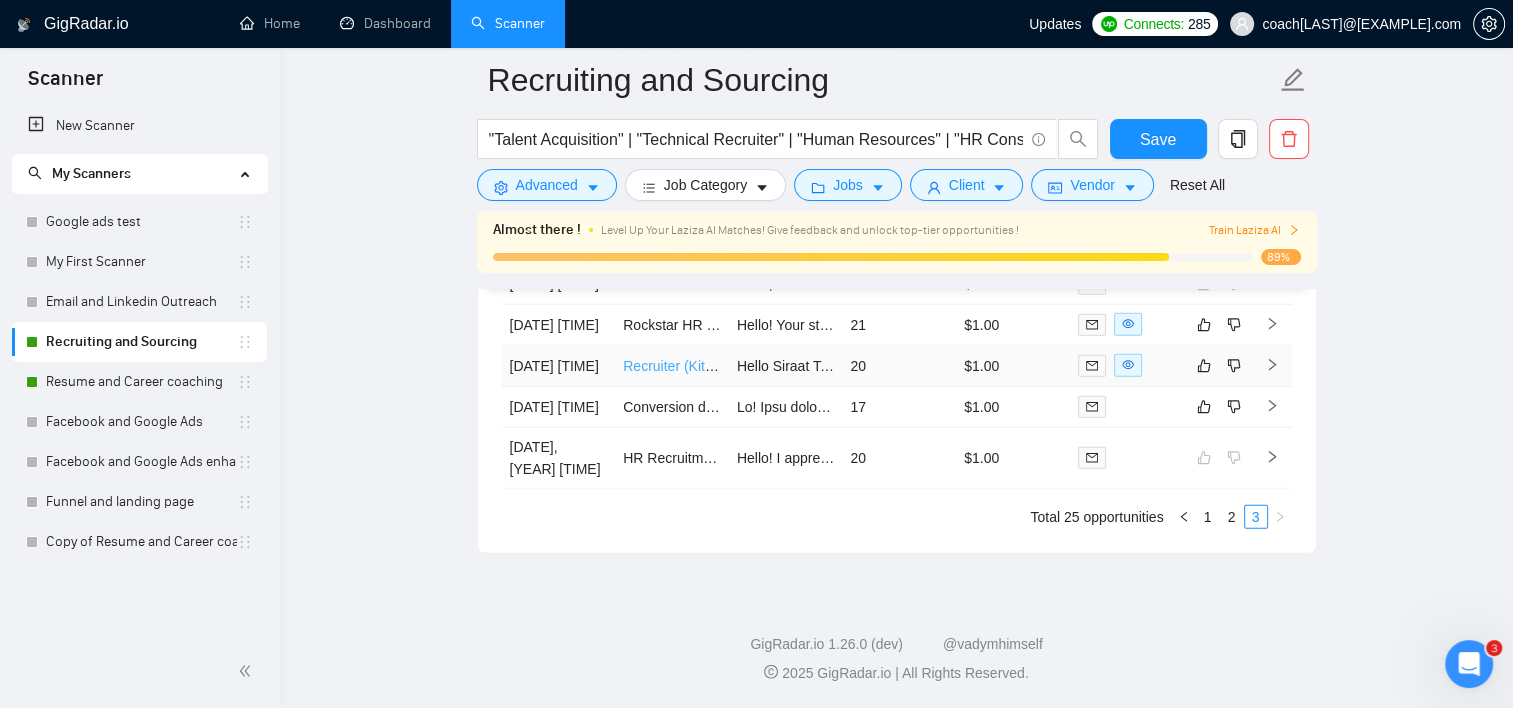 click on "Recruiter (Kitchen & Cooking Niche Specialist -Ecom)" at bounding box center [789, 366] 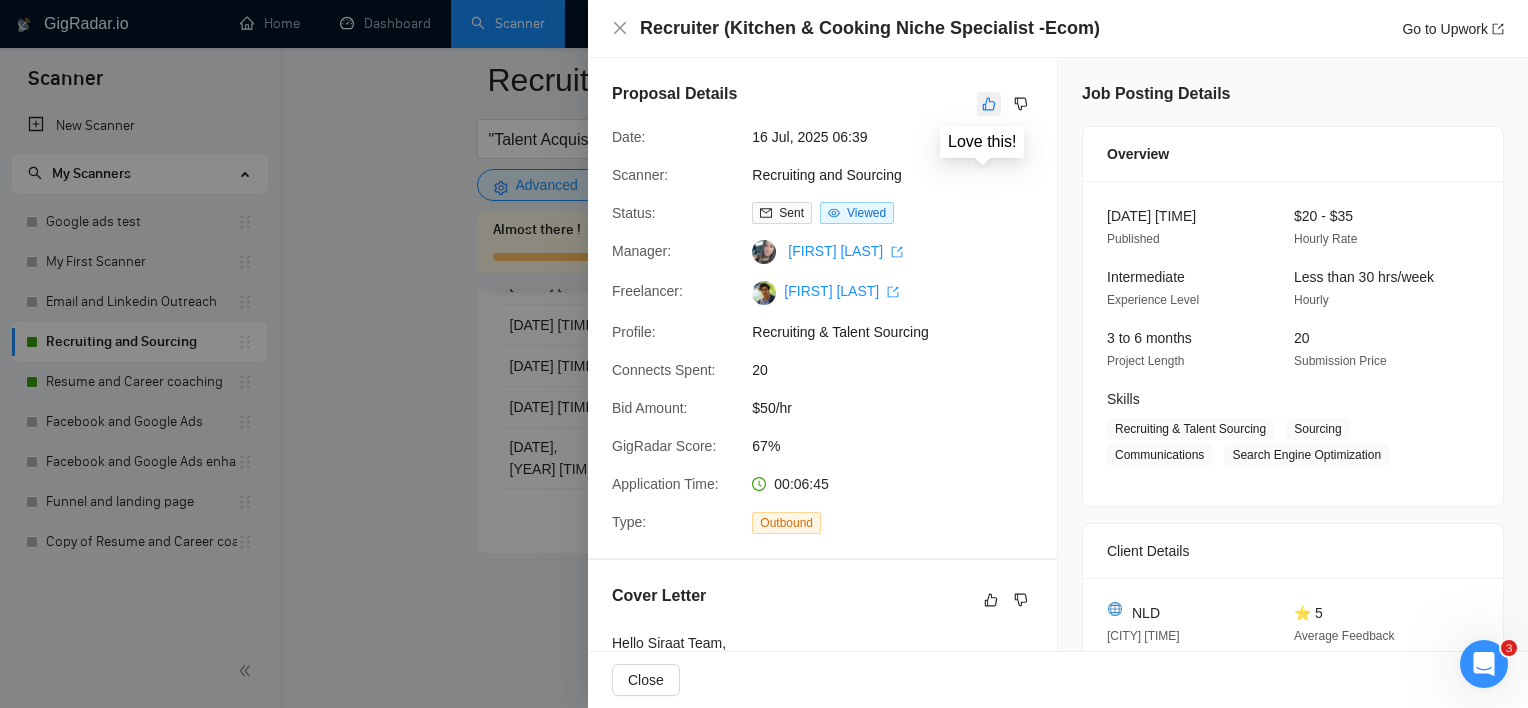 click 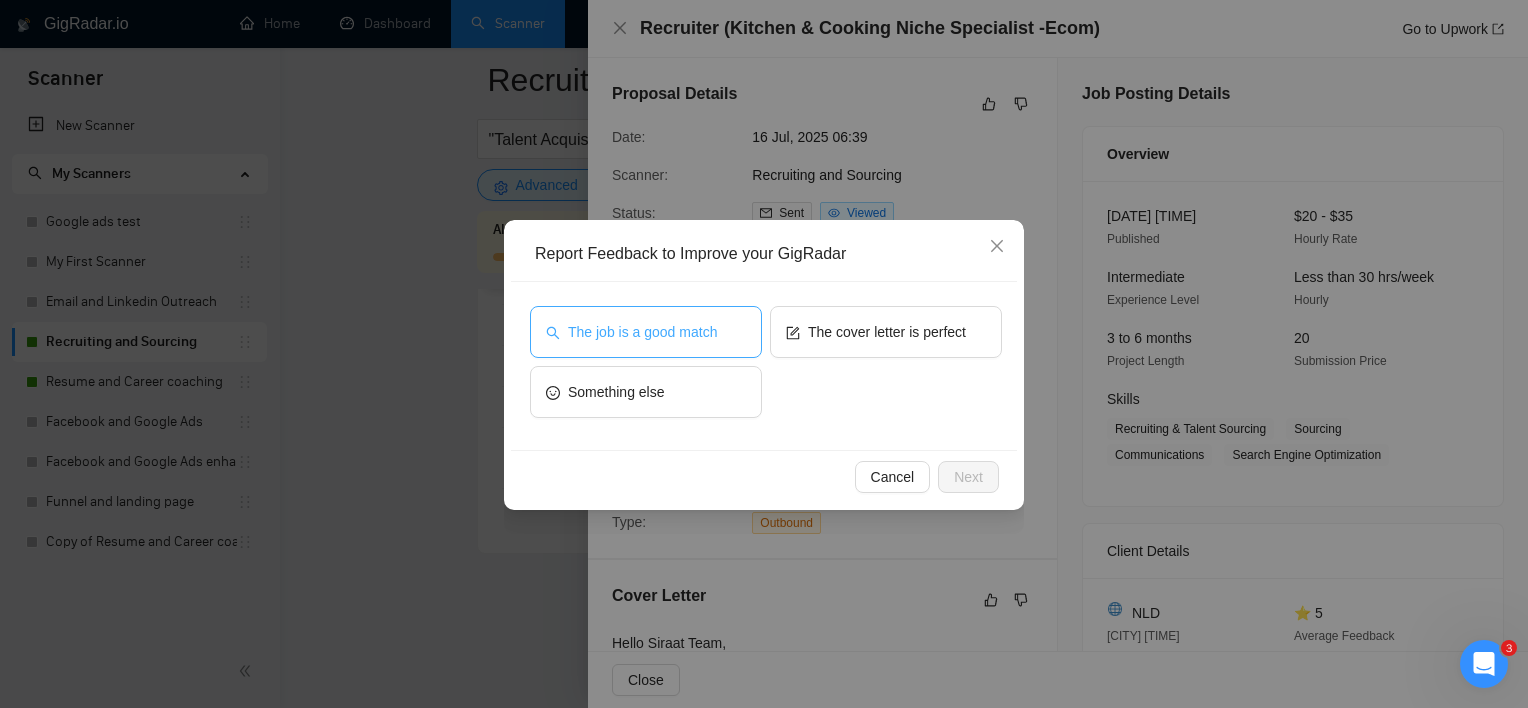 click on "The job is a good match" at bounding box center (642, 332) 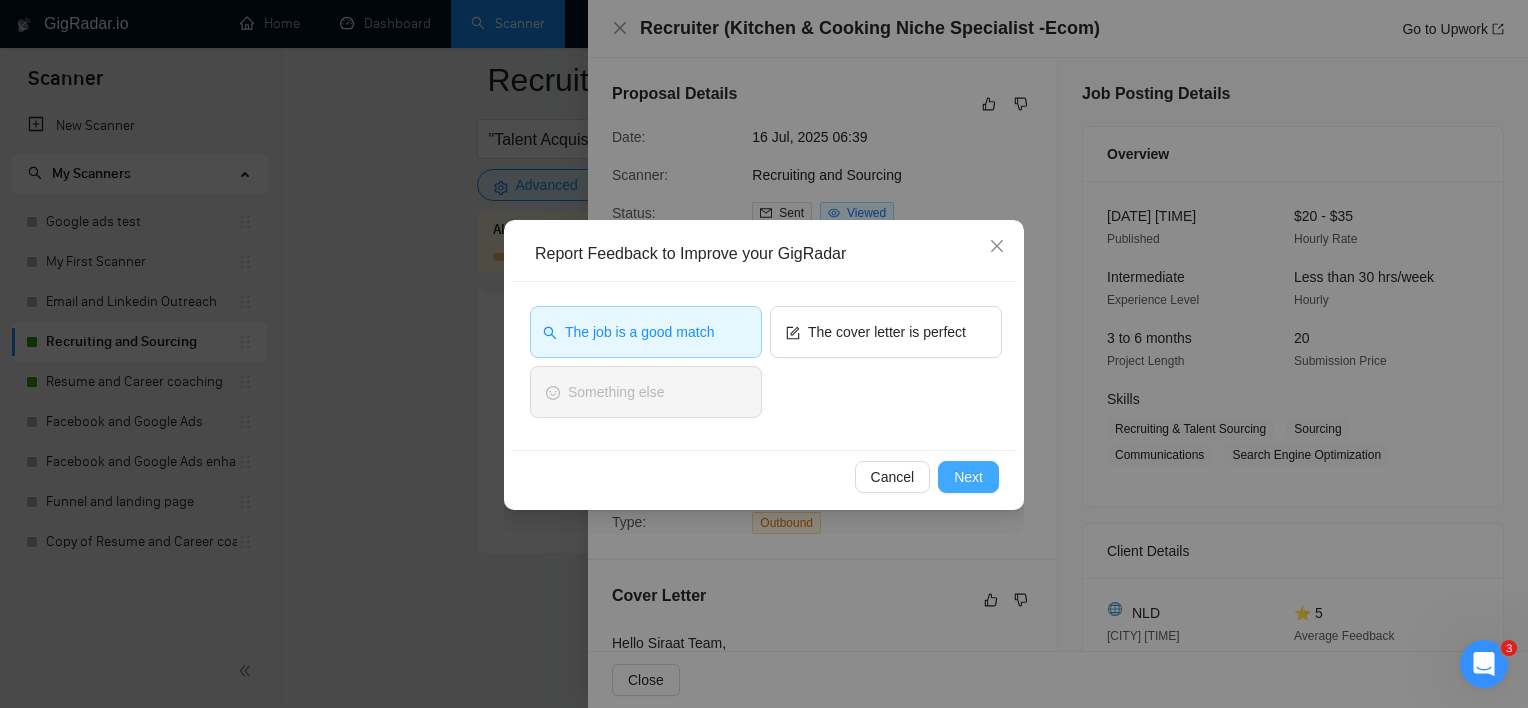 click on "Next" at bounding box center [968, 477] 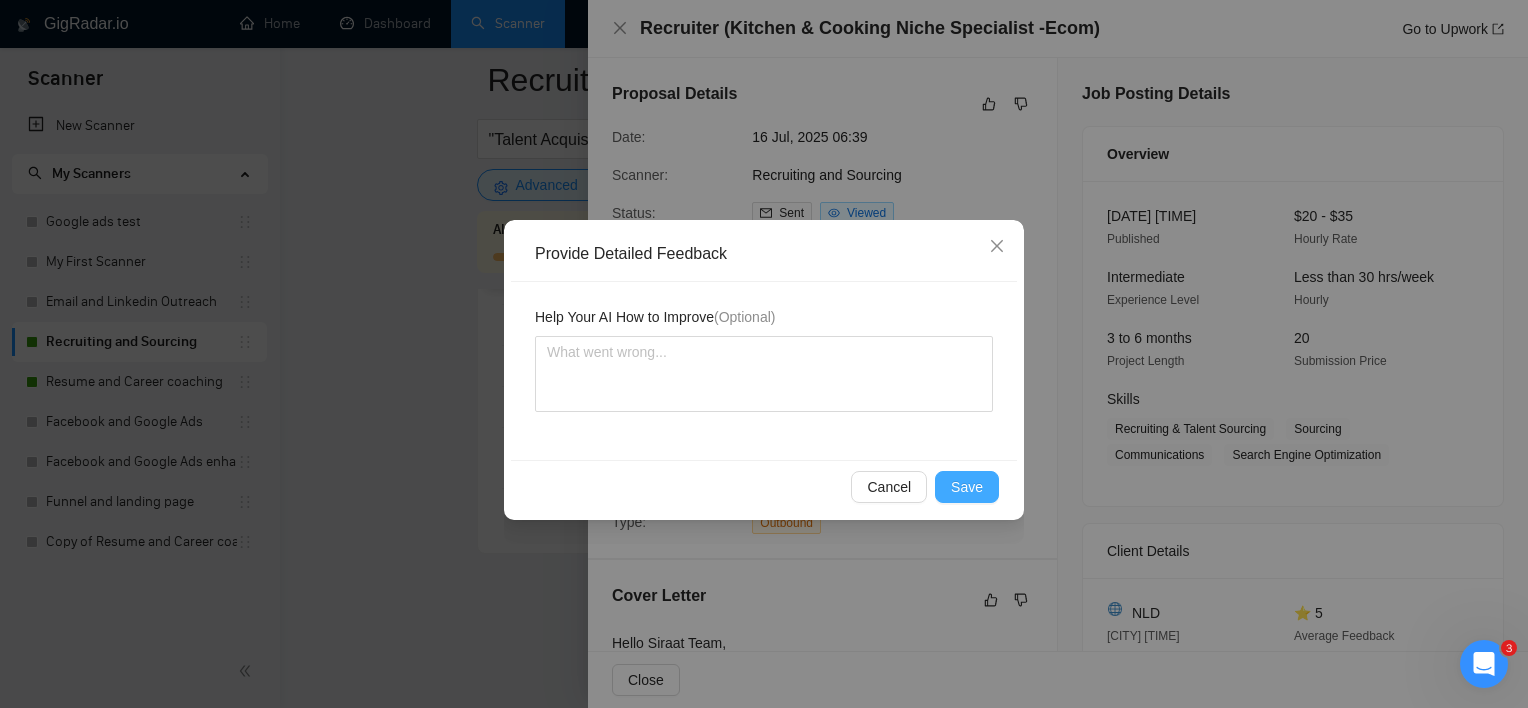 click on "Save" at bounding box center (967, 487) 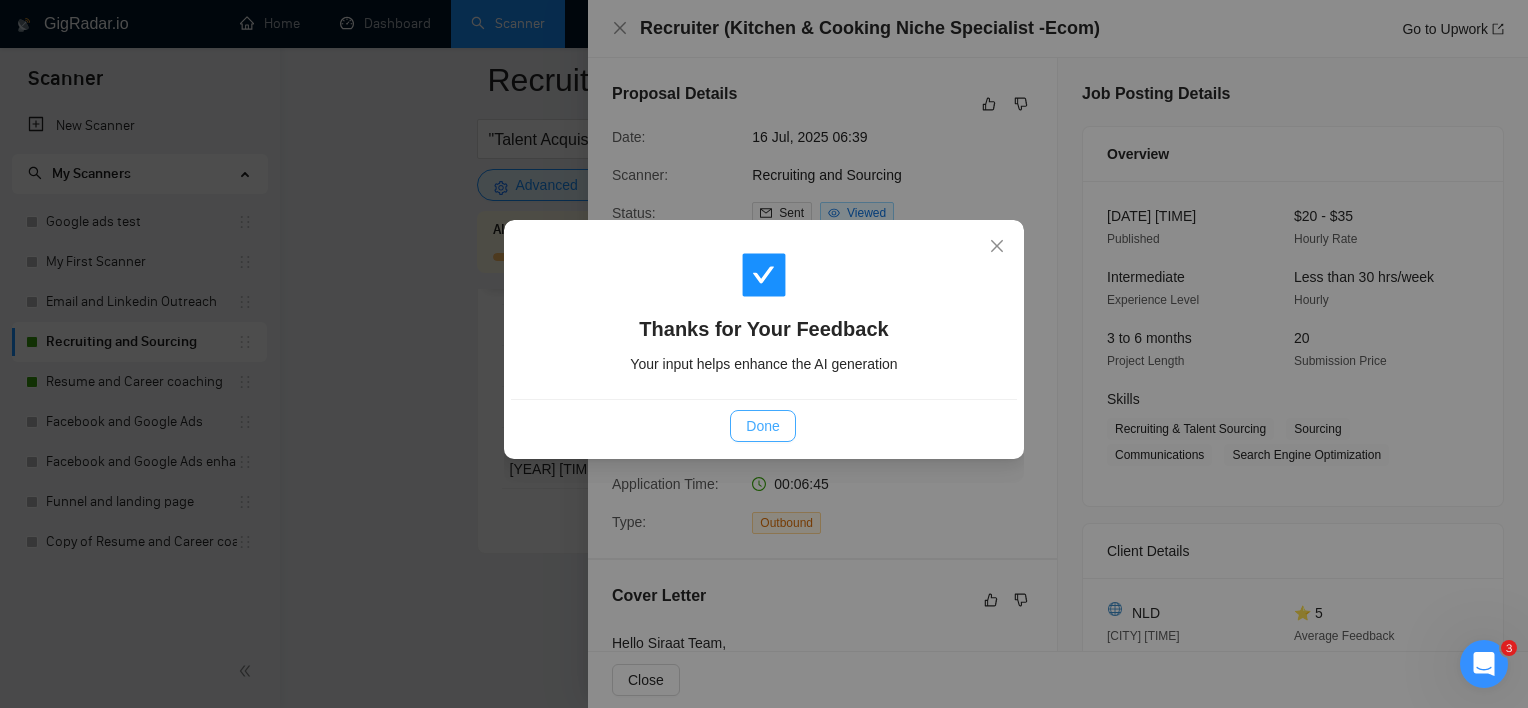 click on "Done" at bounding box center [762, 426] 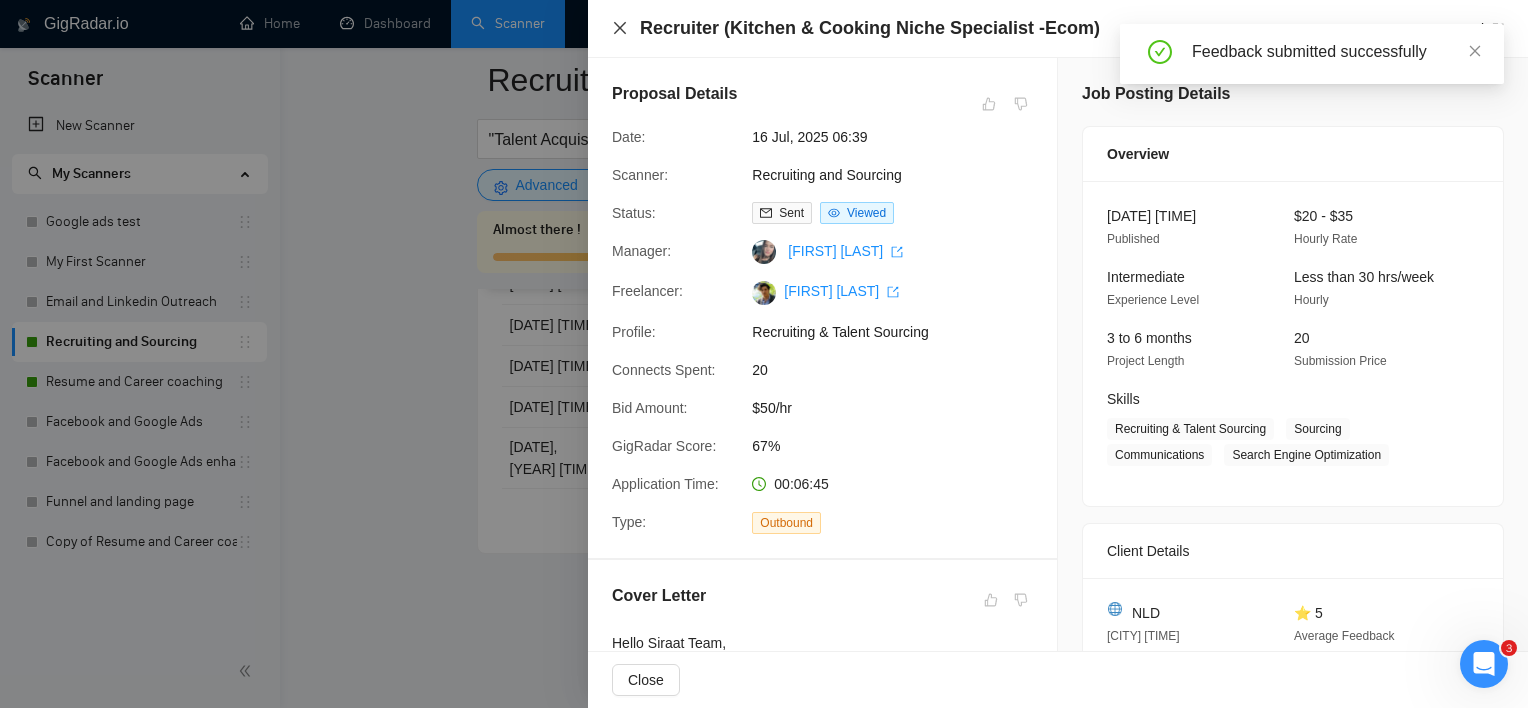 click 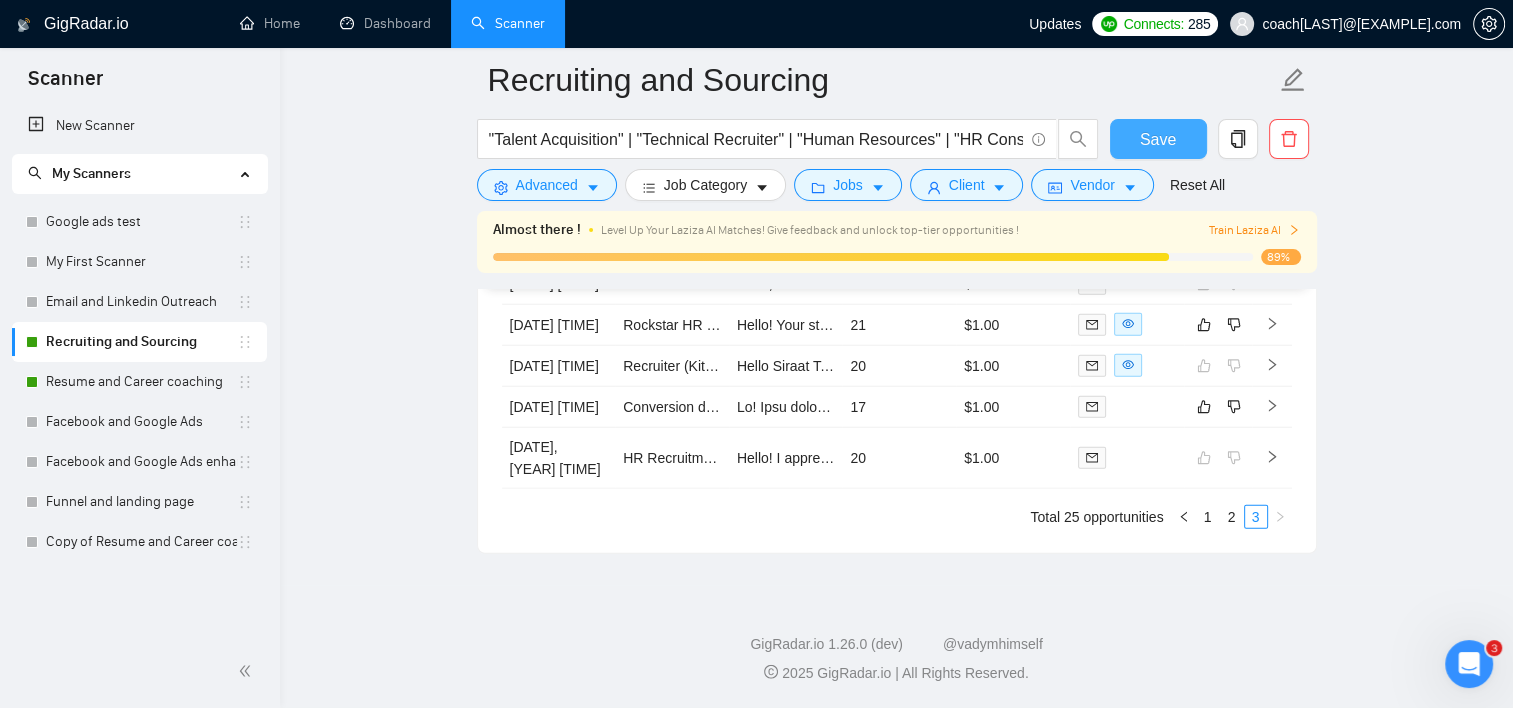 click on "Save" at bounding box center (1158, 139) 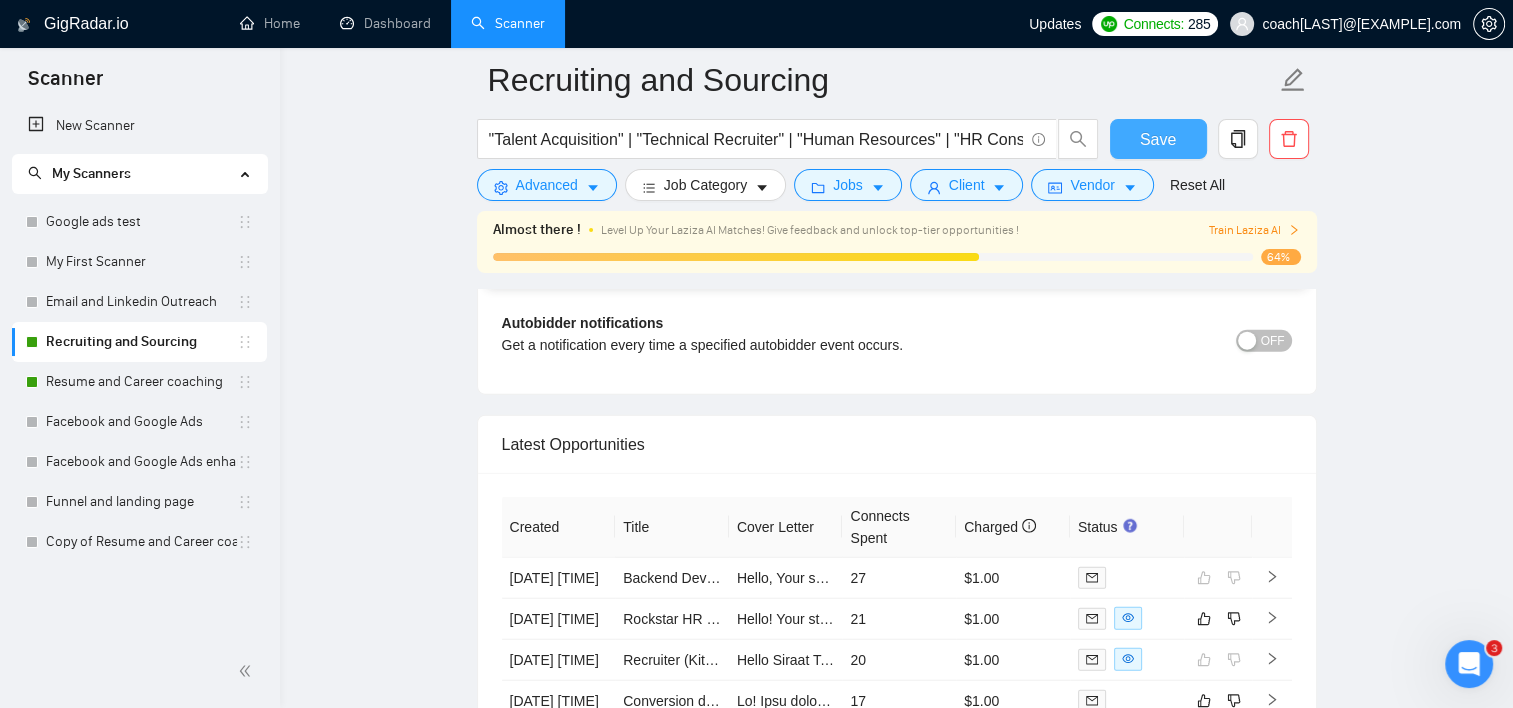 scroll, scrollTop: 4900, scrollLeft: 0, axis: vertical 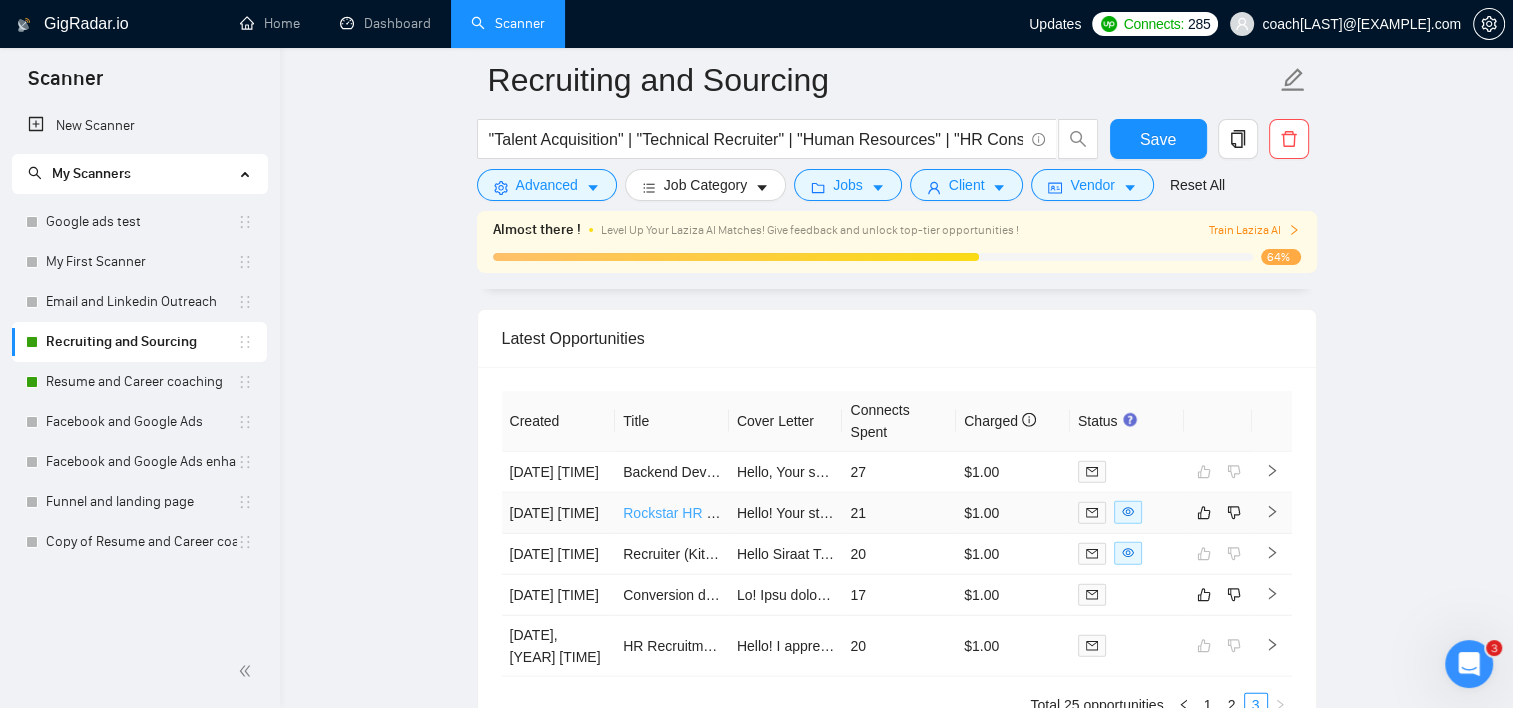 click on "Rockstar HR Generalist/Recruiter/Operations Manager 30 hours/week, Tech company Georgia Tech [CITY]" at bounding box center (954, 513) 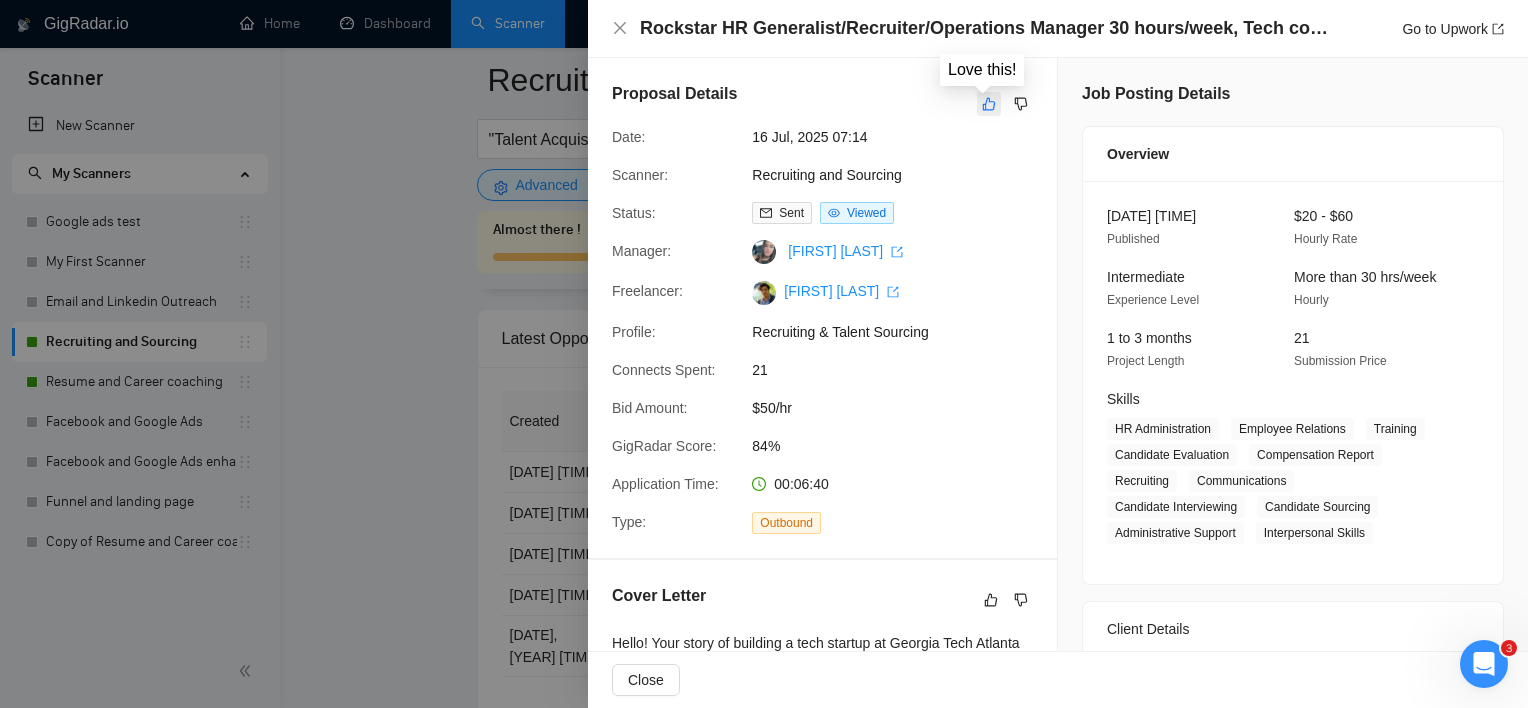 click 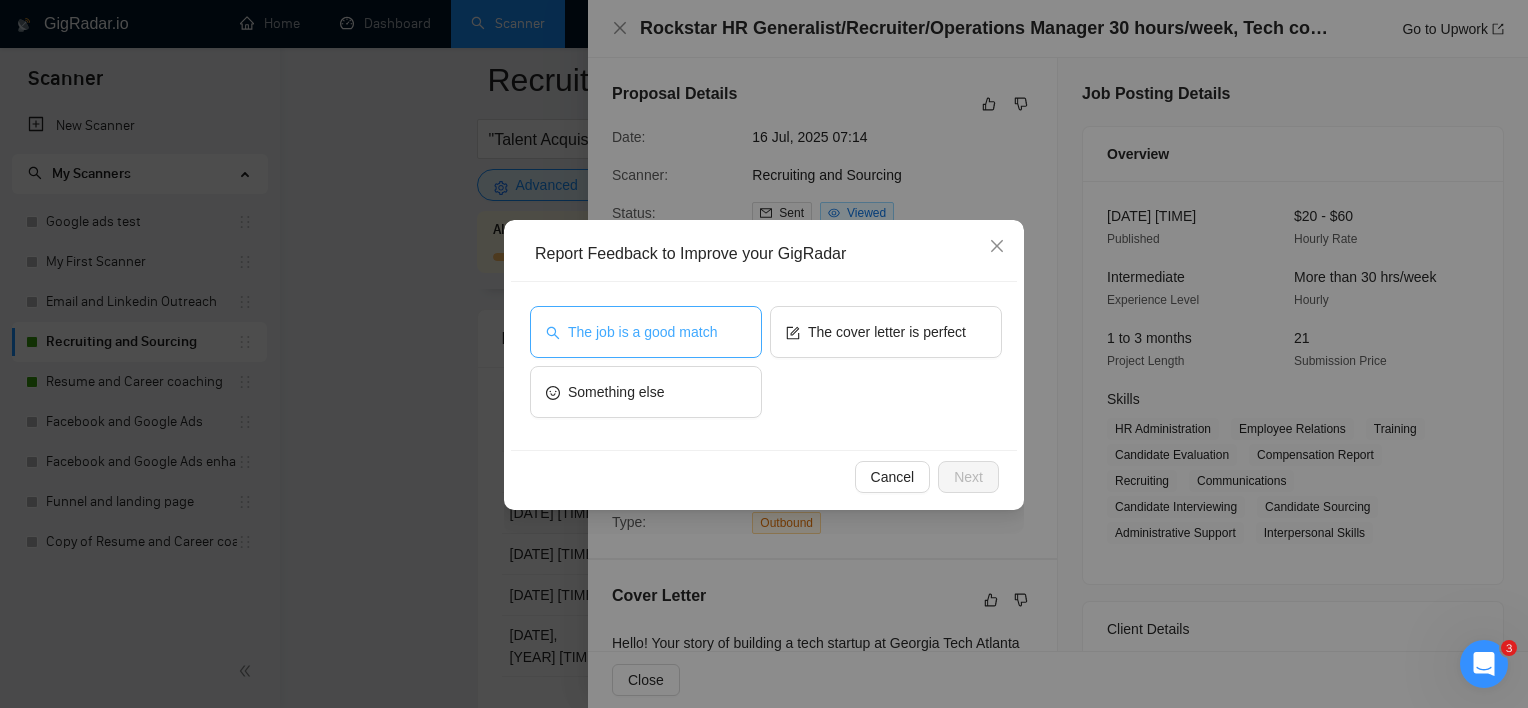 click on "The job is a good match The cover letter is perfect Something else" at bounding box center [764, 366] 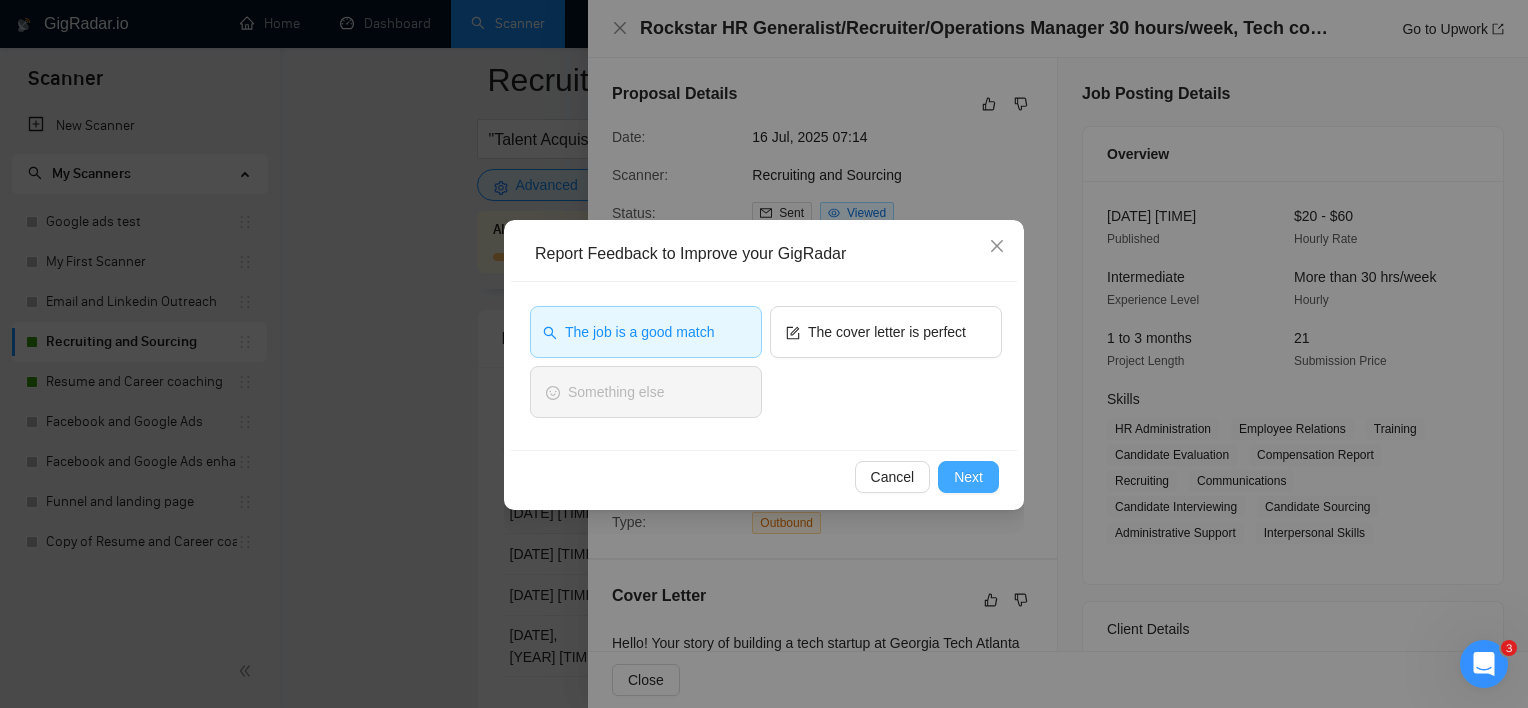 click on "Next" at bounding box center [968, 477] 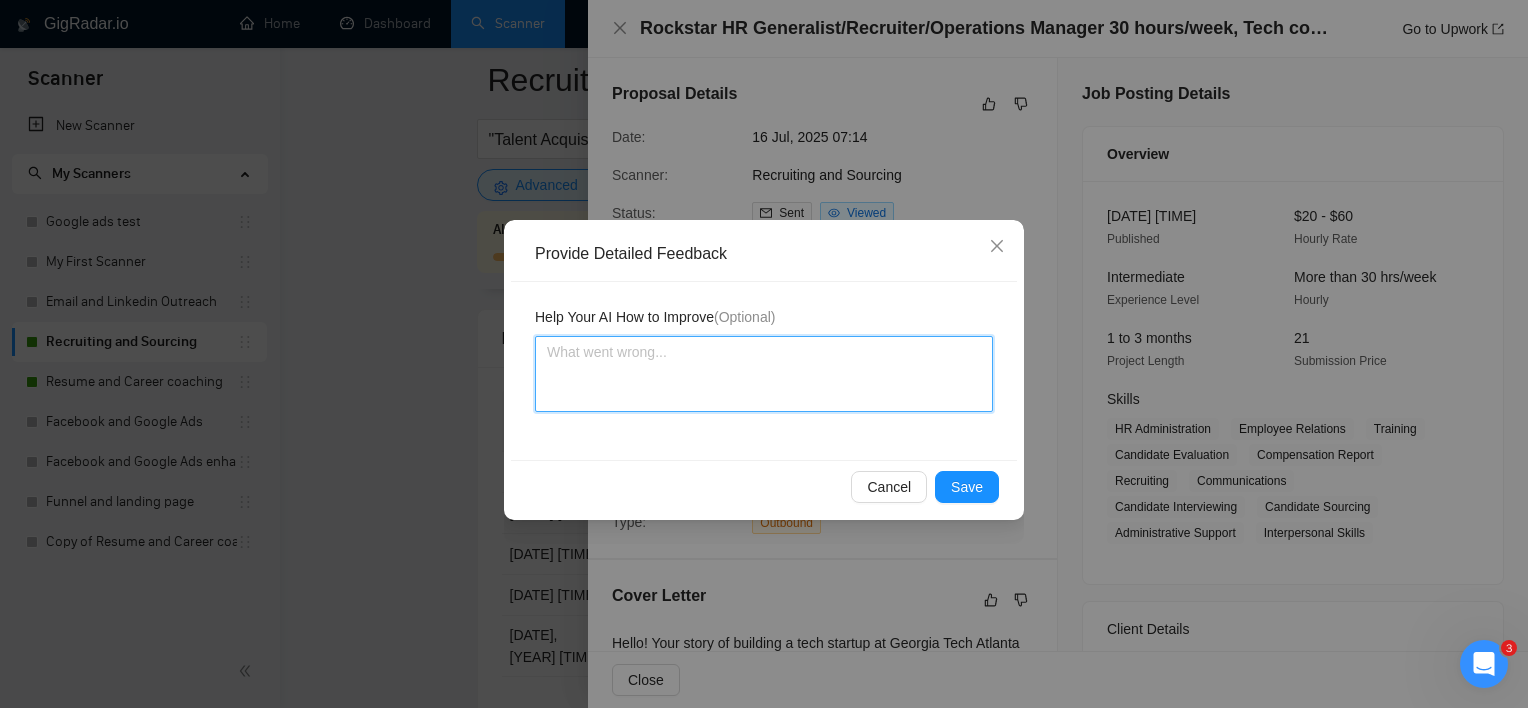 click at bounding box center [764, 374] 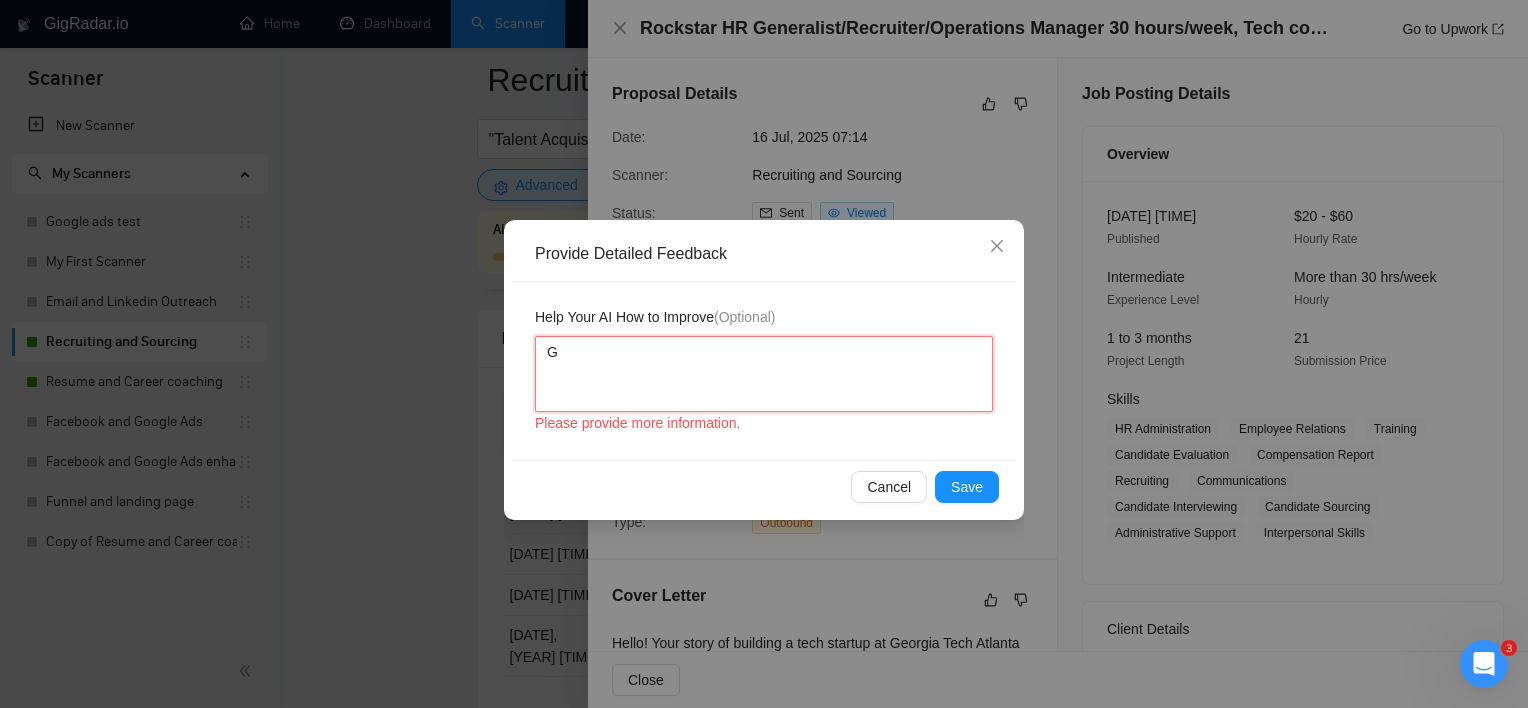 type 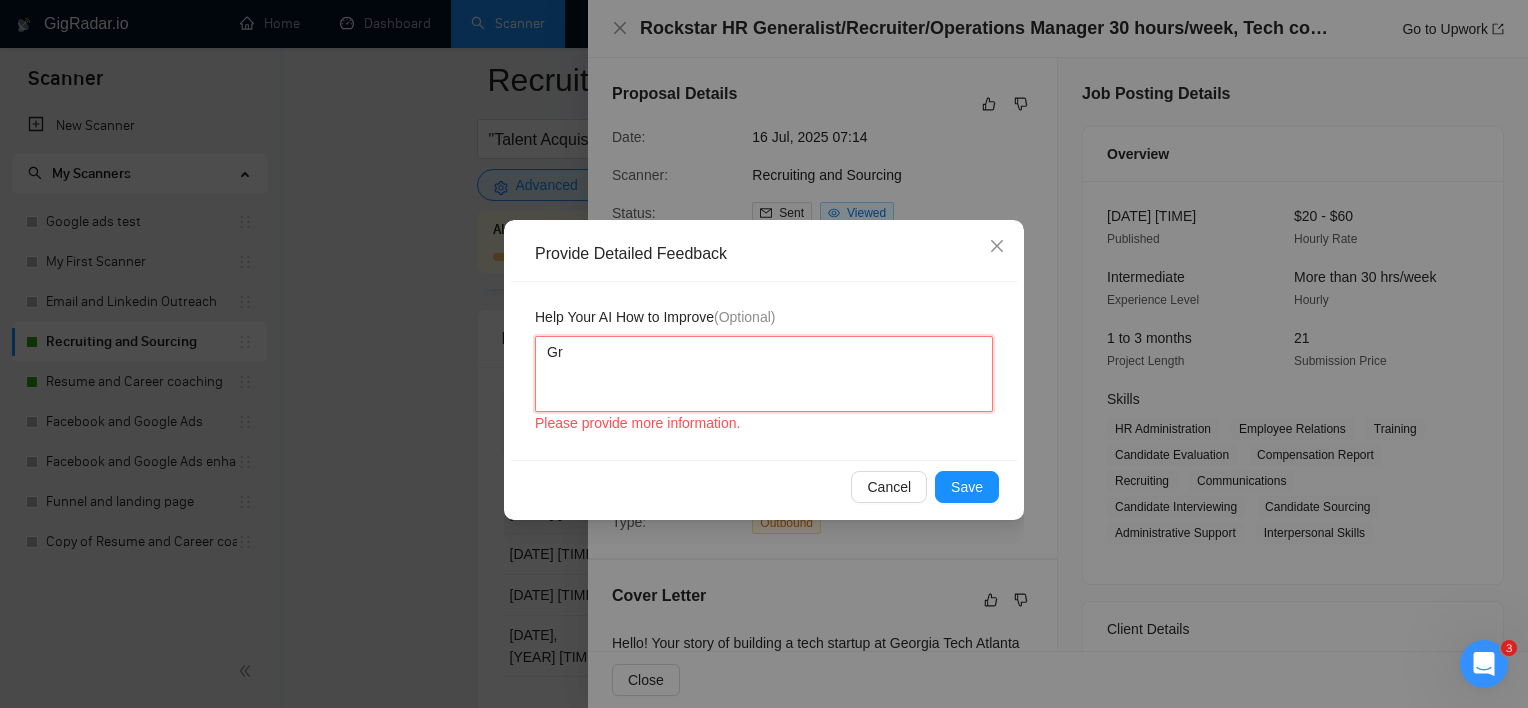 type 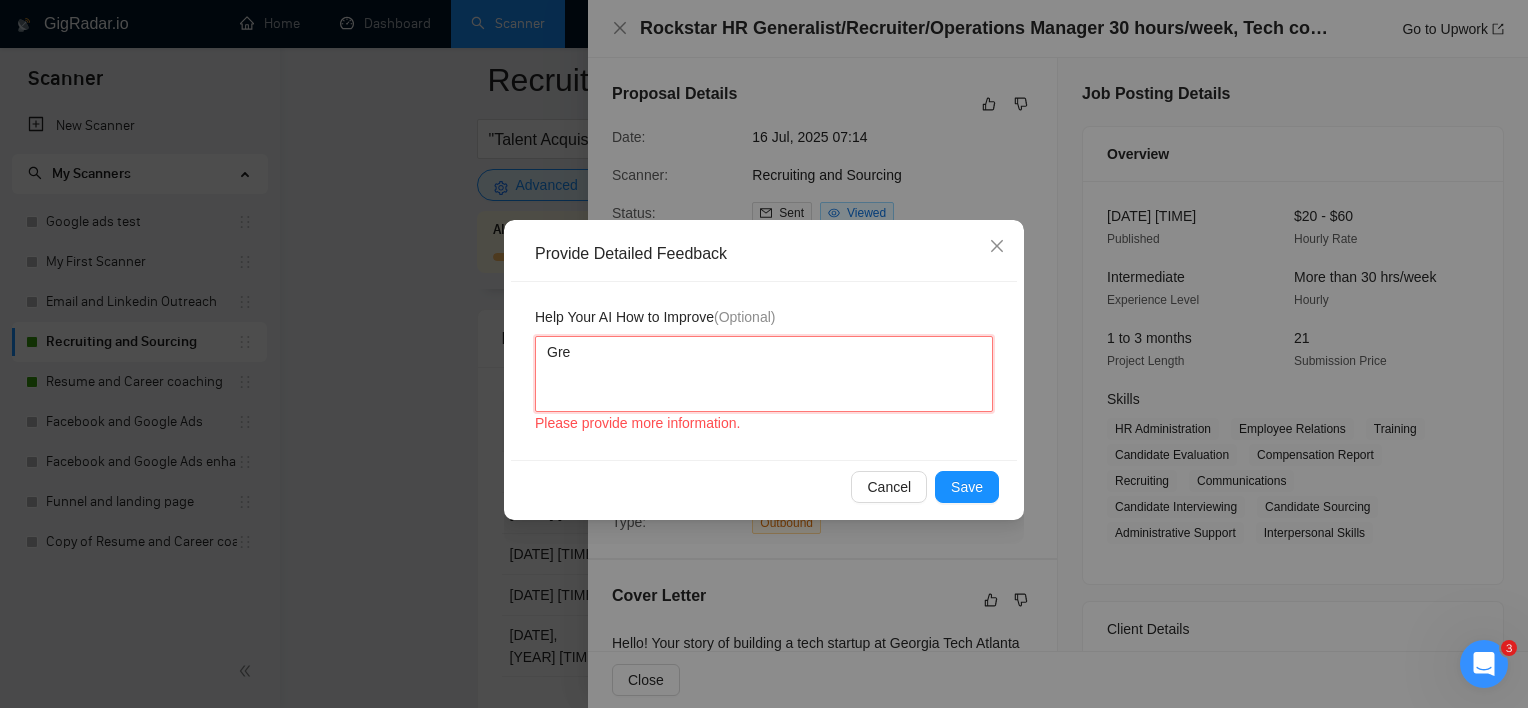 type 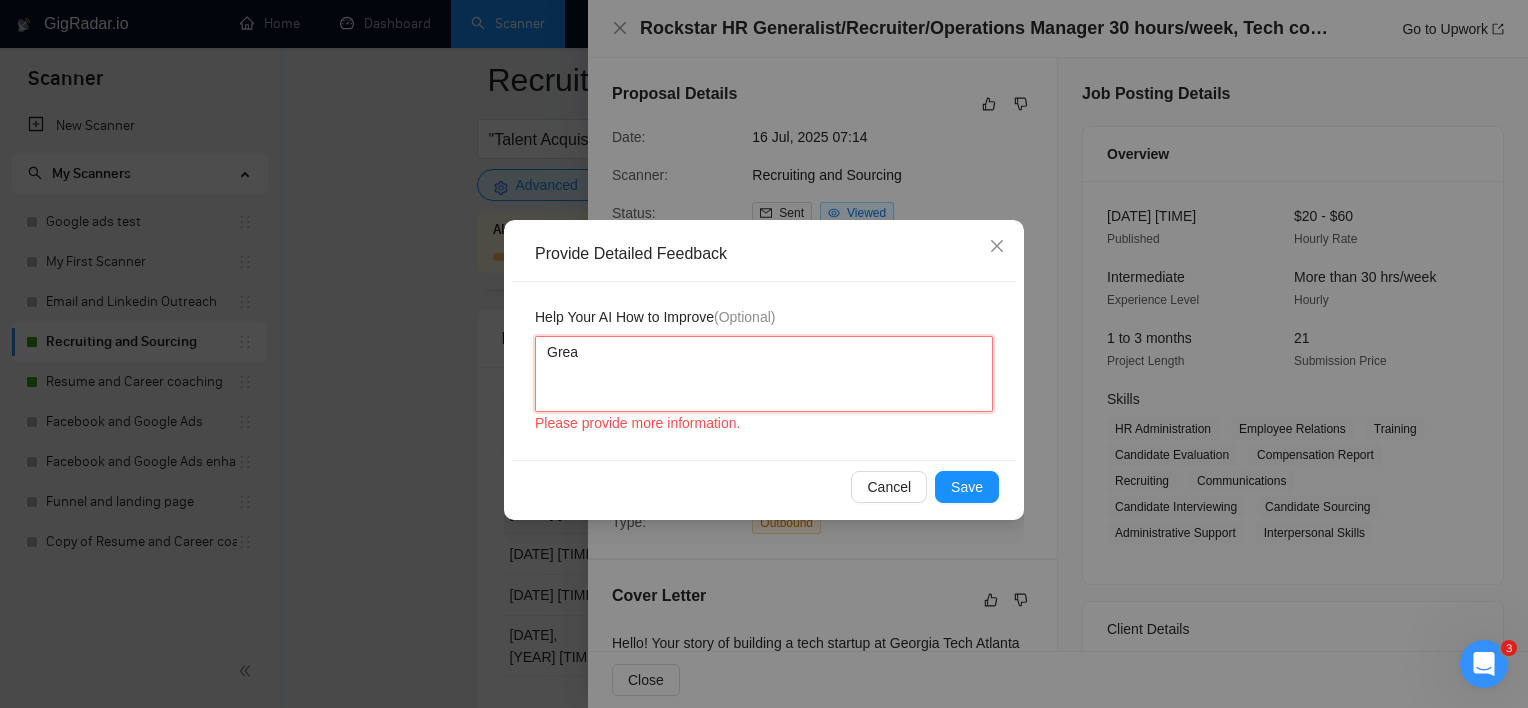type 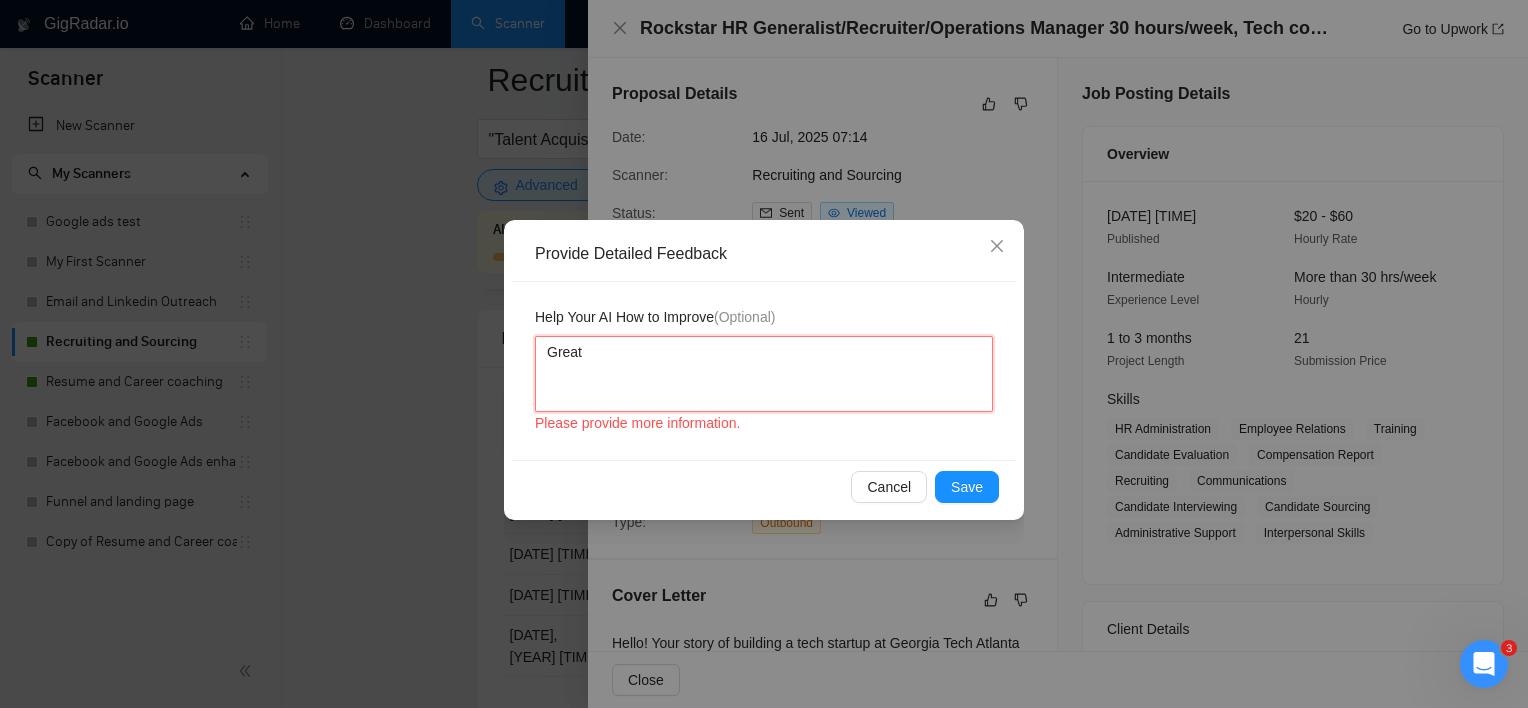 type 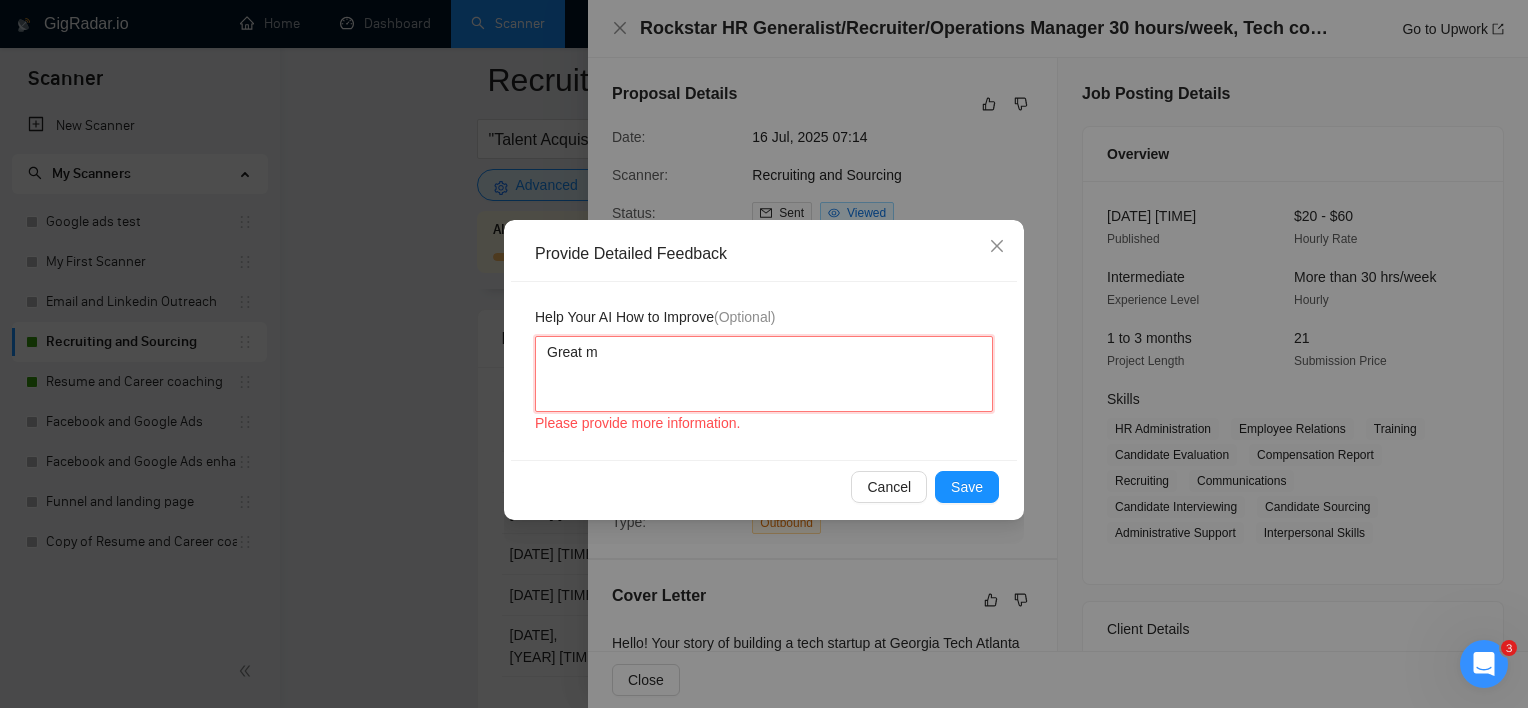 type 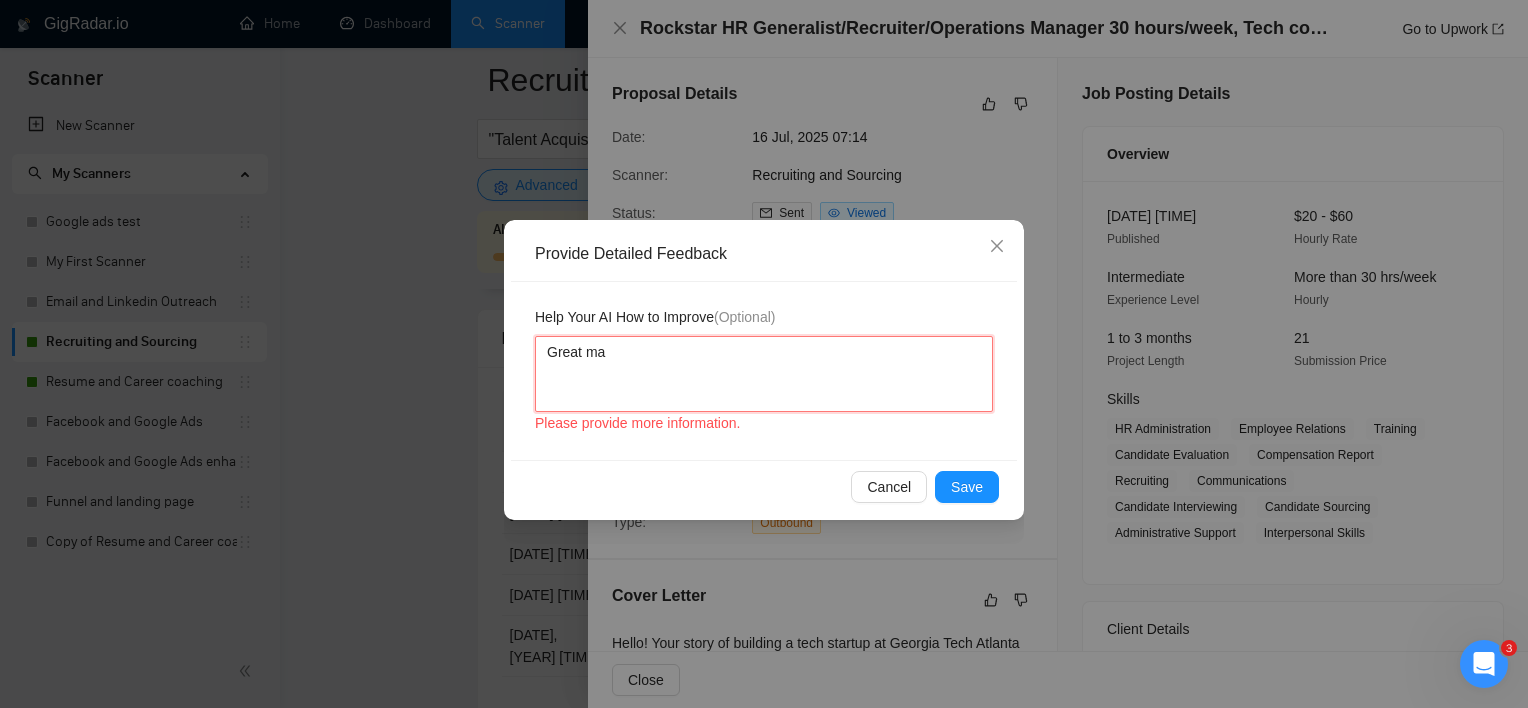 type 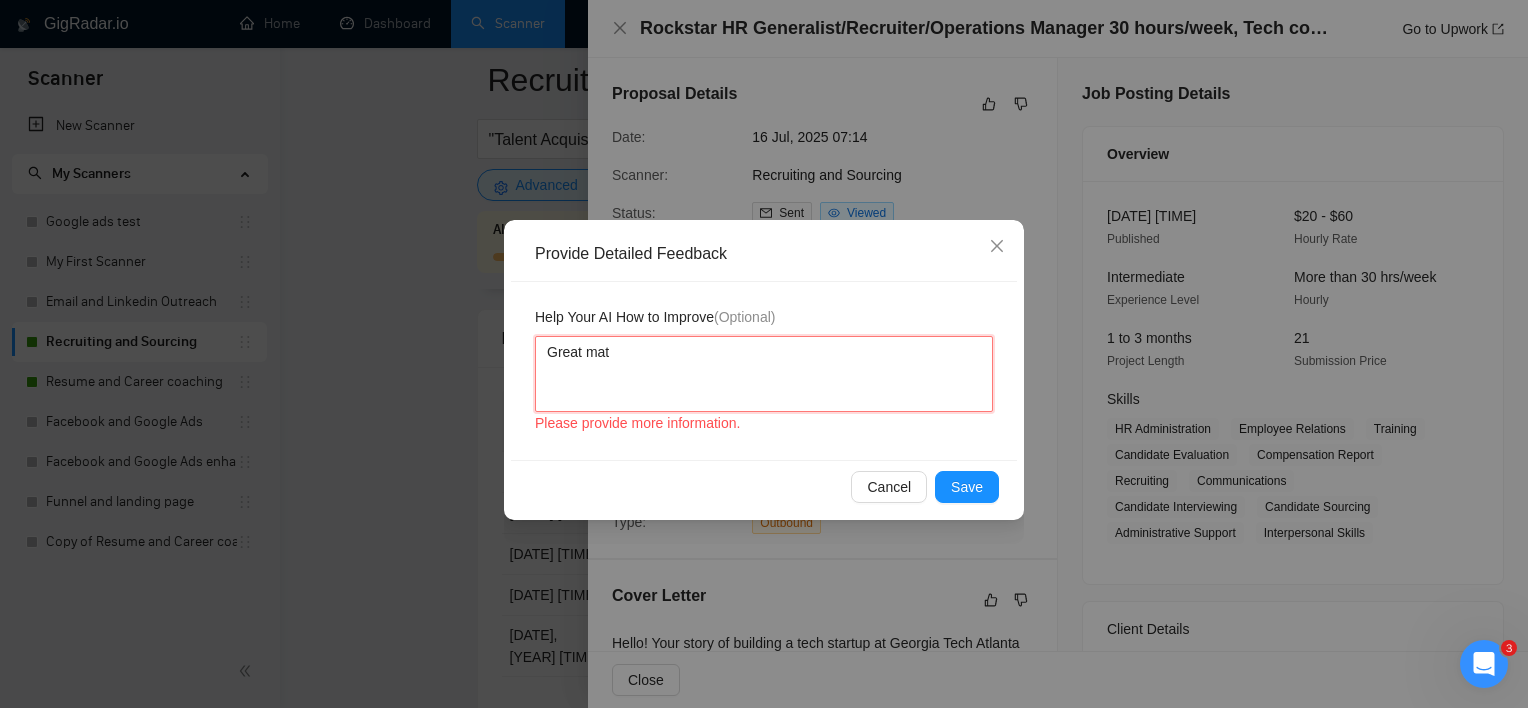 type 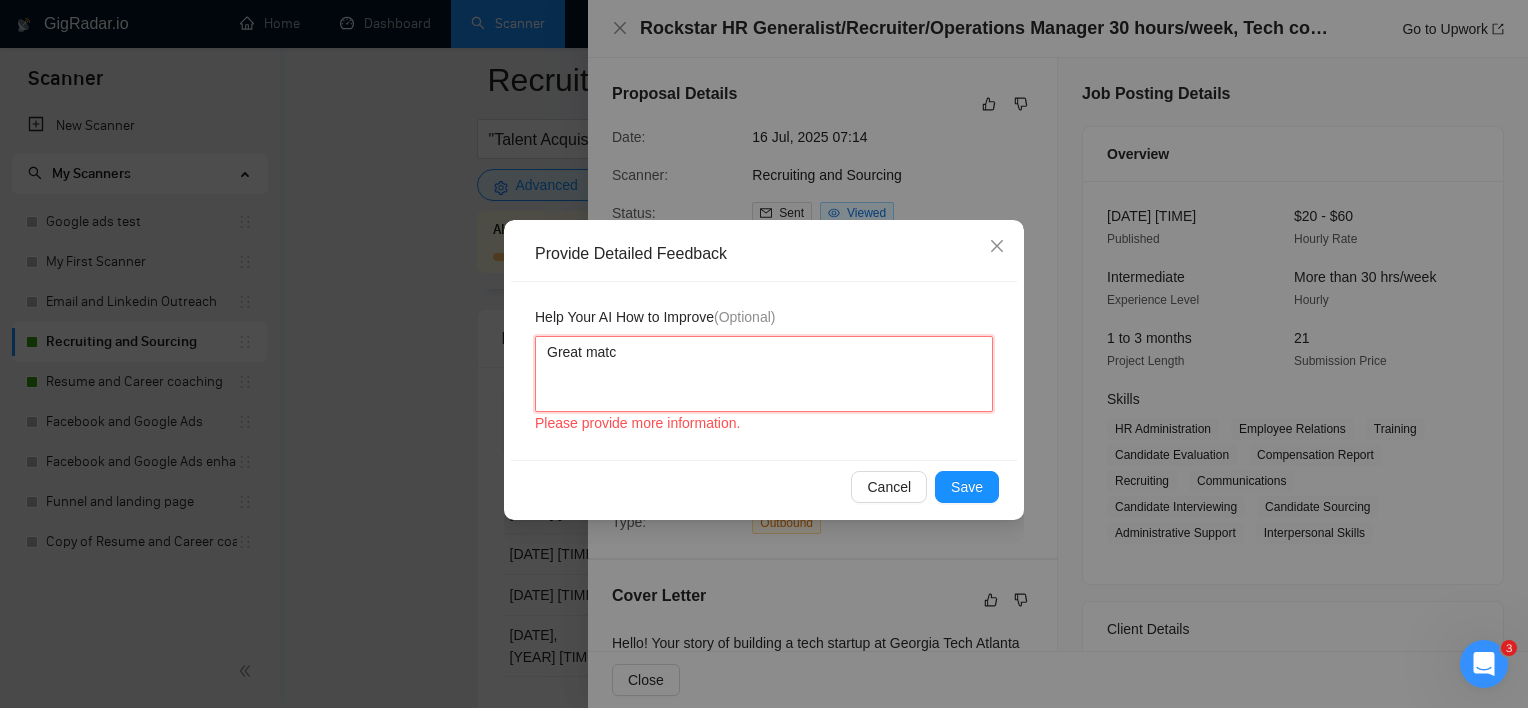 type 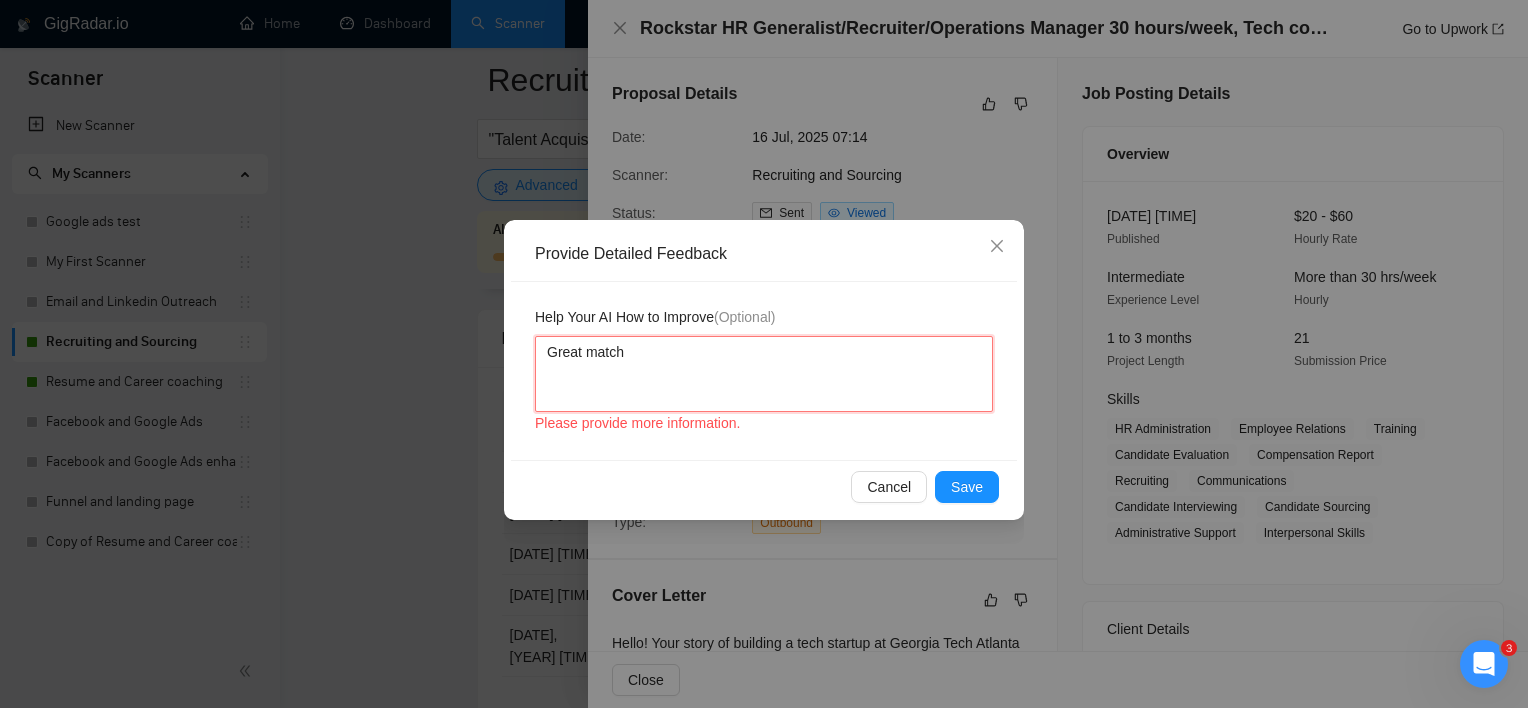 type 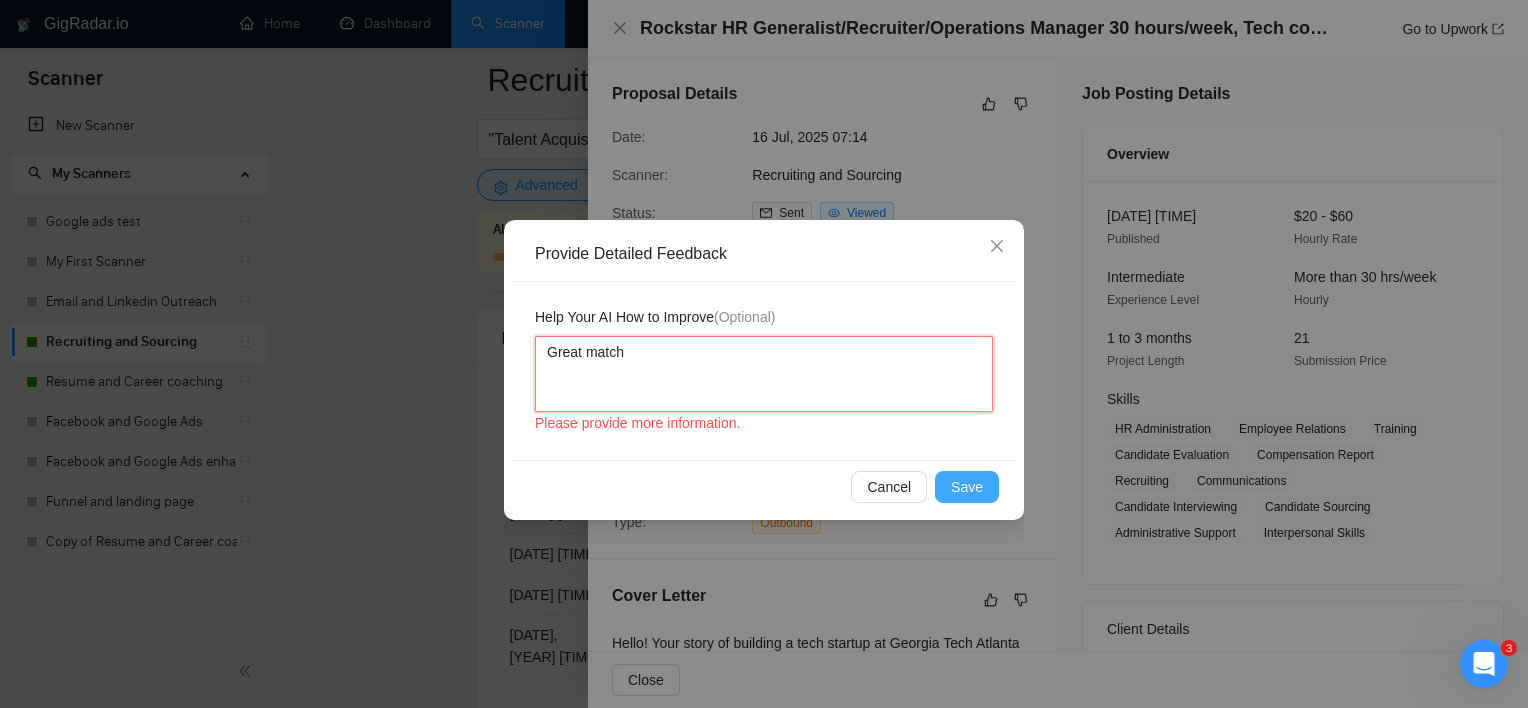 type on "Great match" 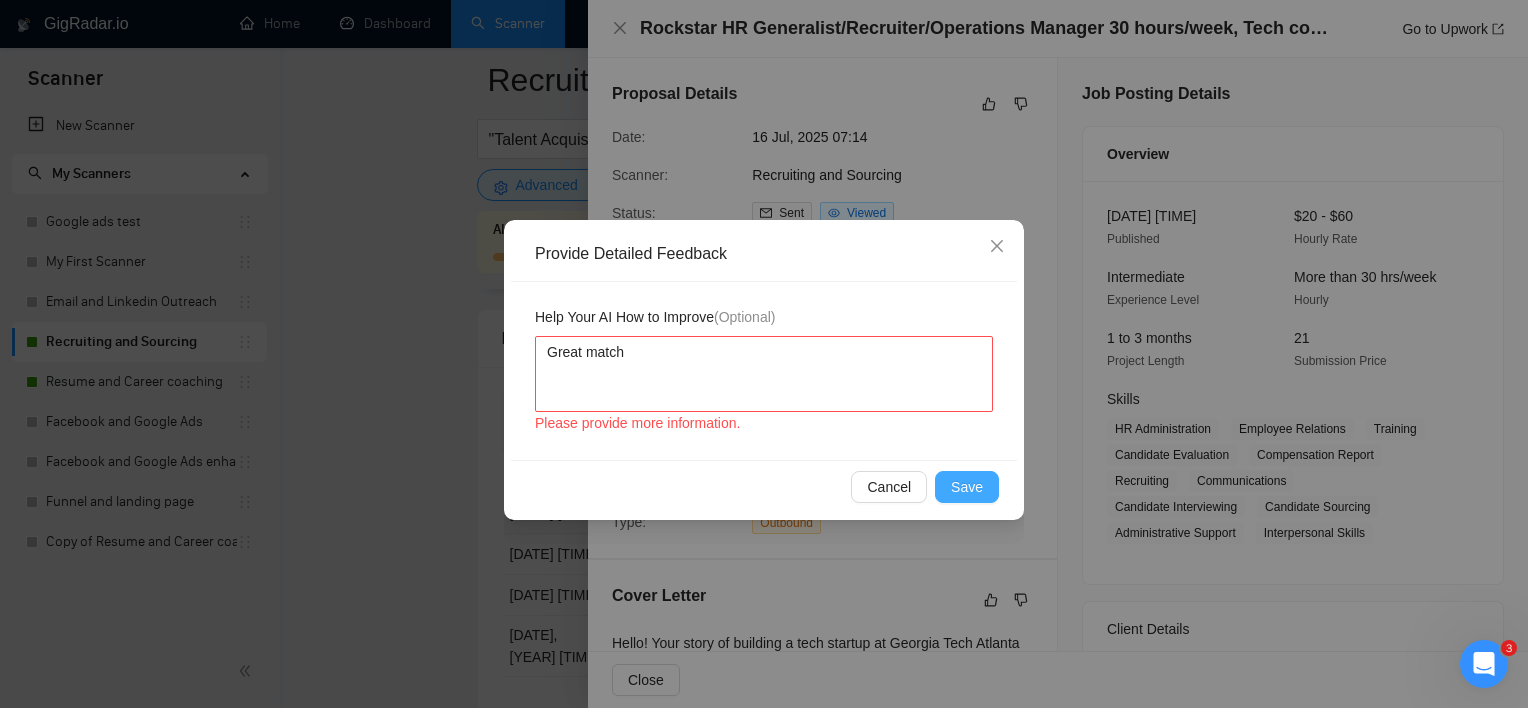 click on "Save" at bounding box center (967, 487) 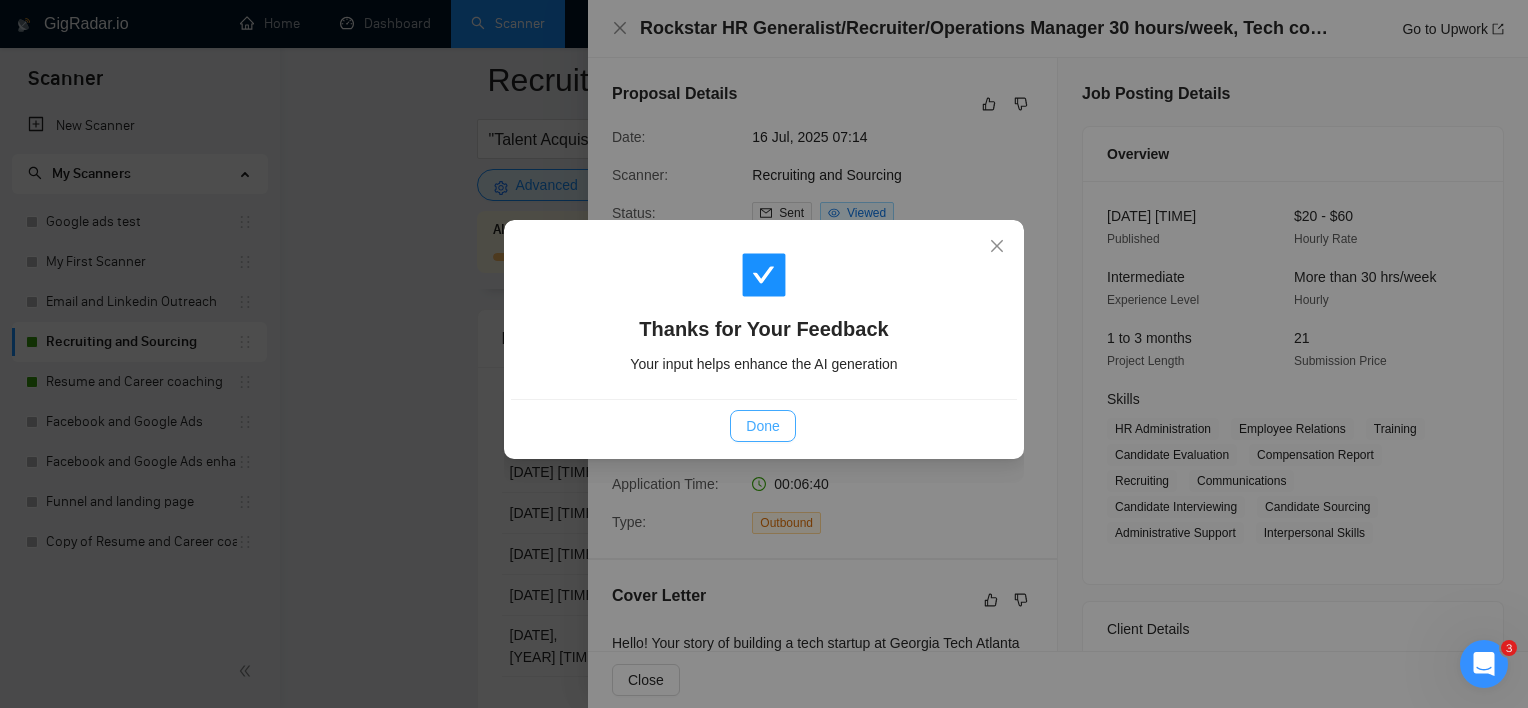 click on "Done" at bounding box center [762, 426] 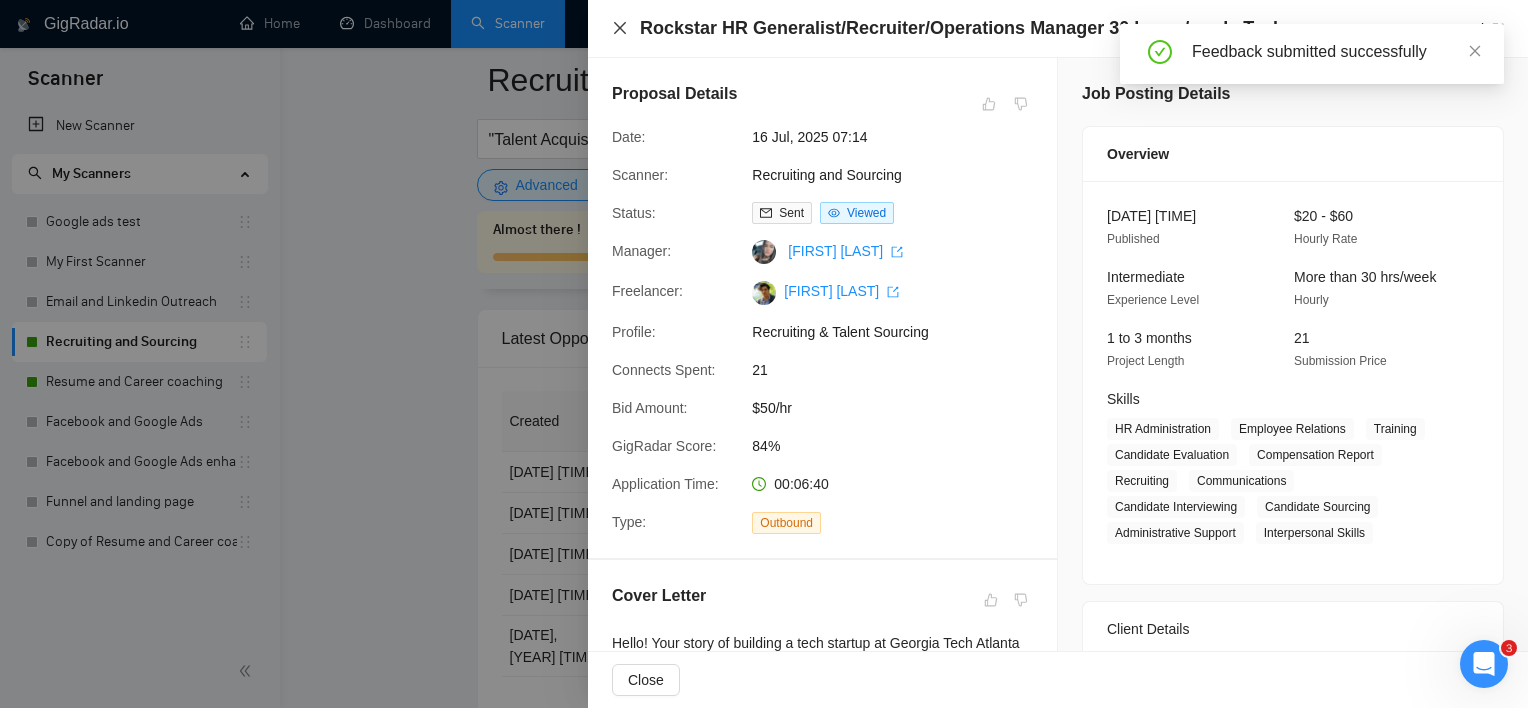 click 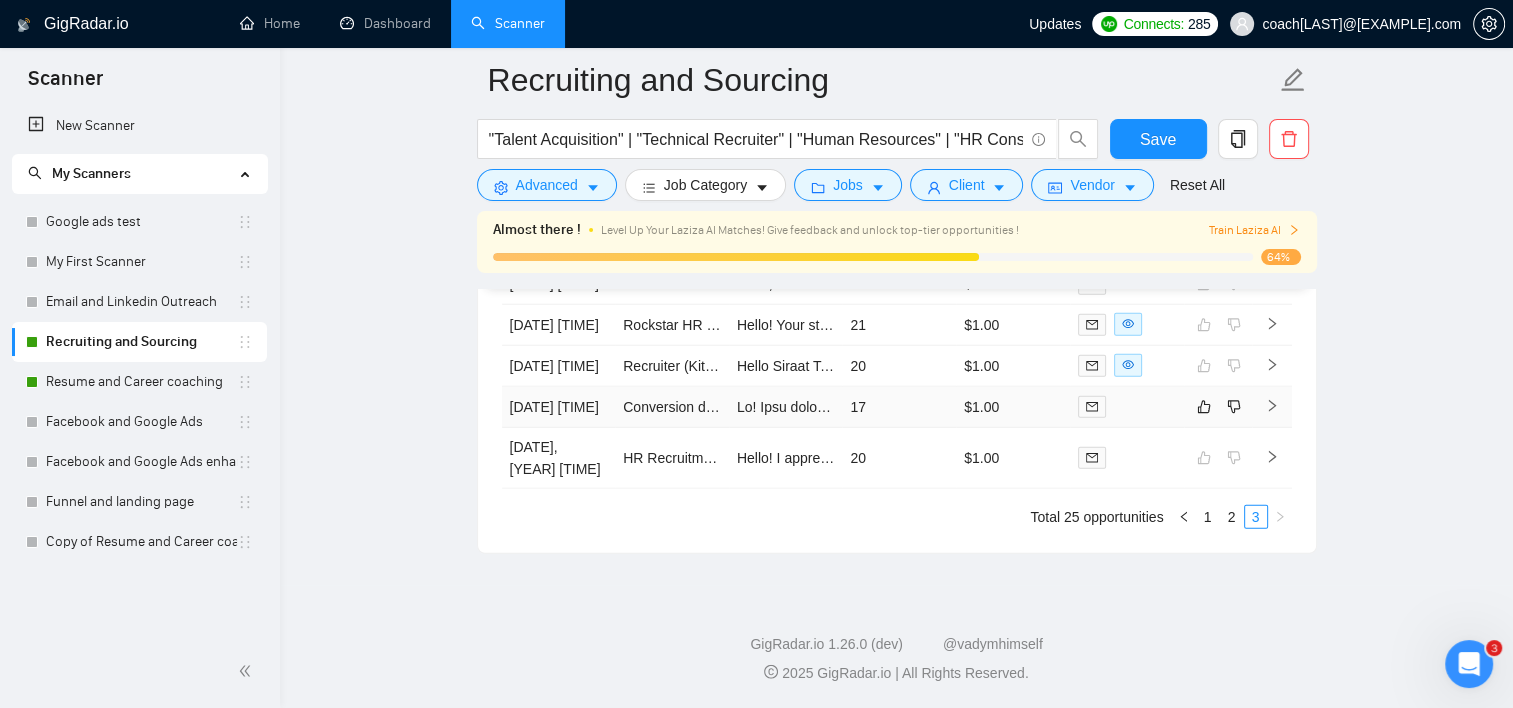 scroll, scrollTop: 5060, scrollLeft: 0, axis: vertical 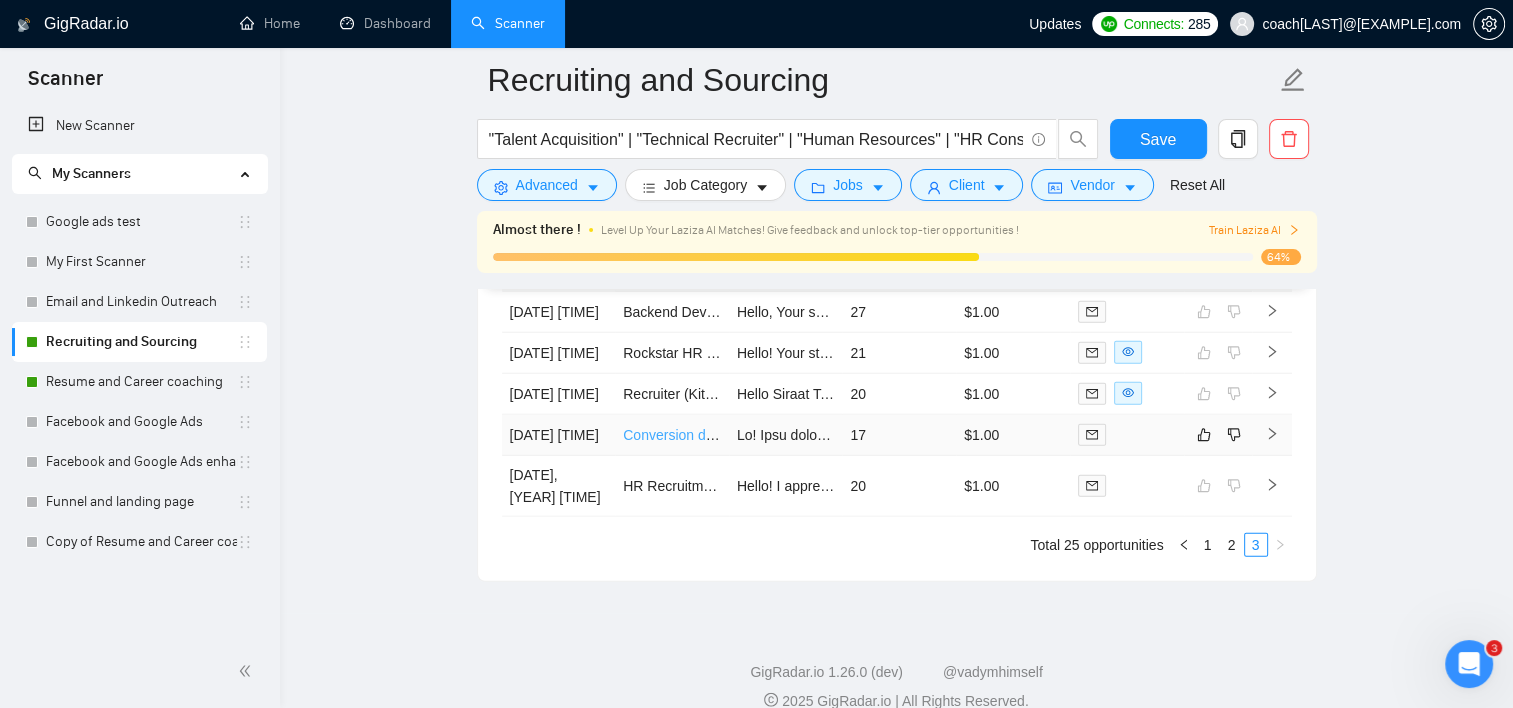 click on "Conversion driven recruiter for tech learning program (EdTech | Part-time | Remote)" at bounding box center [881, 435] 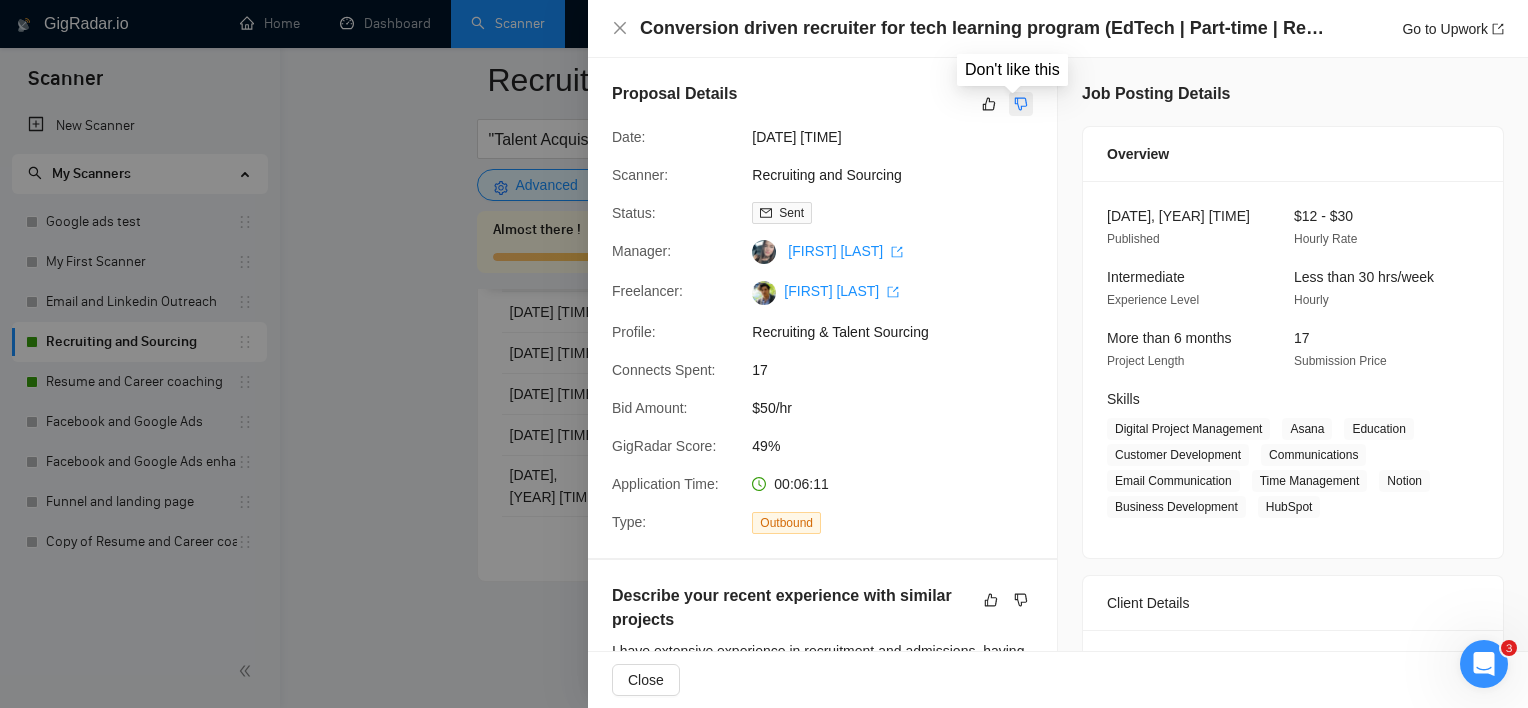 click 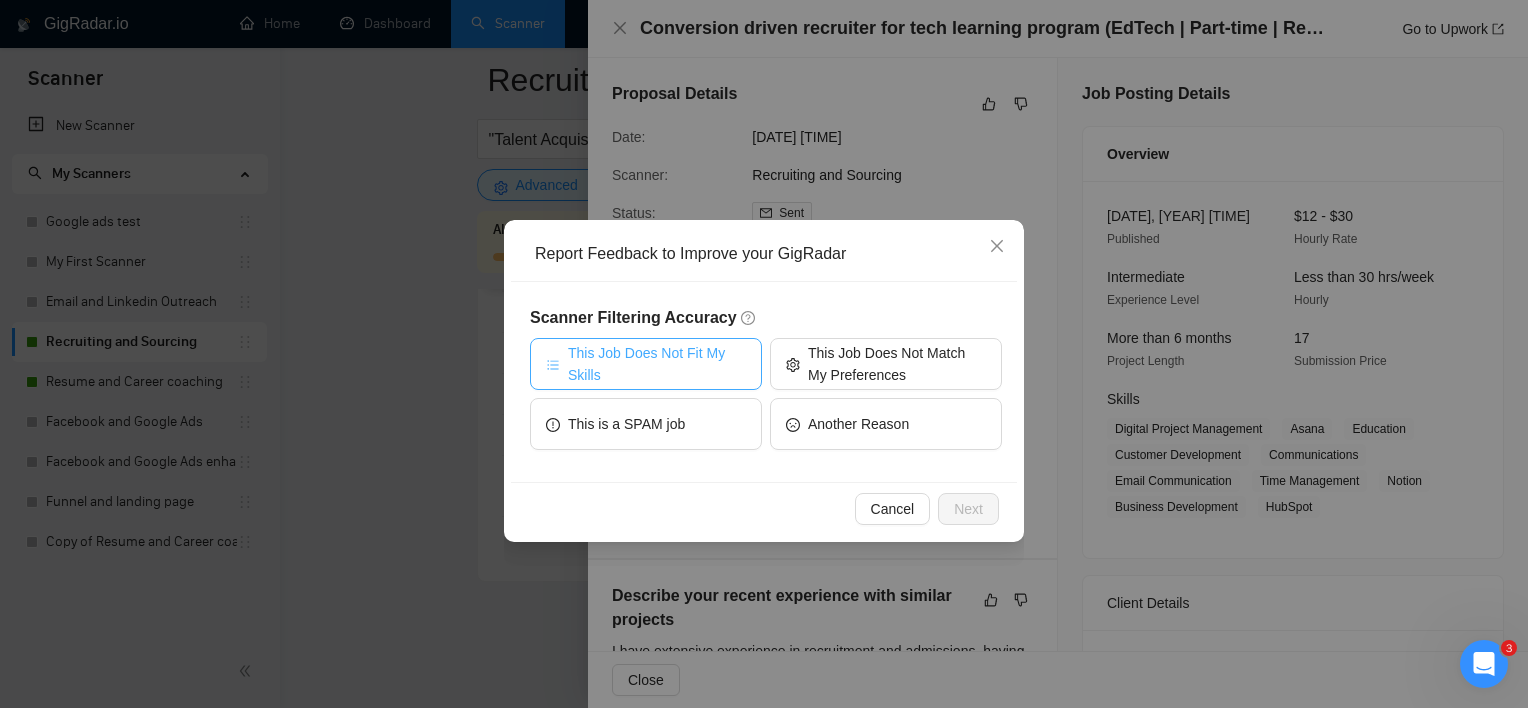 click on "This Job Does Not Fit My Skills" at bounding box center (657, 364) 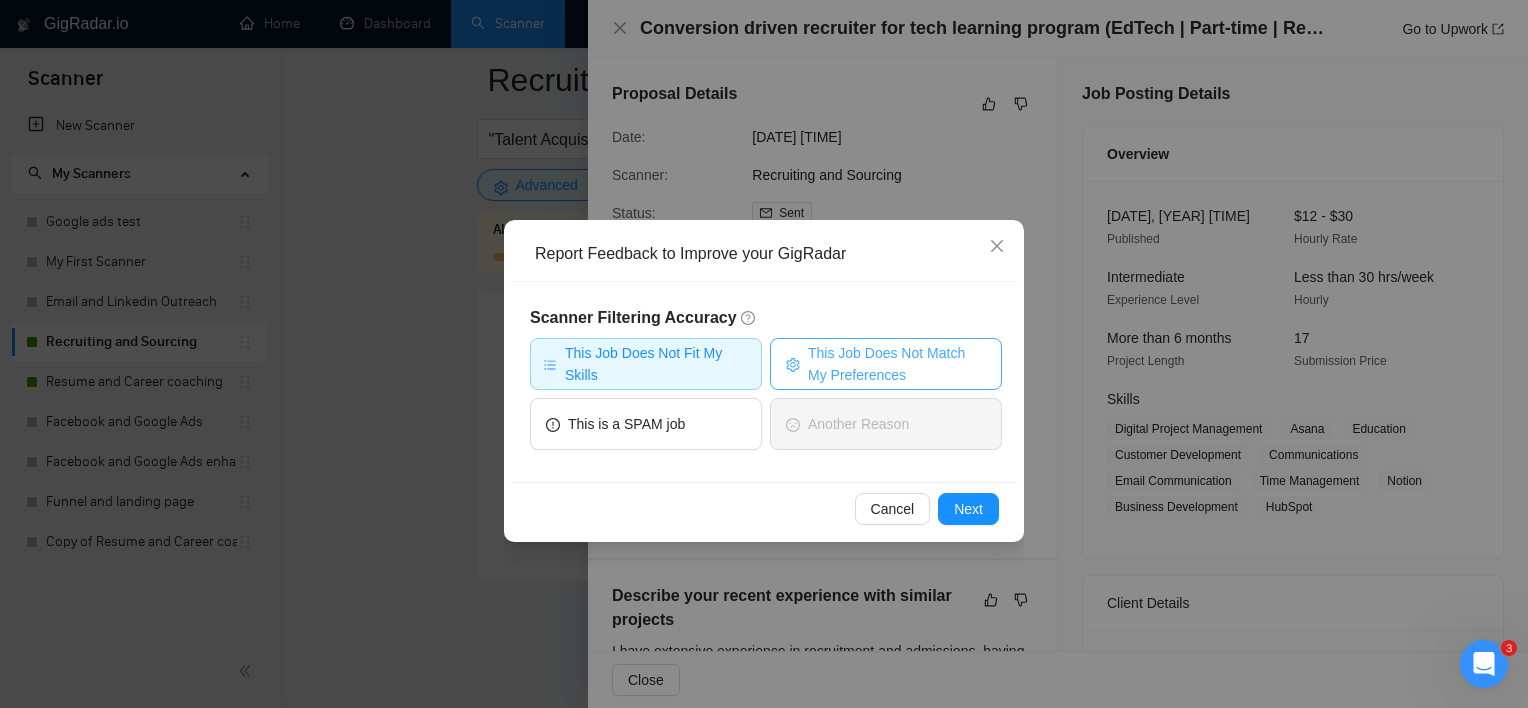 click on "This Job Does Not Match My Preferences" at bounding box center (897, 364) 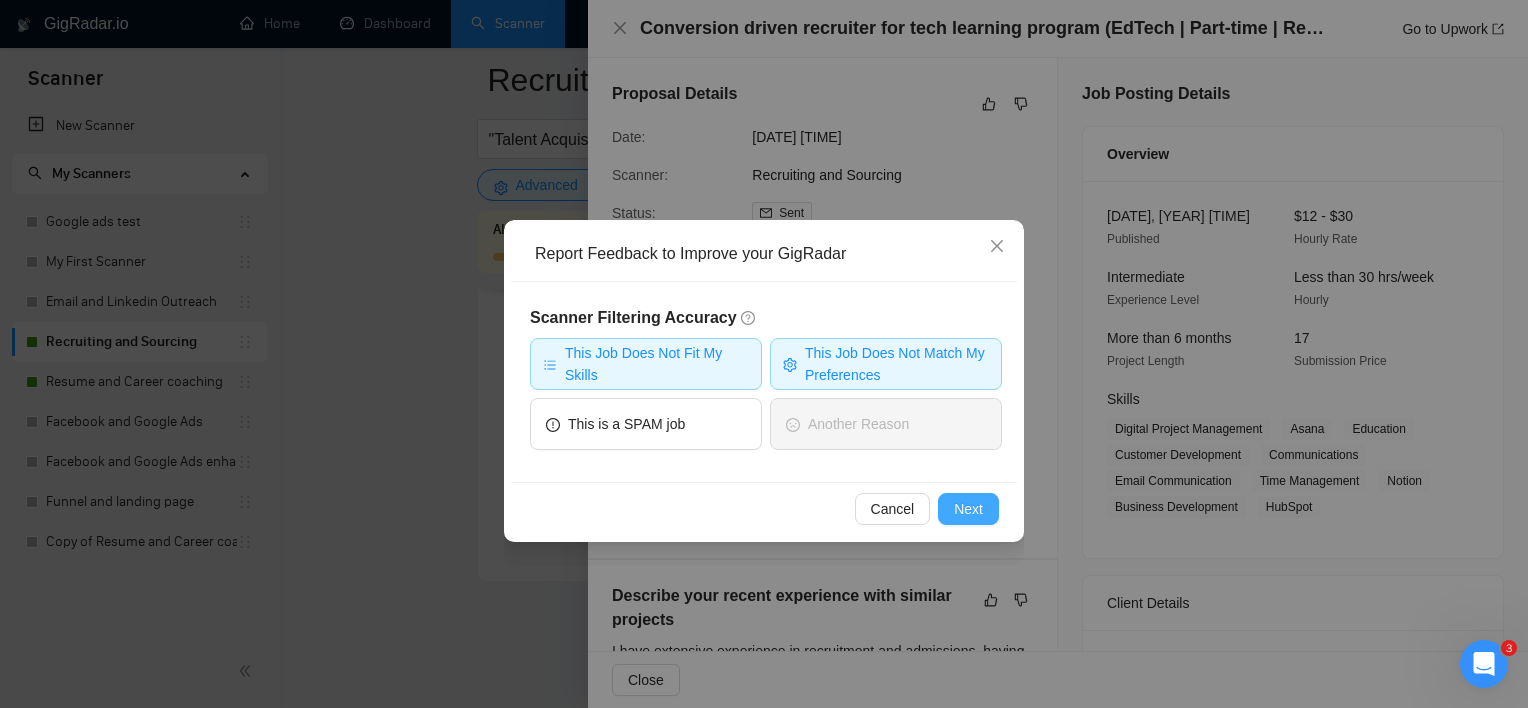 click on "Next" at bounding box center (968, 509) 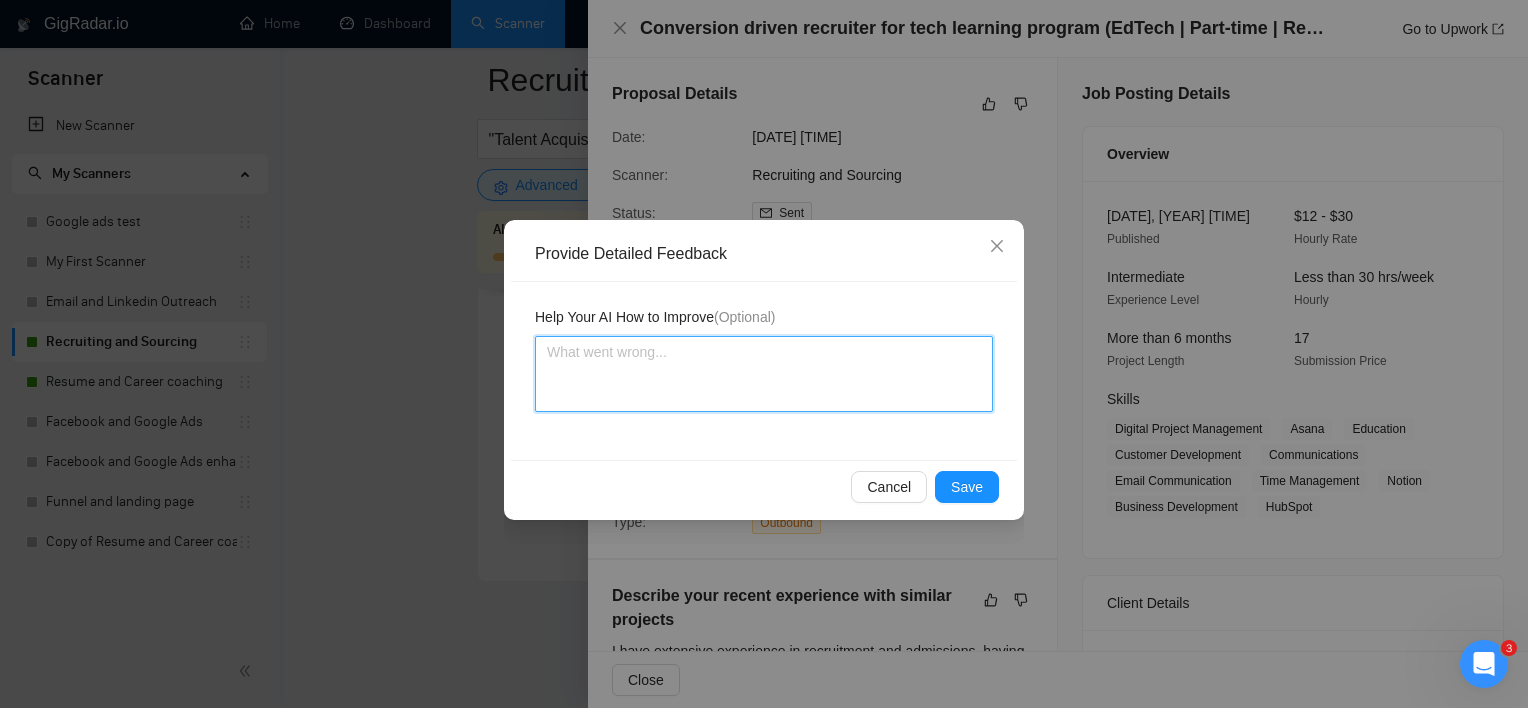 click at bounding box center [764, 374] 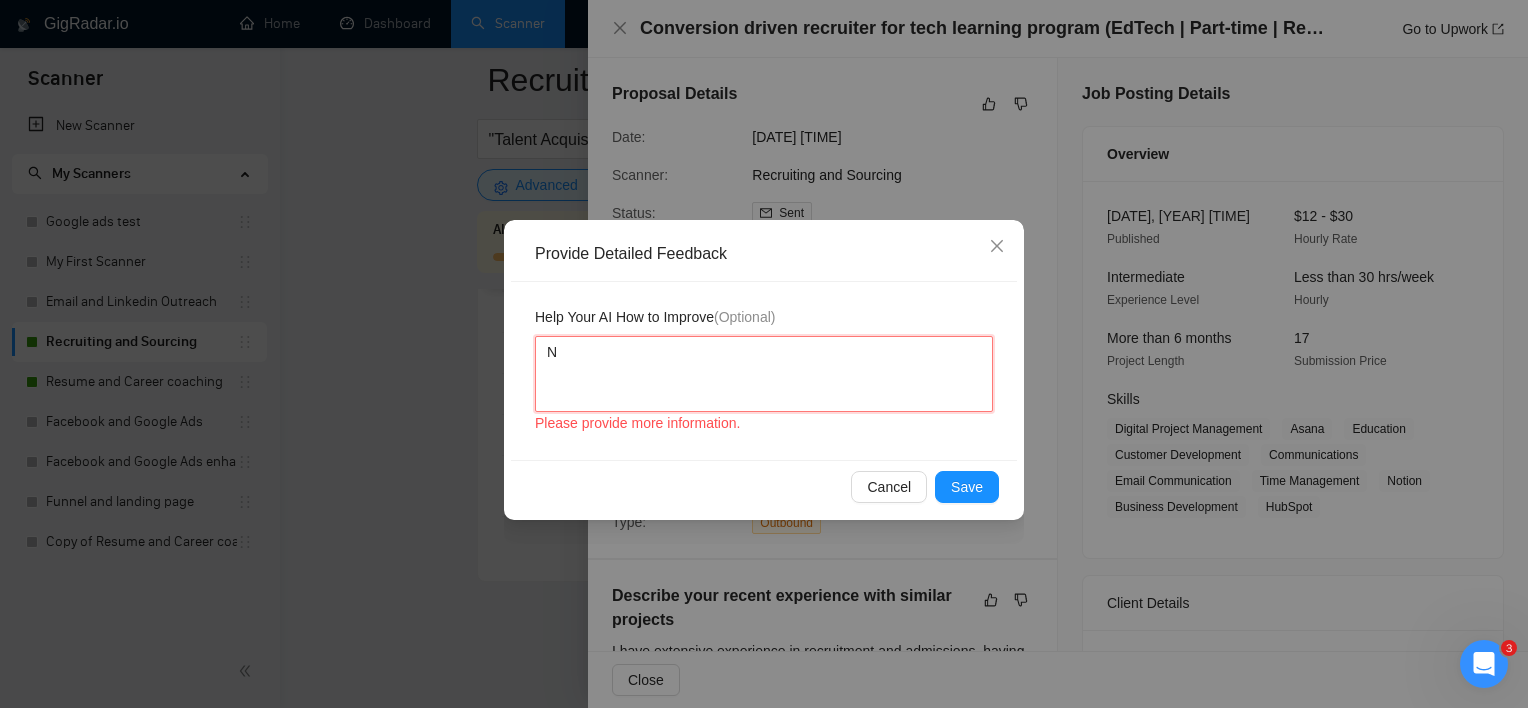 type 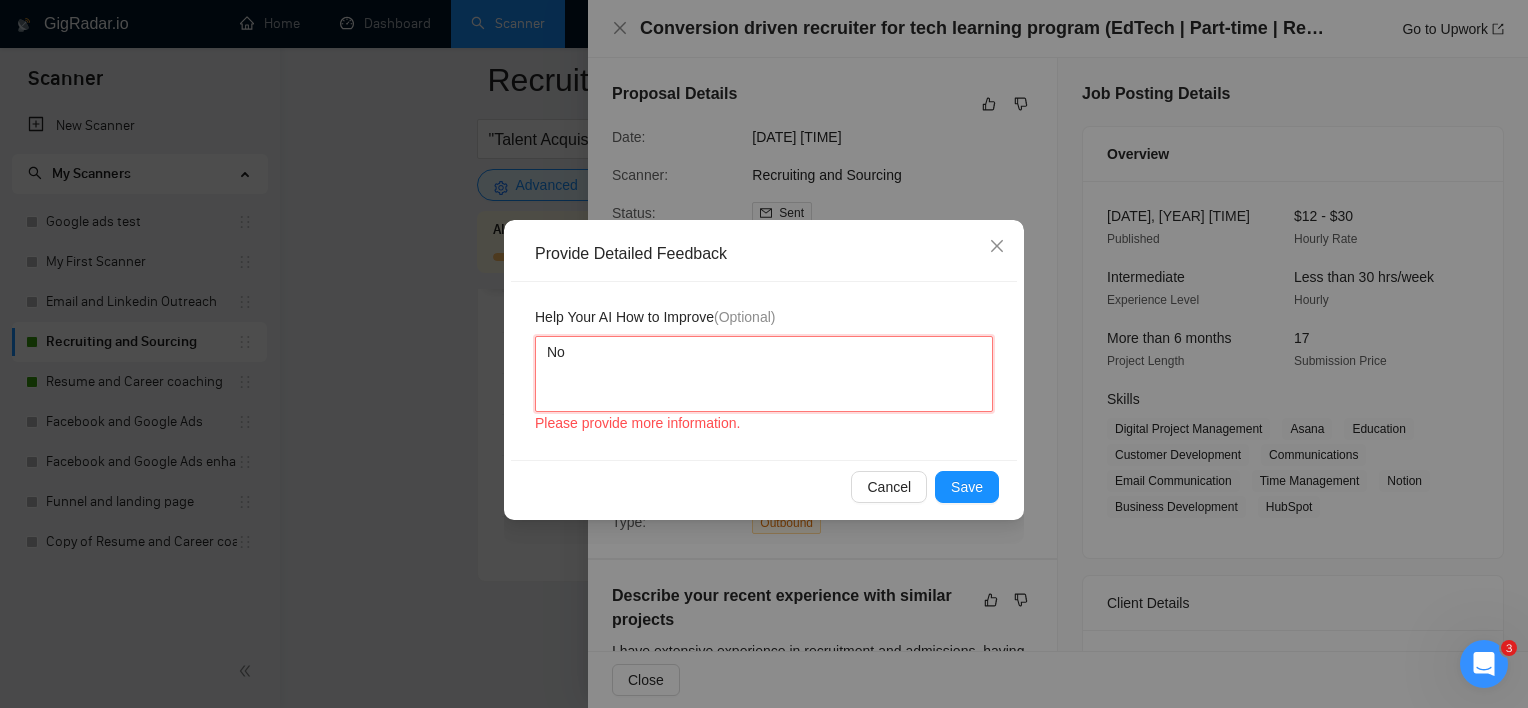 type 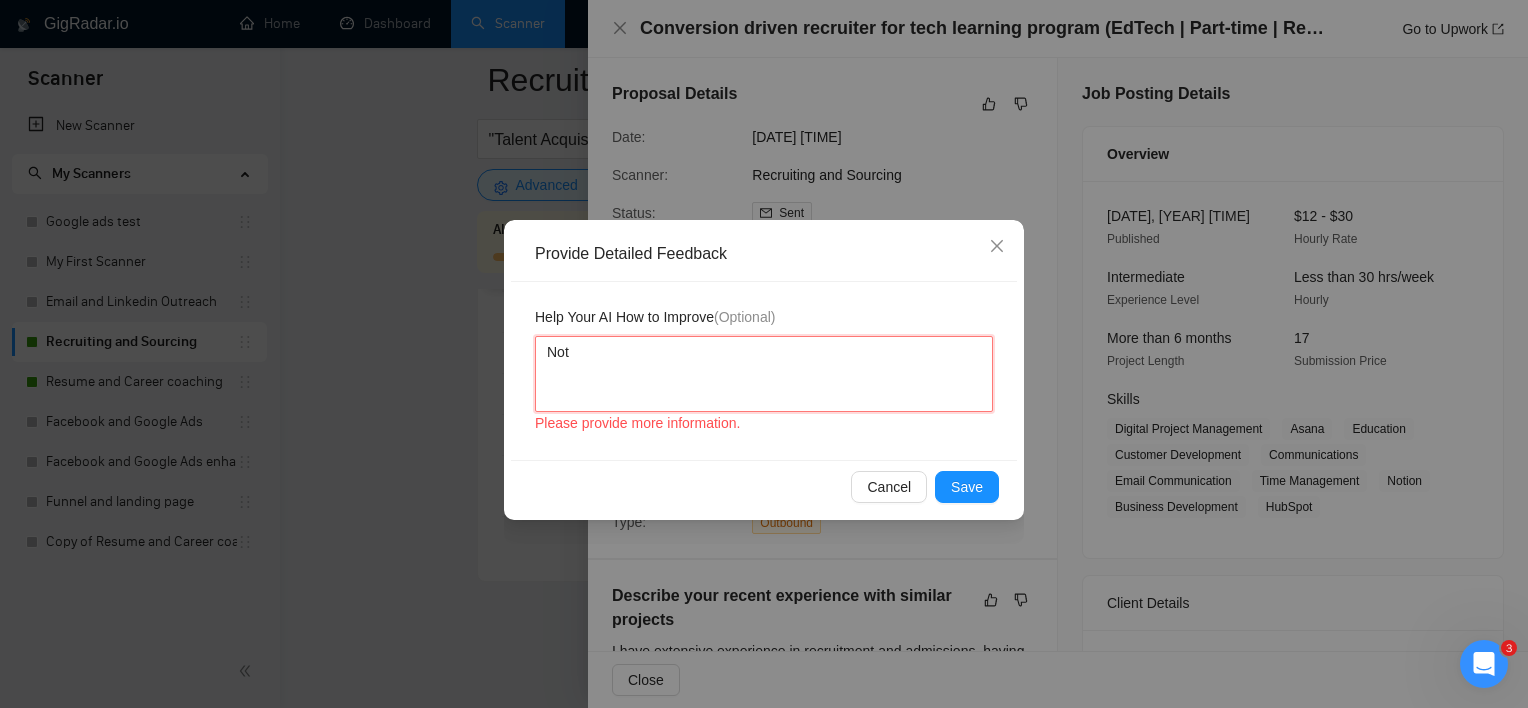 type 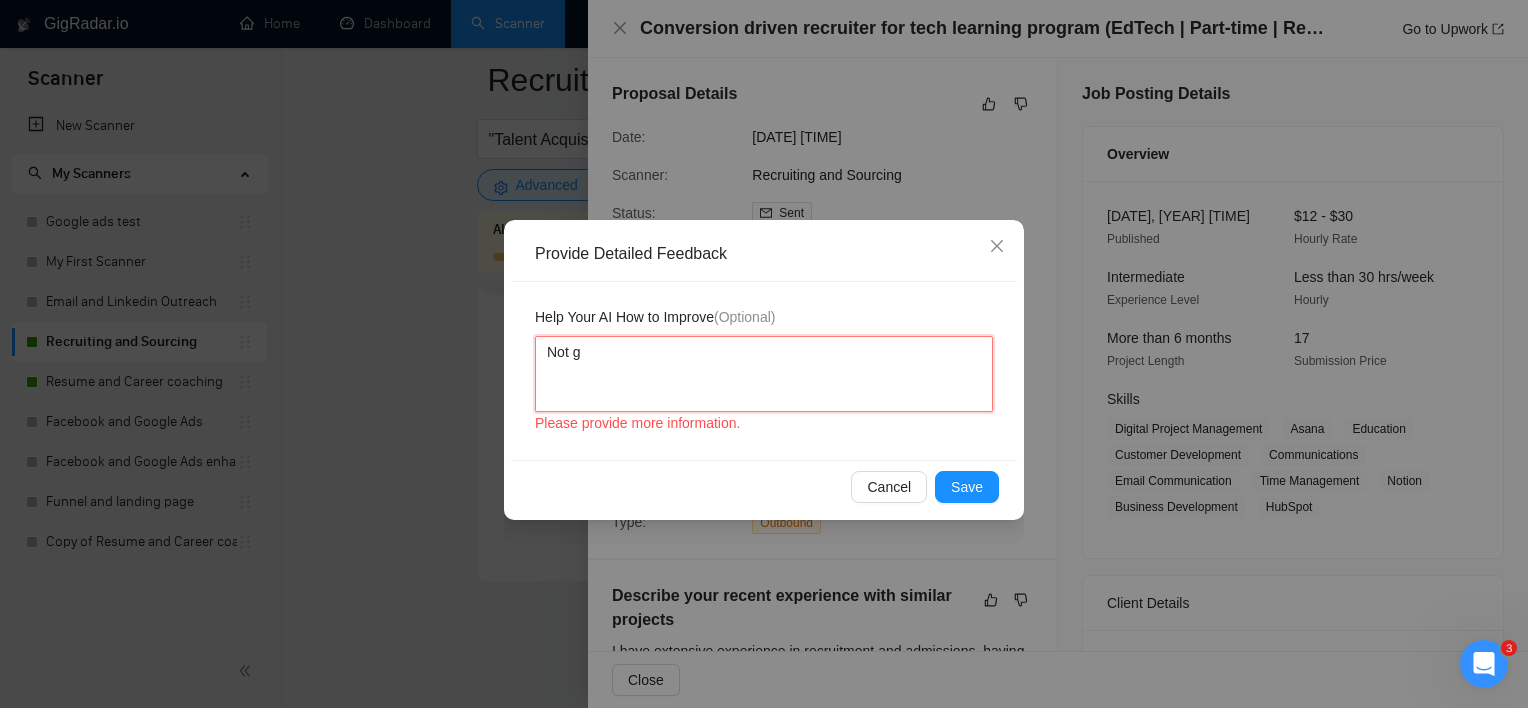 type 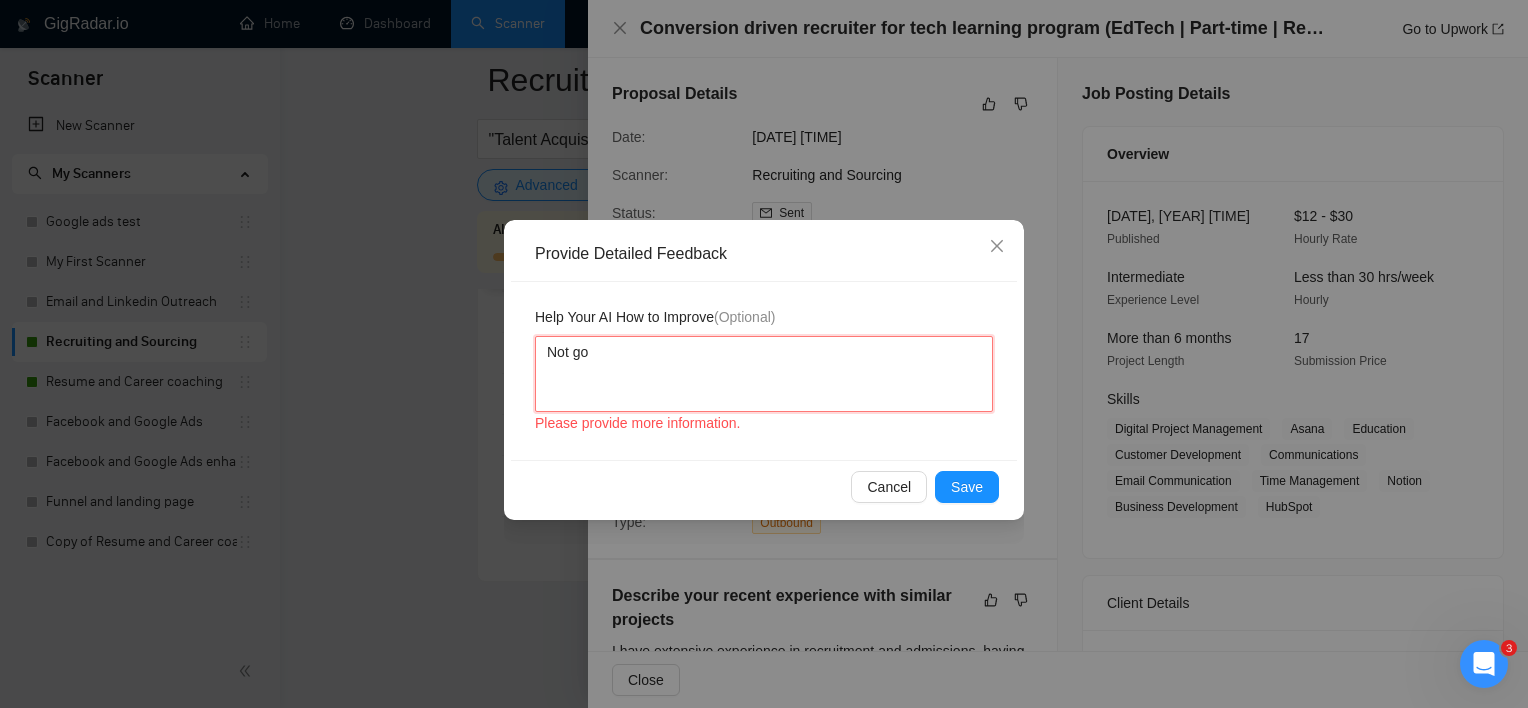 type 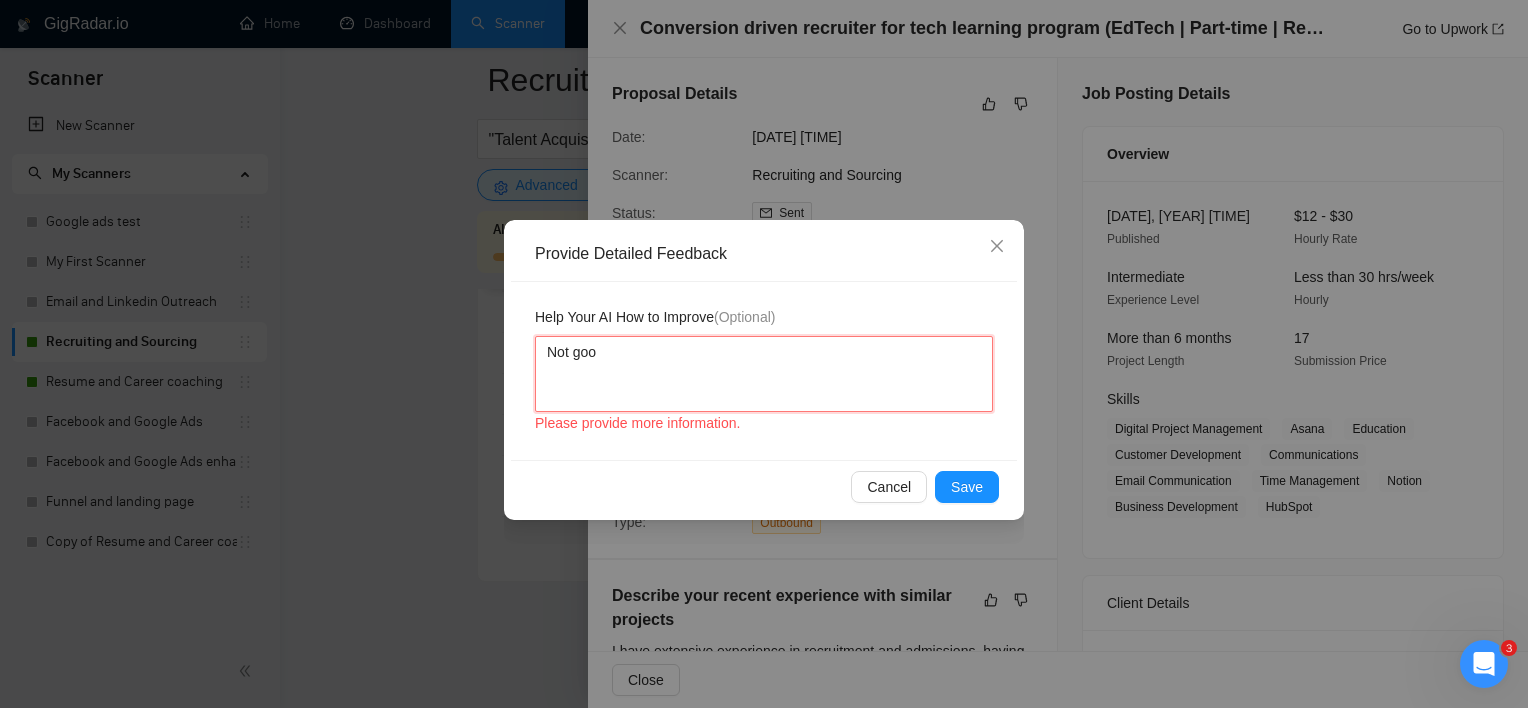 type 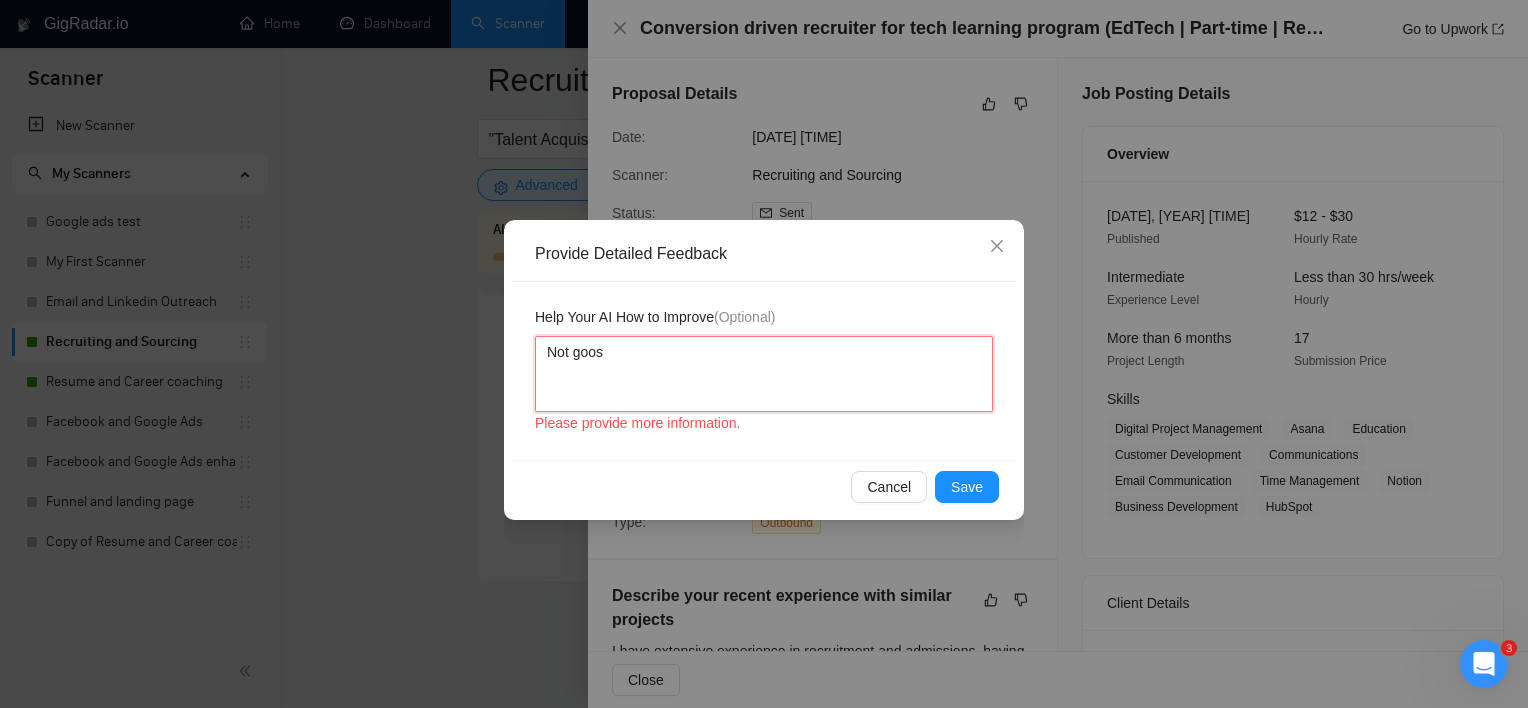 type 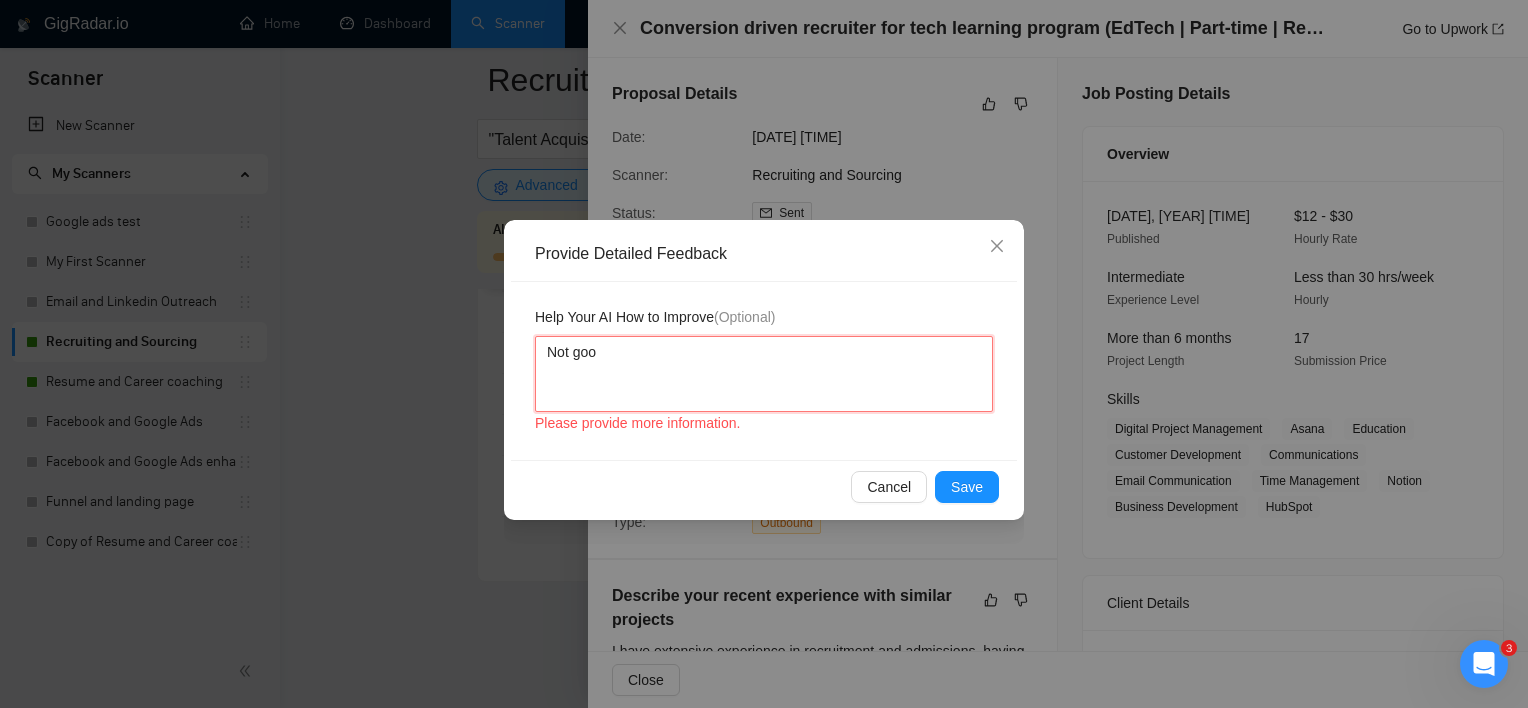 type 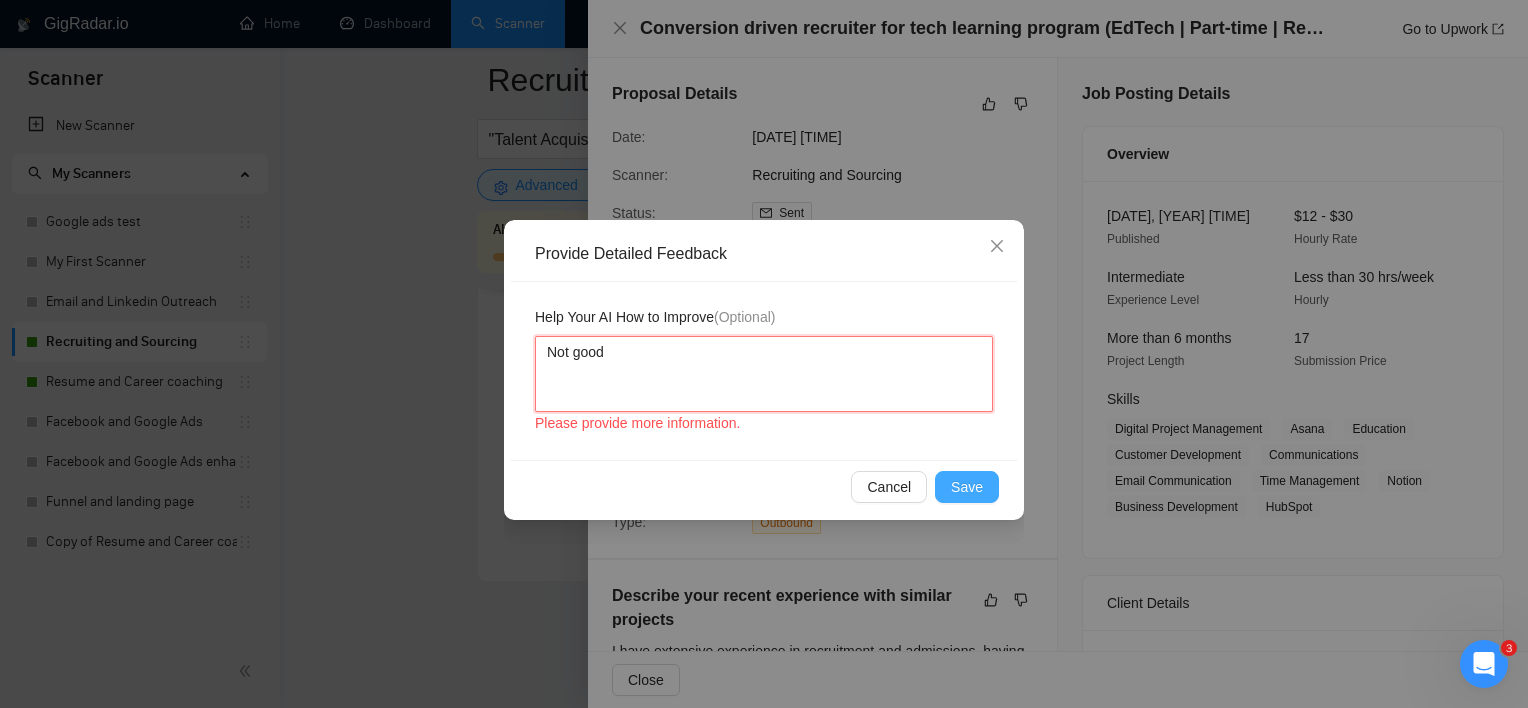 type on "Not good" 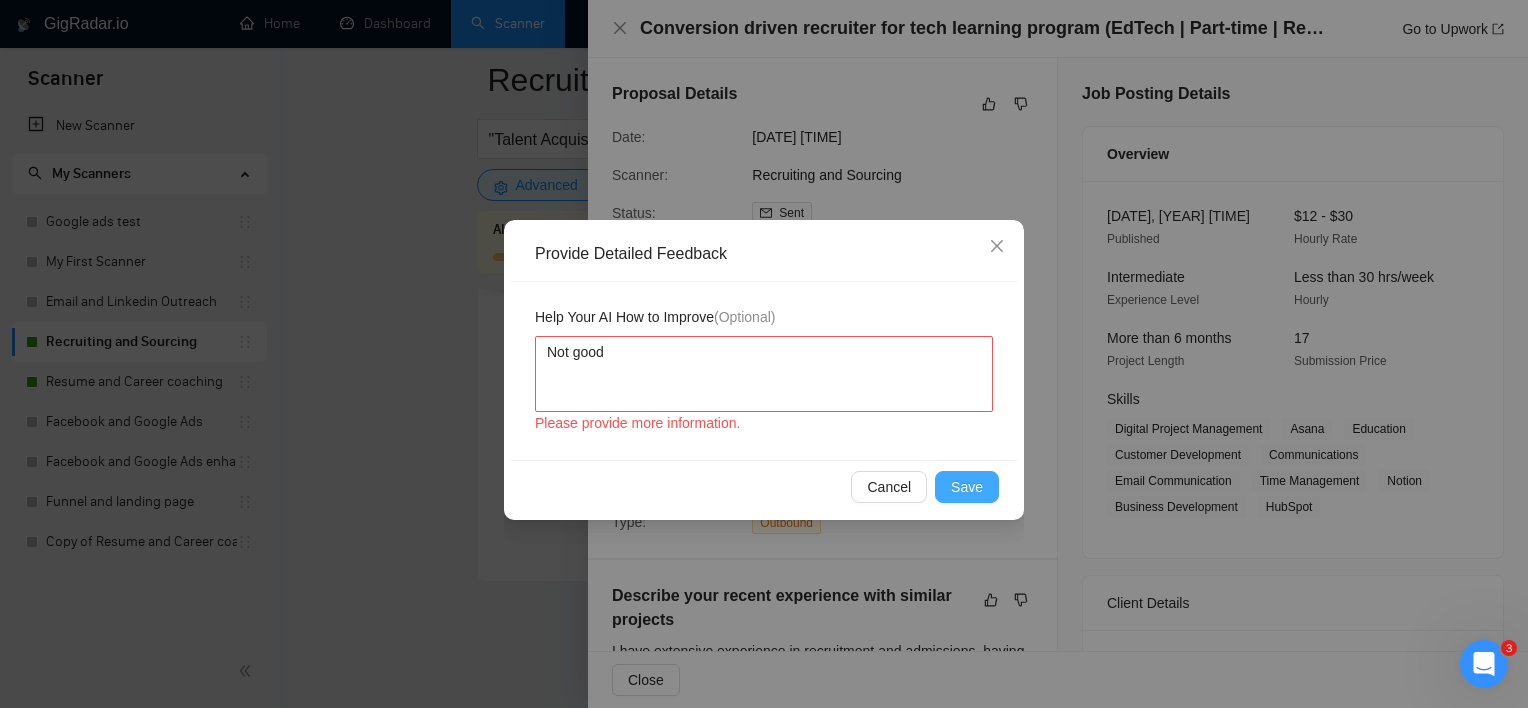 click on "Save" at bounding box center (967, 487) 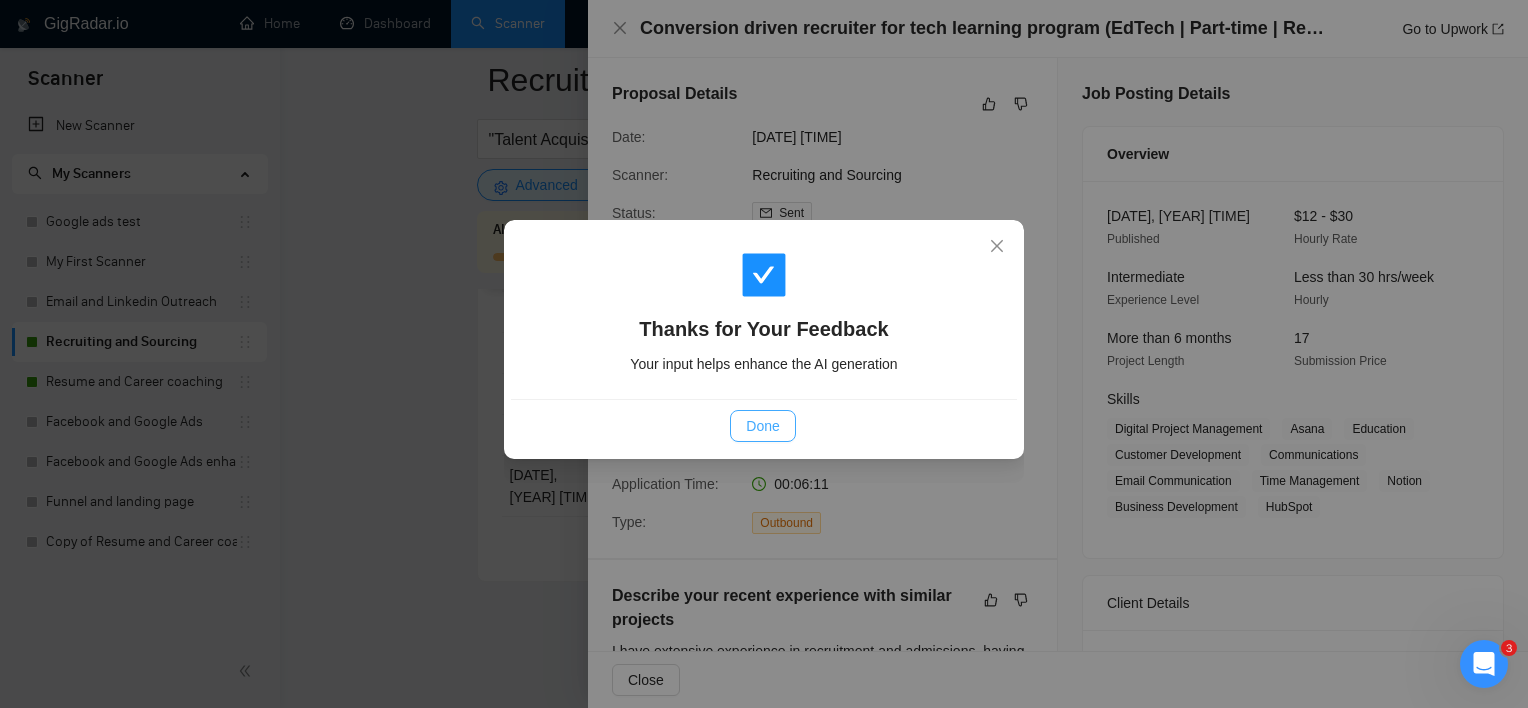 click on "Done" at bounding box center (762, 426) 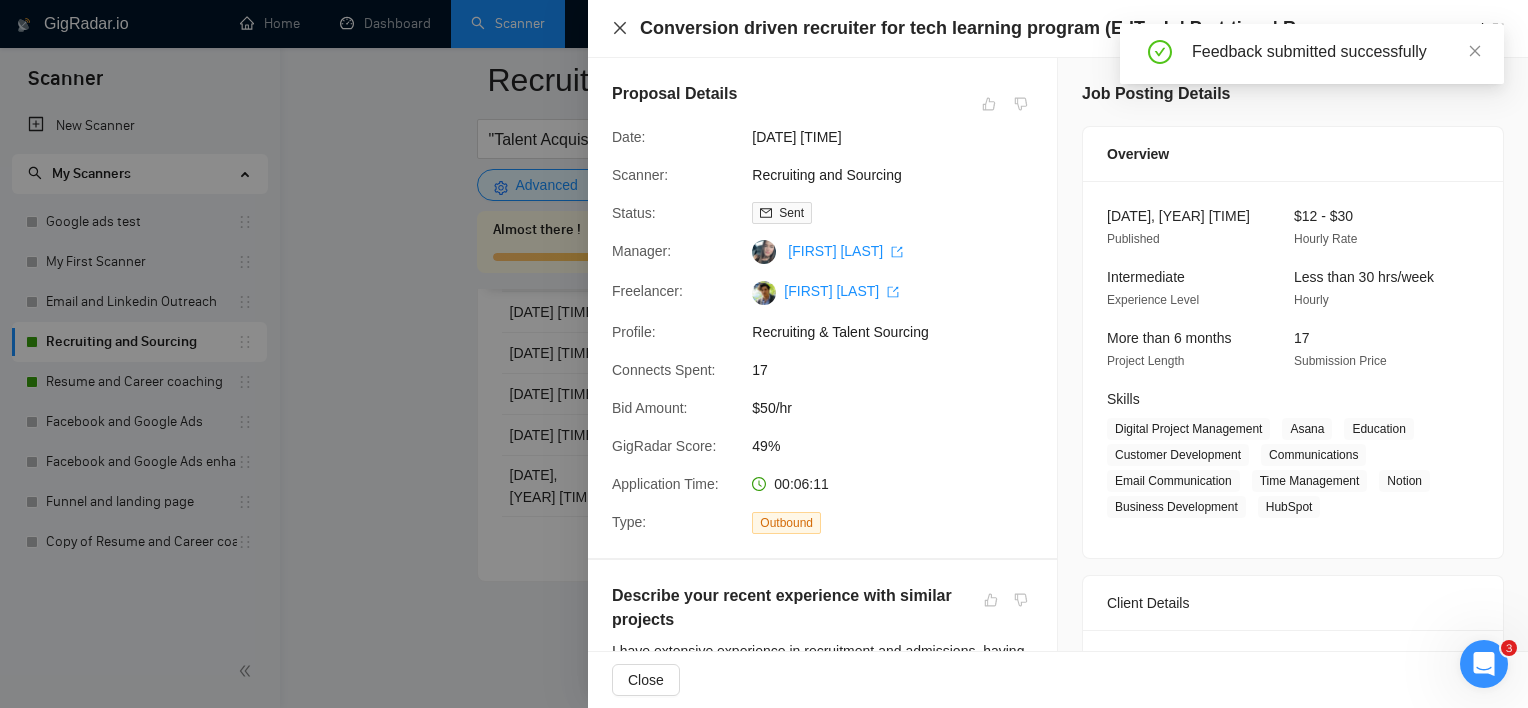 click on "Conversion driven recruiter for tech learning program (EdTech | Part-time | Remote) Go to Upwork" at bounding box center (1058, 29) 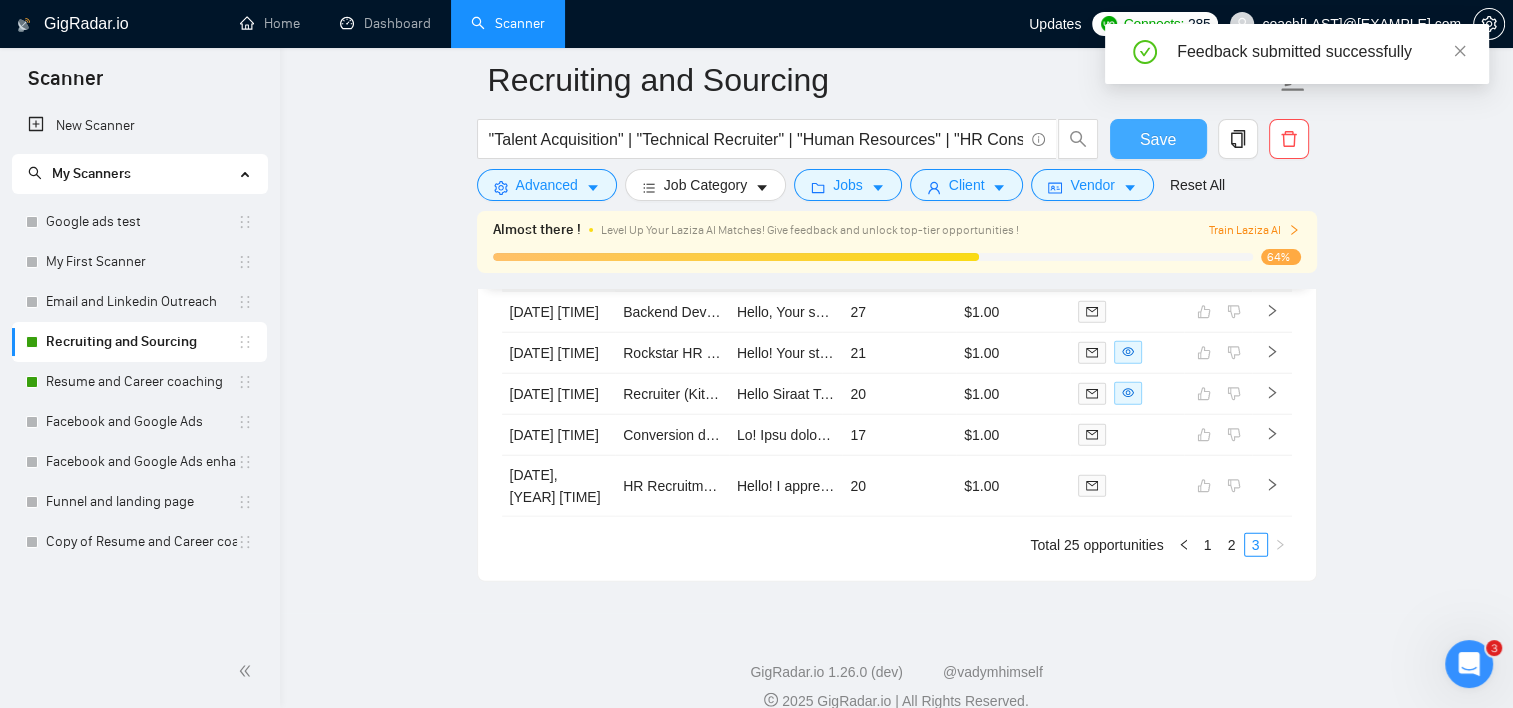 click on "Save" at bounding box center (1158, 139) 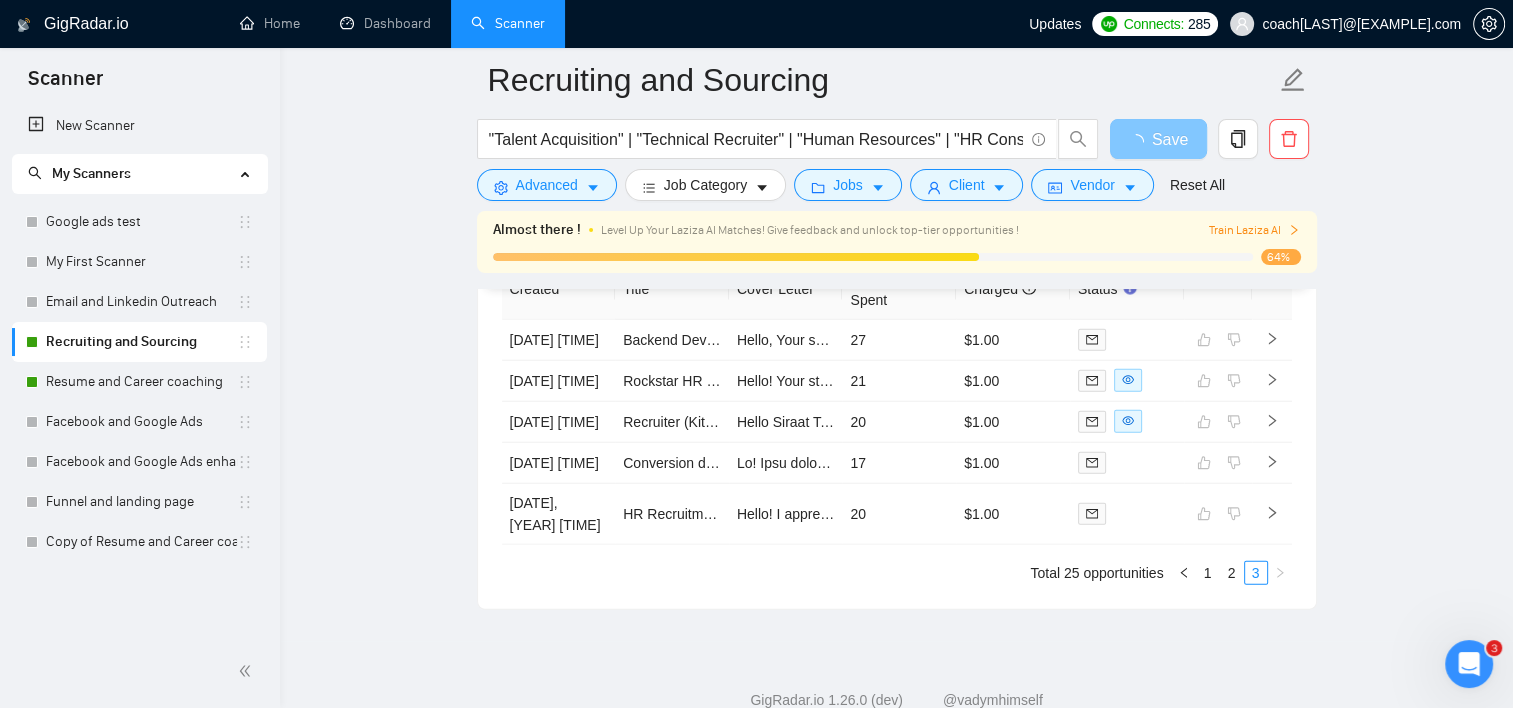 scroll, scrollTop: 5060, scrollLeft: 0, axis: vertical 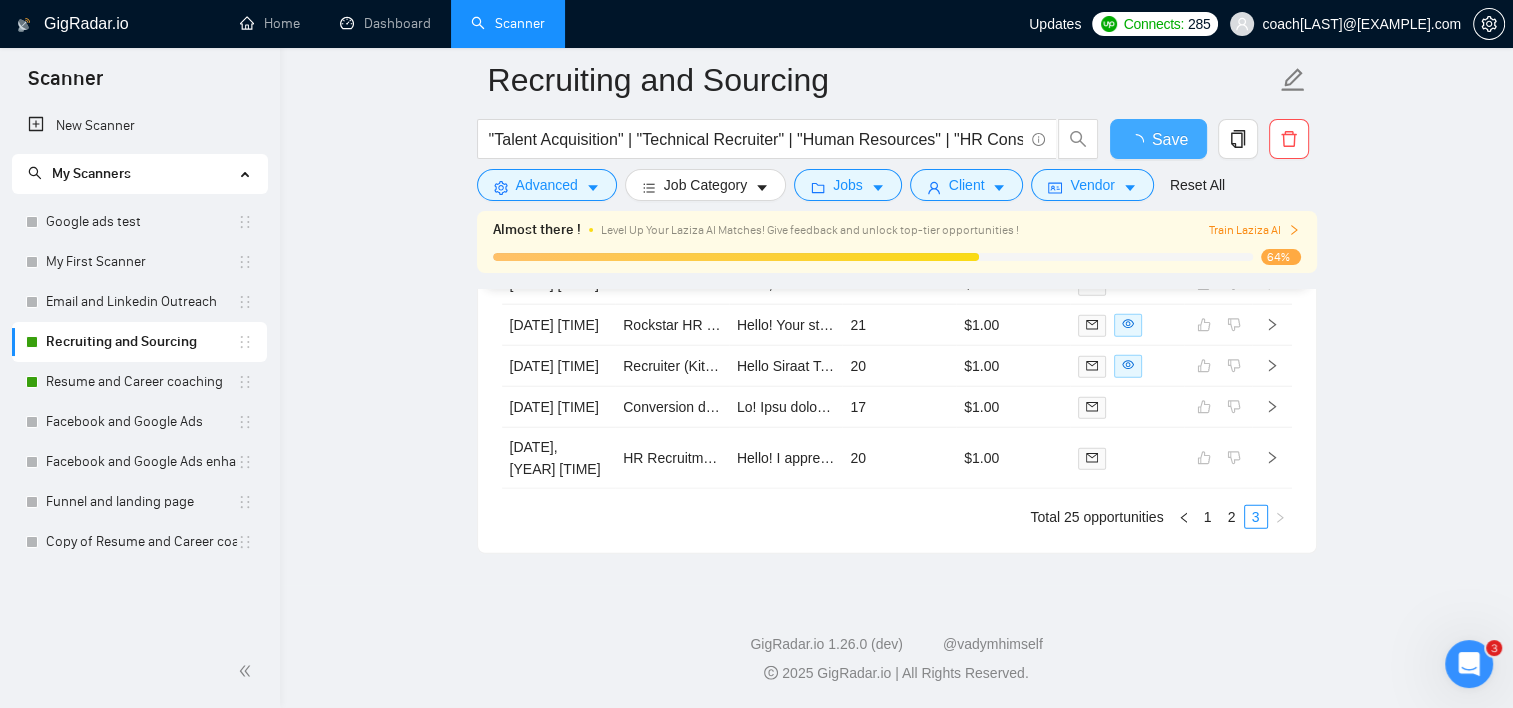 type 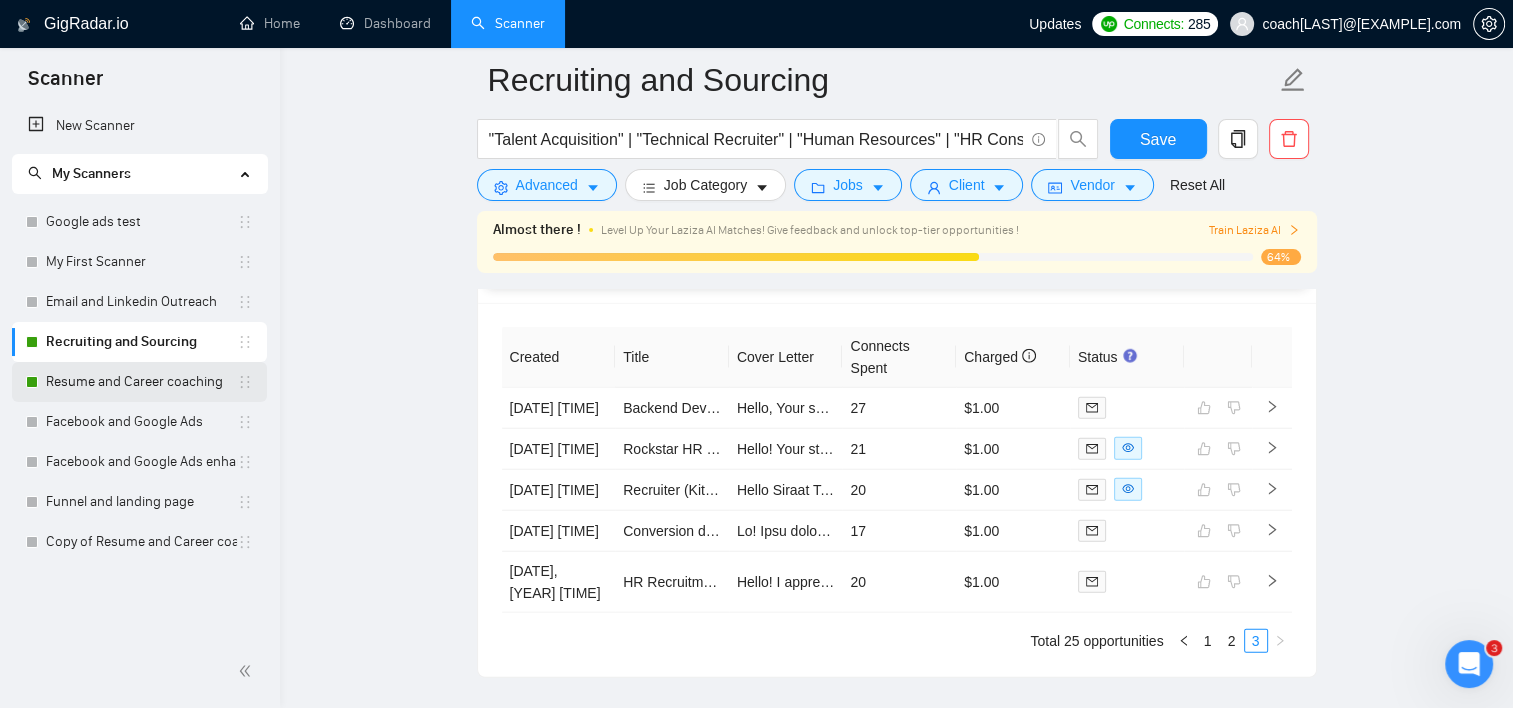 click on "Resume and Career coaching" at bounding box center [141, 382] 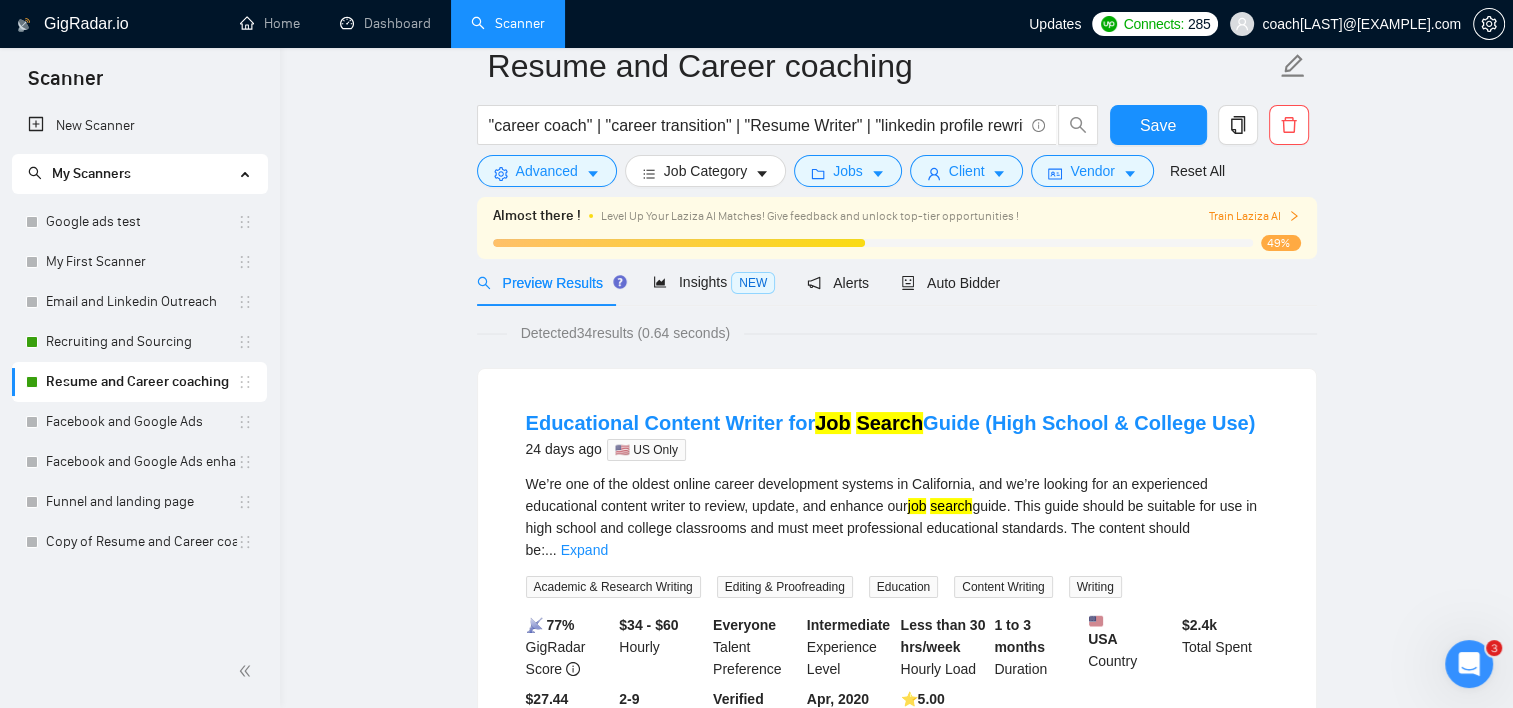 scroll, scrollTop: 0, scrollLeft: 0, axis: both 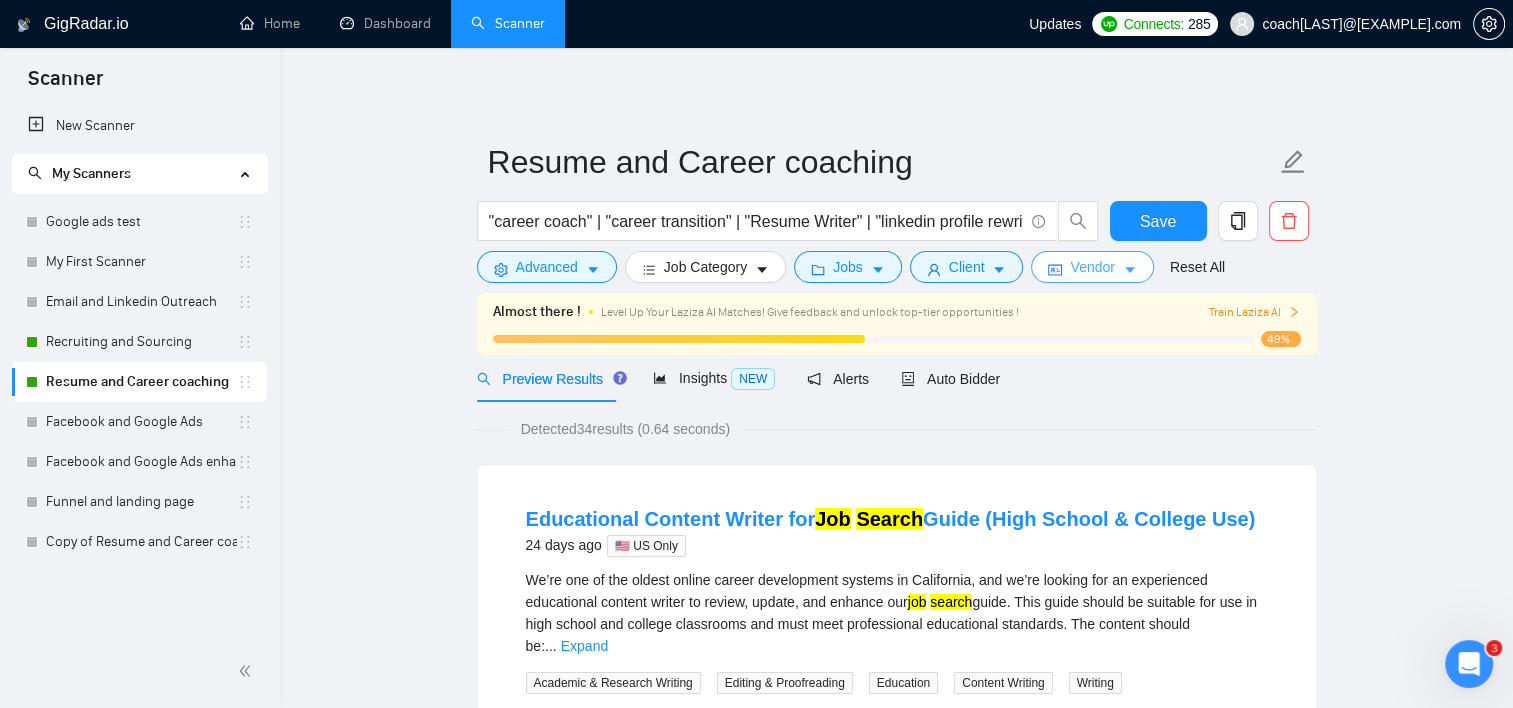 click on "Vendor" at bounding box center (1092, 267) 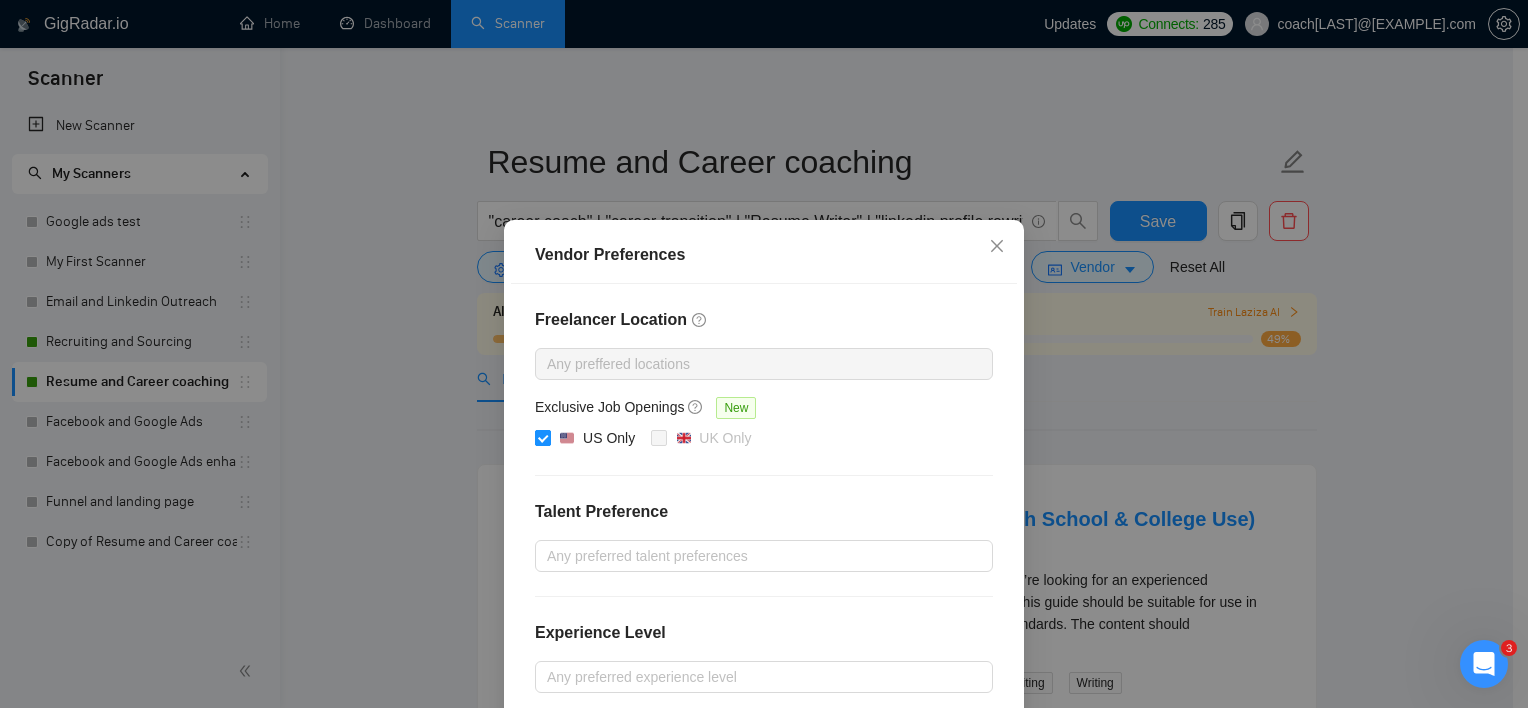 click on "US Only" at bounding box center (542, 437) 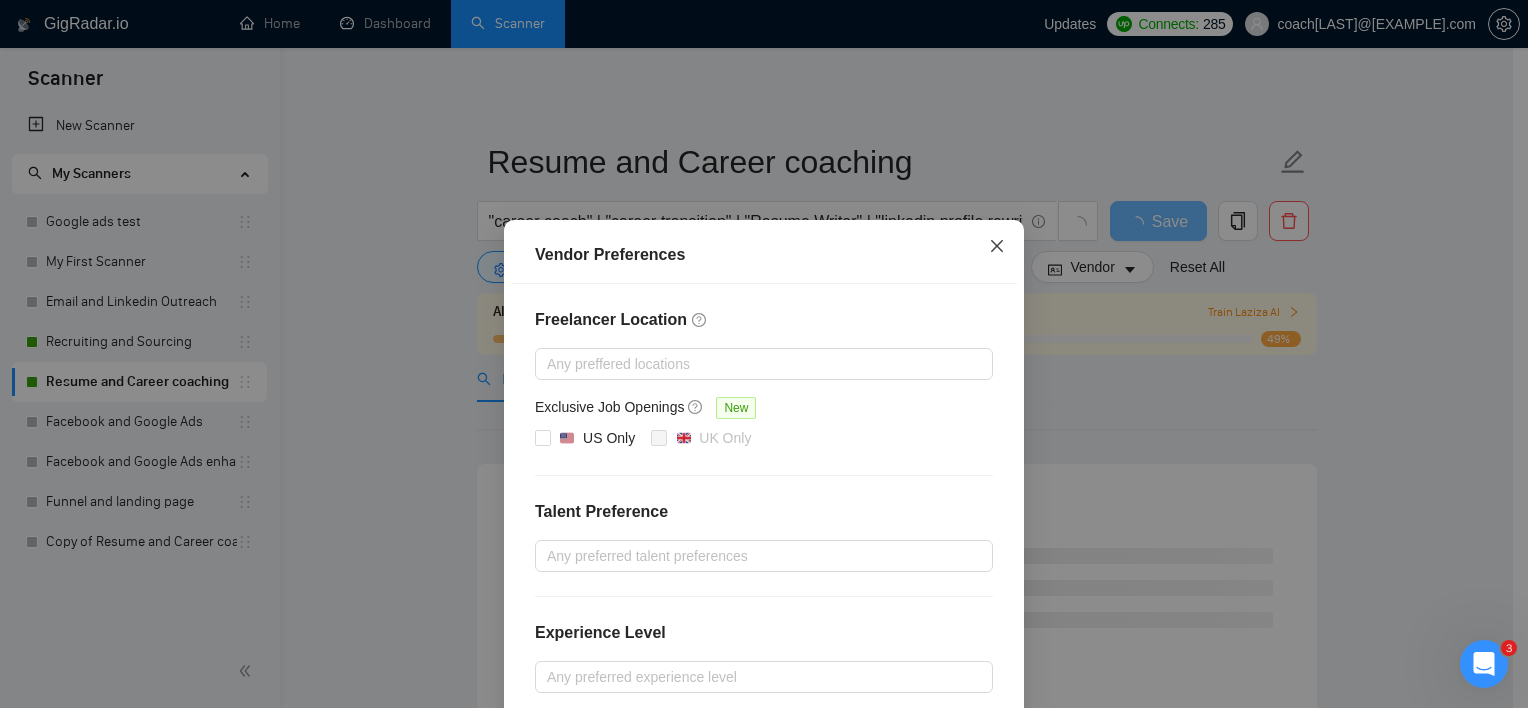 click 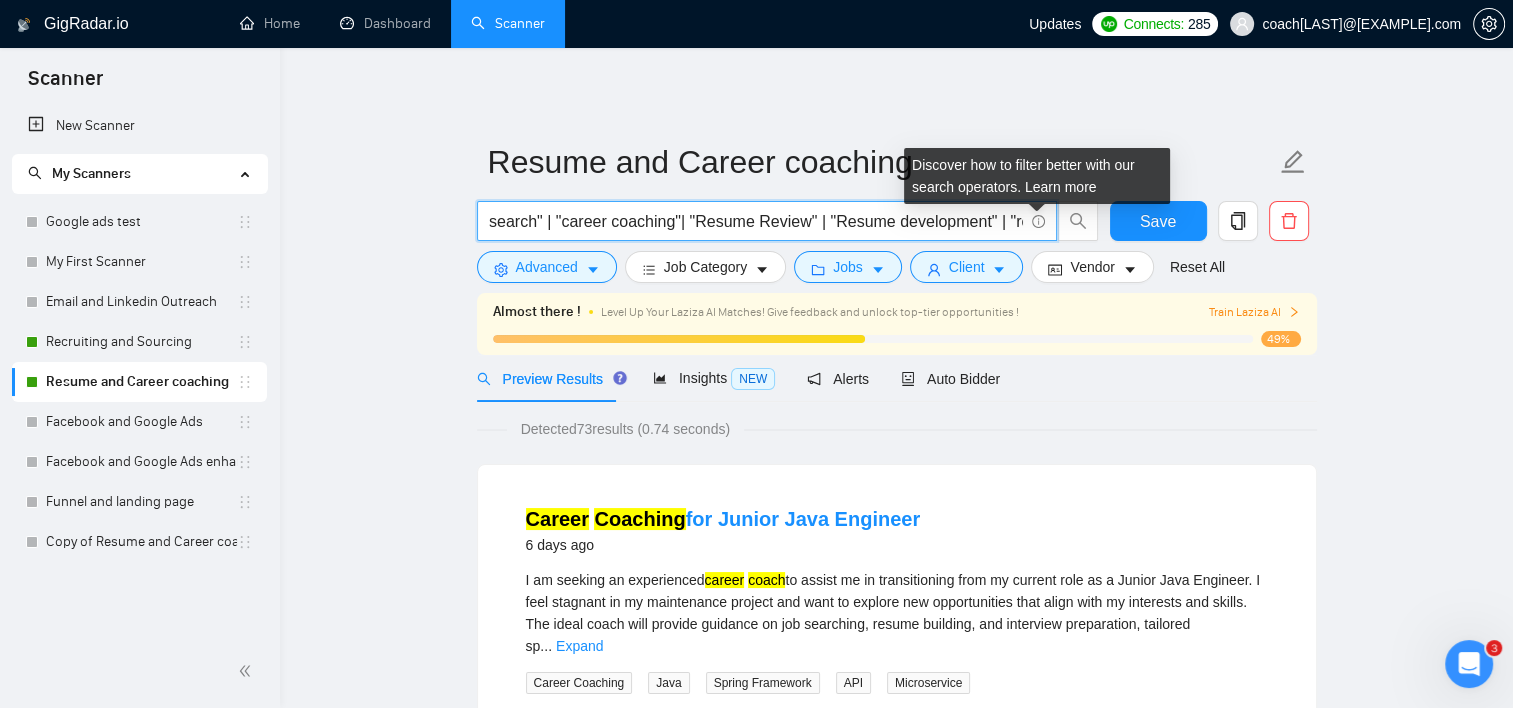 scroll, scrollTop: 0, scrollLeft: 684, axis: horizontal 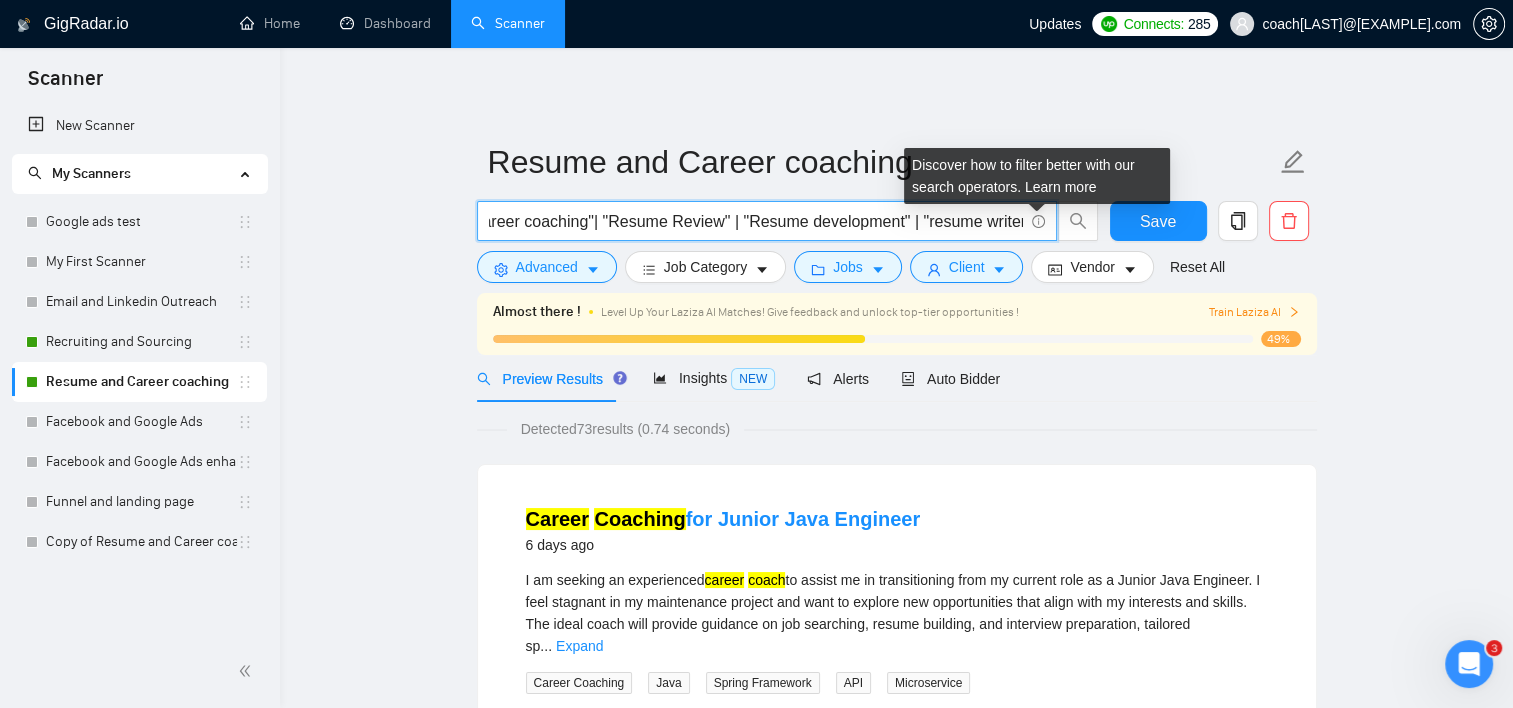 drag, startPoint x: 764, startPoint y: 224, endPoint x: 1029, endPoint y: 226, distance: 265.00754 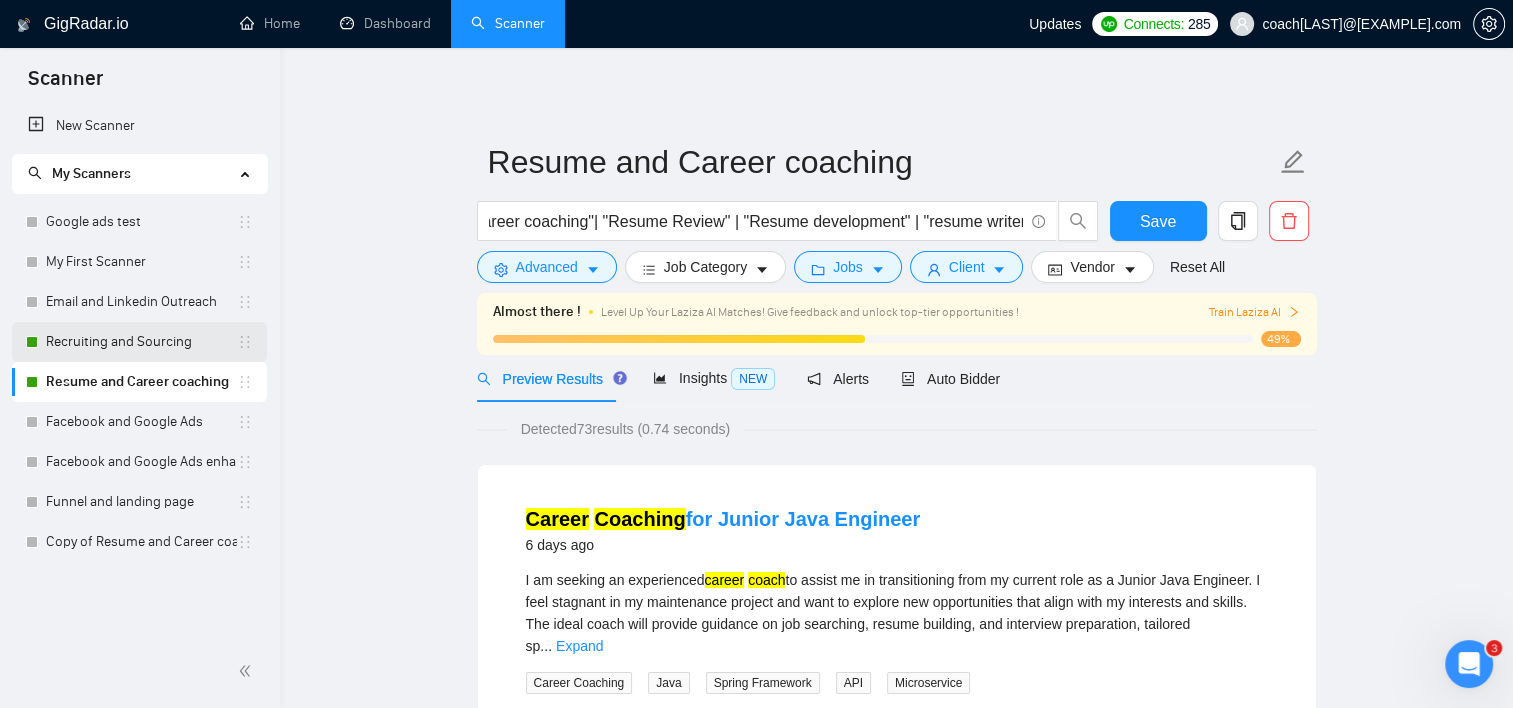 scroll, scrollTop: 0, scrollLeft: 0, axis: both 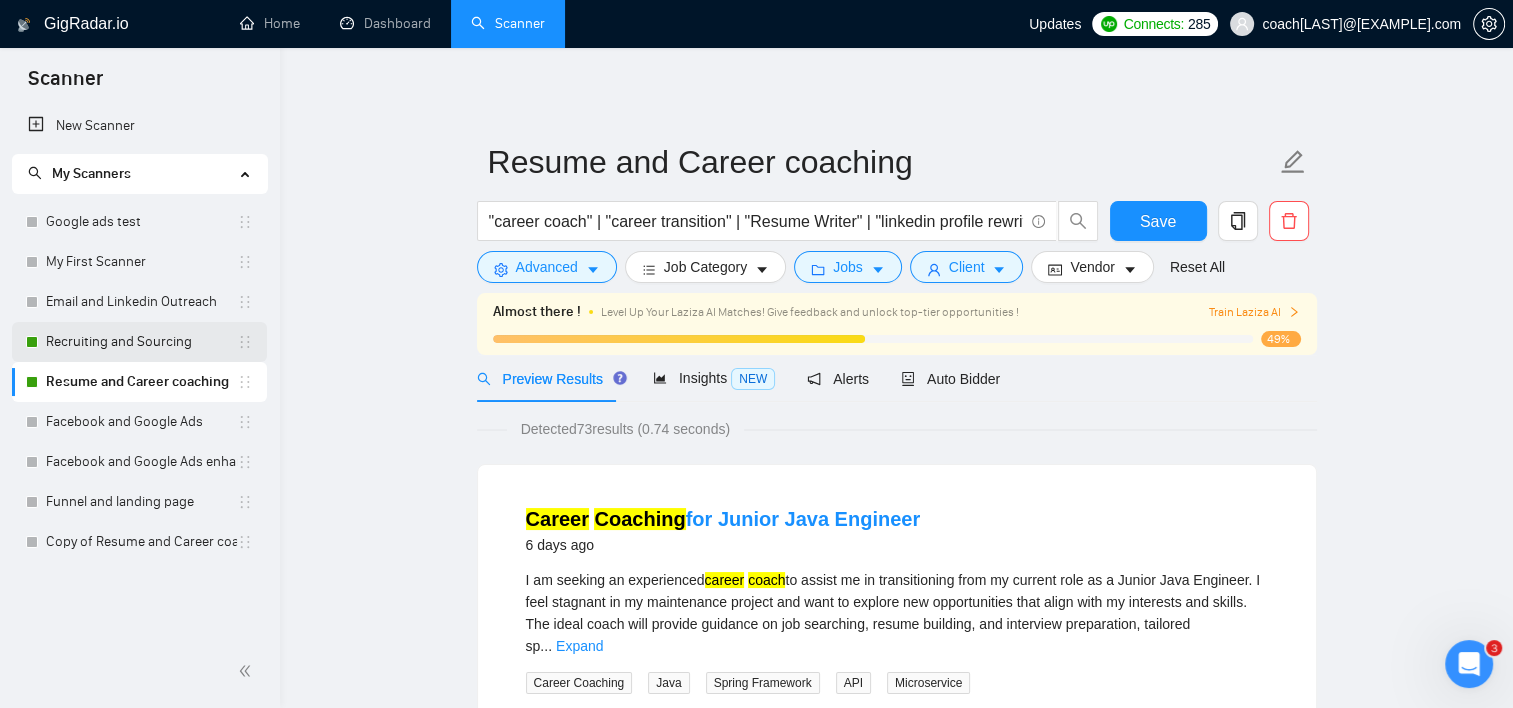 click on "Recruiting and Sourcing" at bounding box center (141, 342) 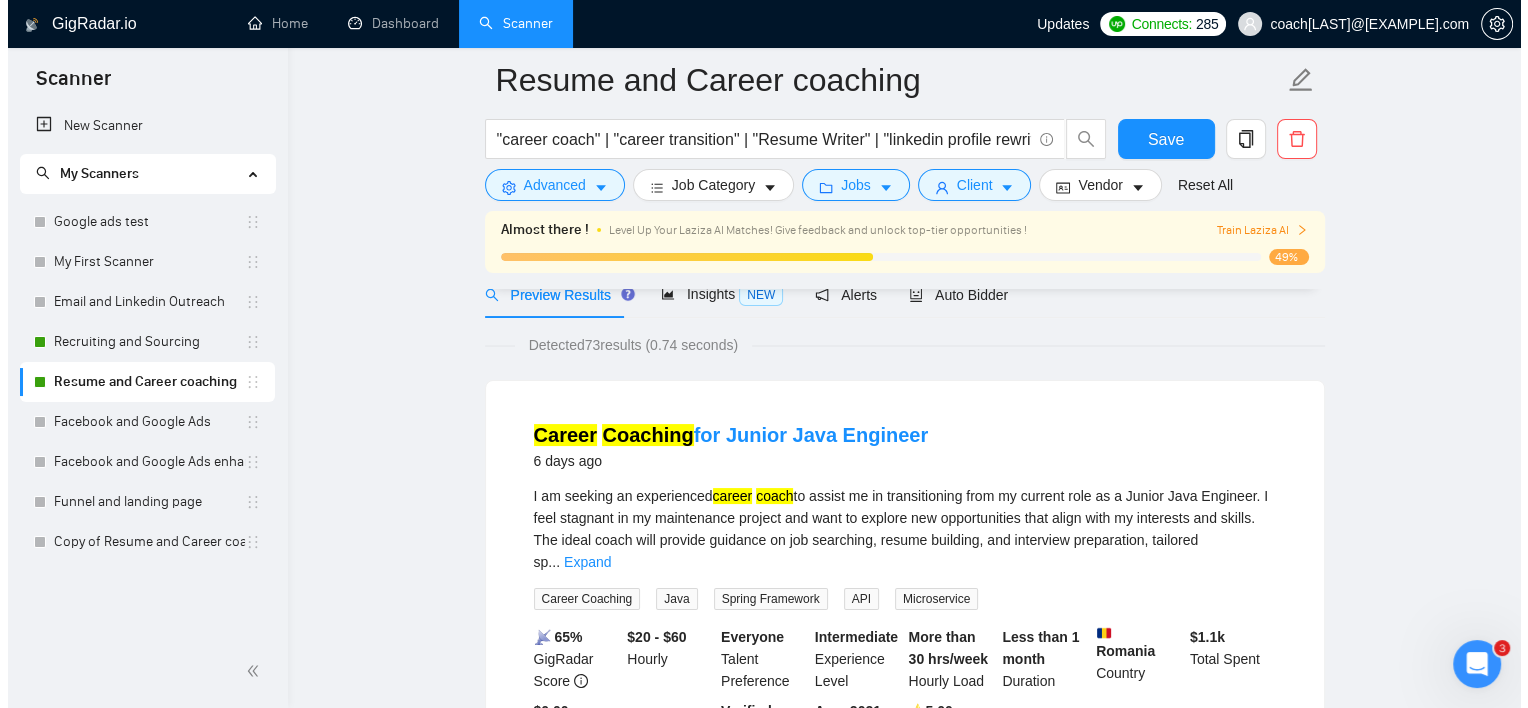 scroll, scrollTop: 0, scrollLeft: 0, axis: both 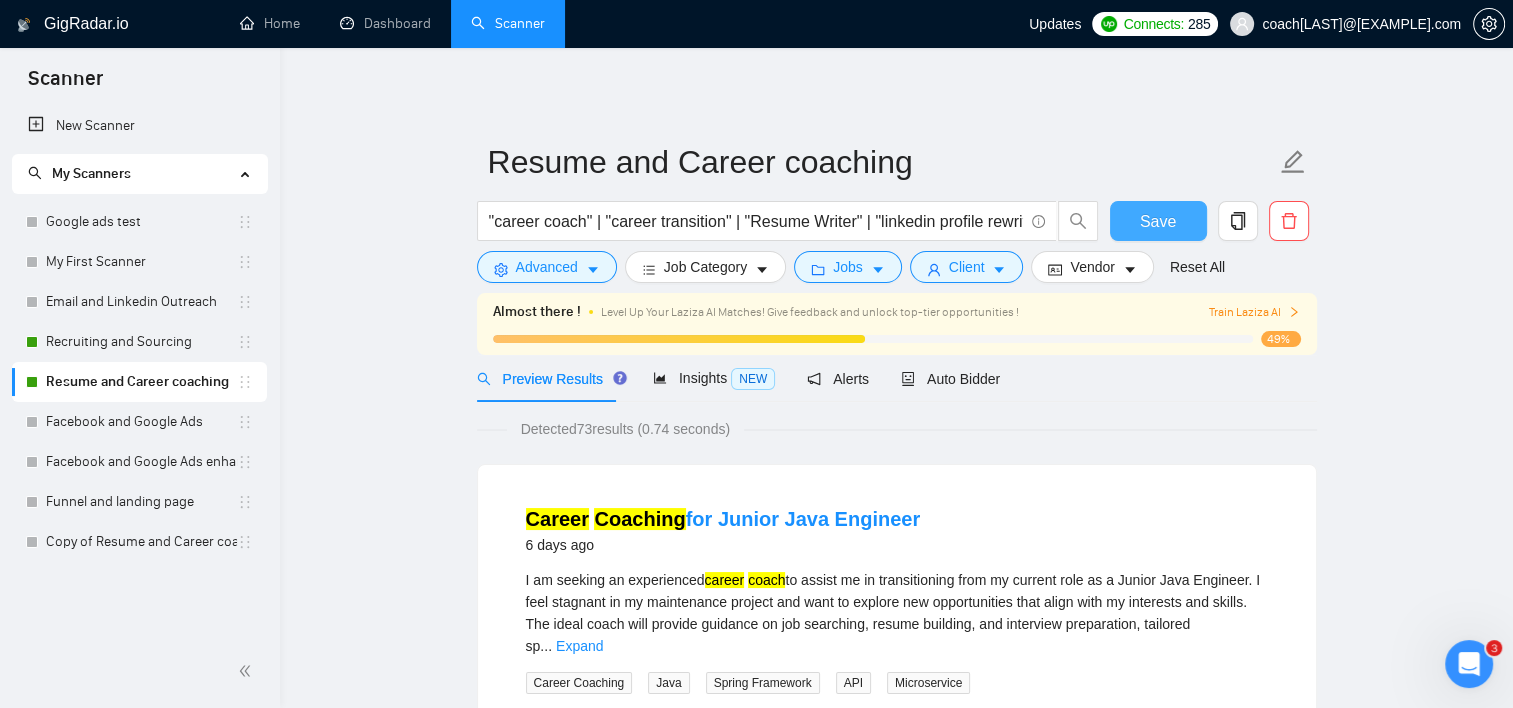 click on "Save" at bounding box center (1158, 221) 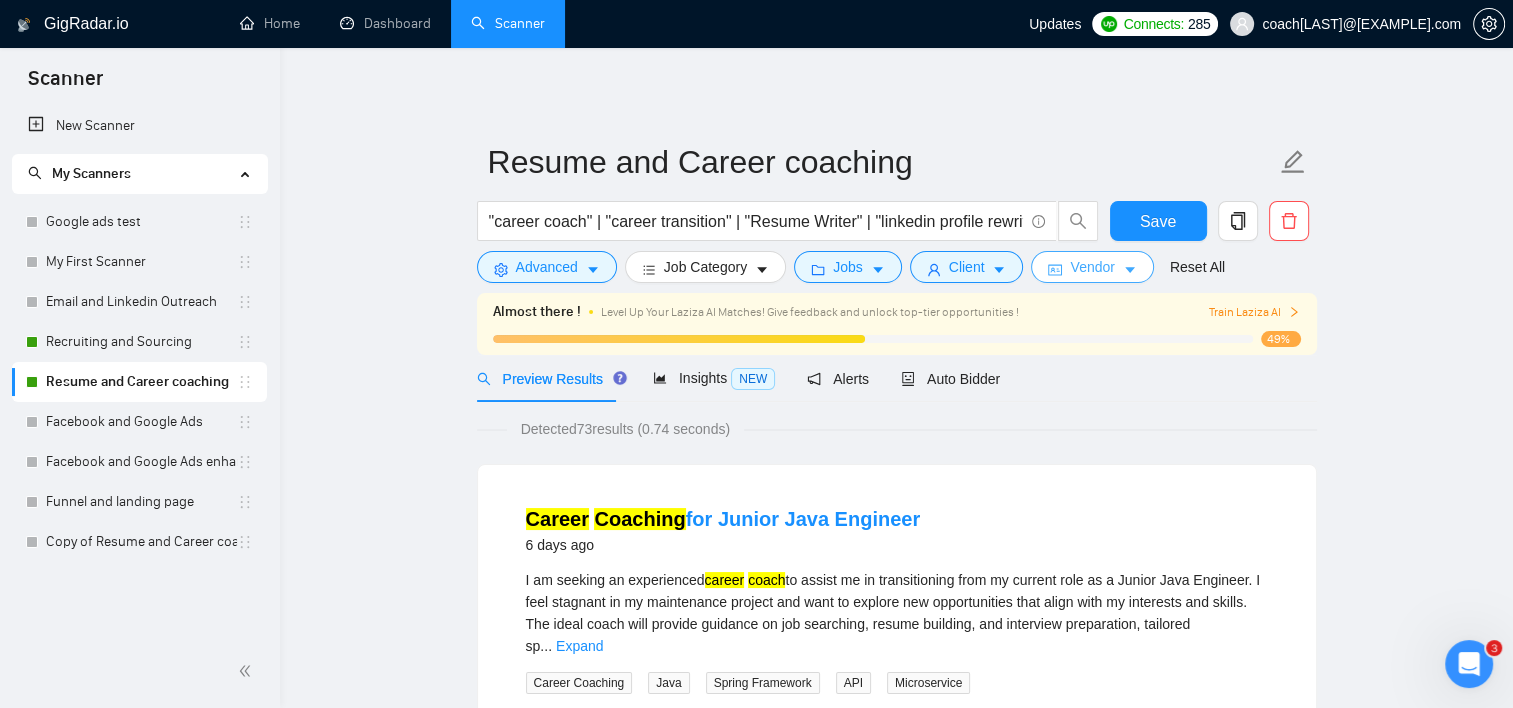click on "Vendor" at bounding box center [1092, 267] 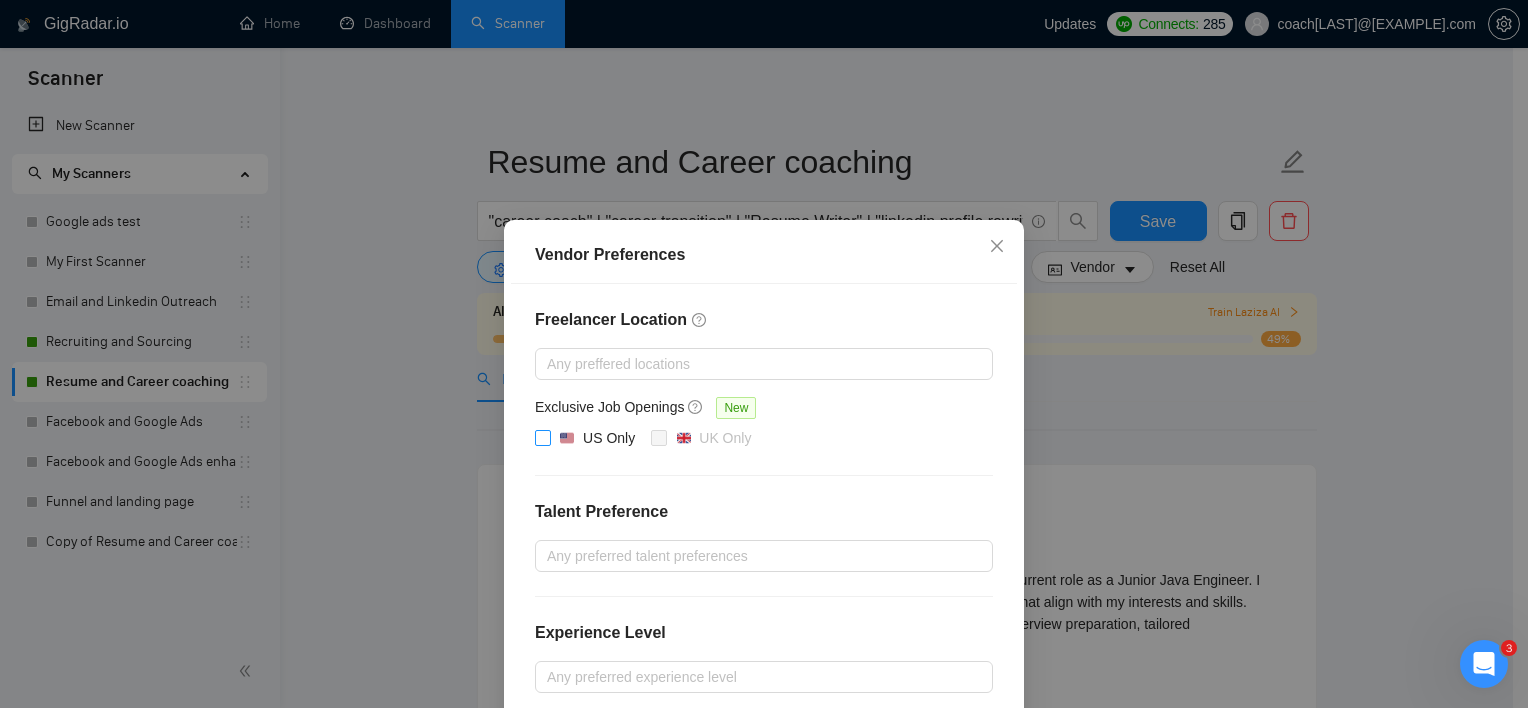 click on "US Only" at bounding box center (542, 437) 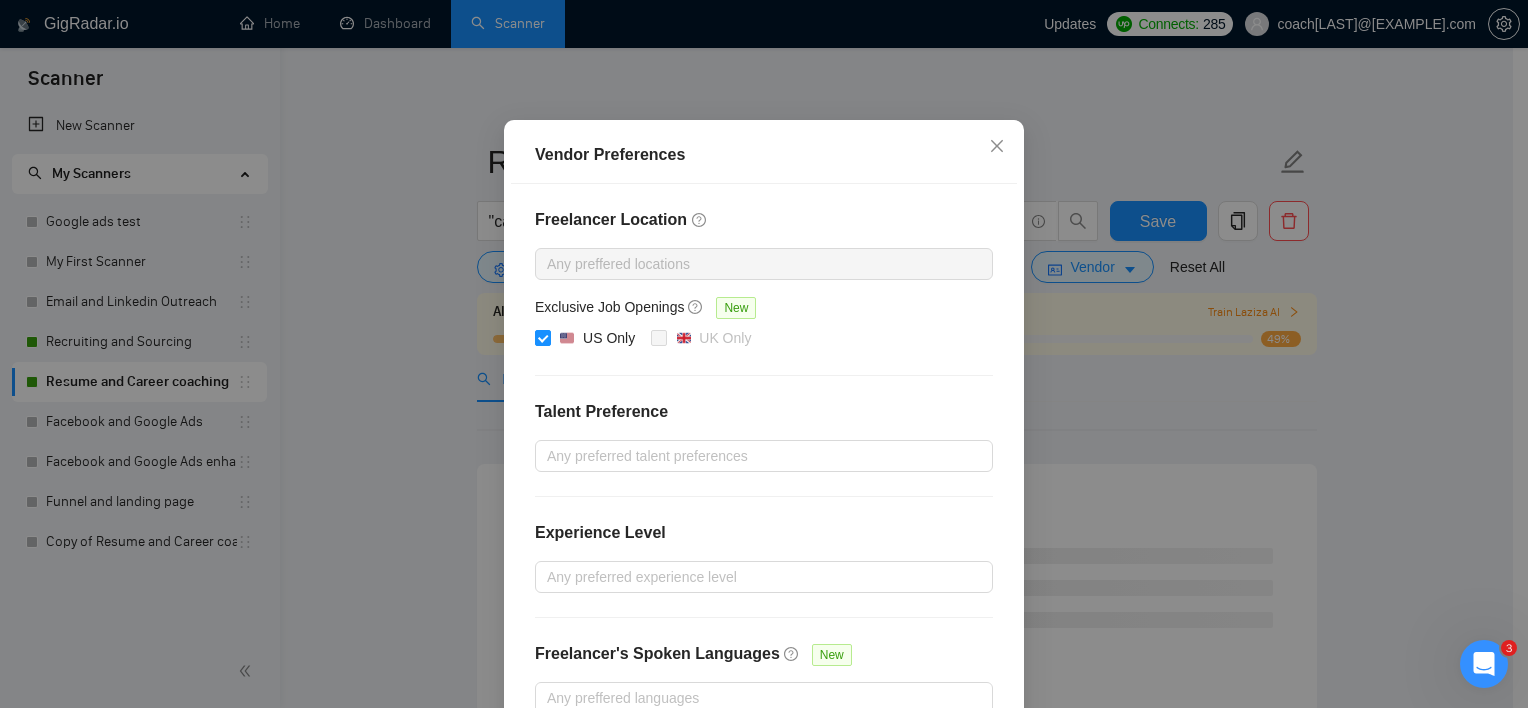 scroll, scrollTop: 216, scrollLeft: 0, axis: vertical 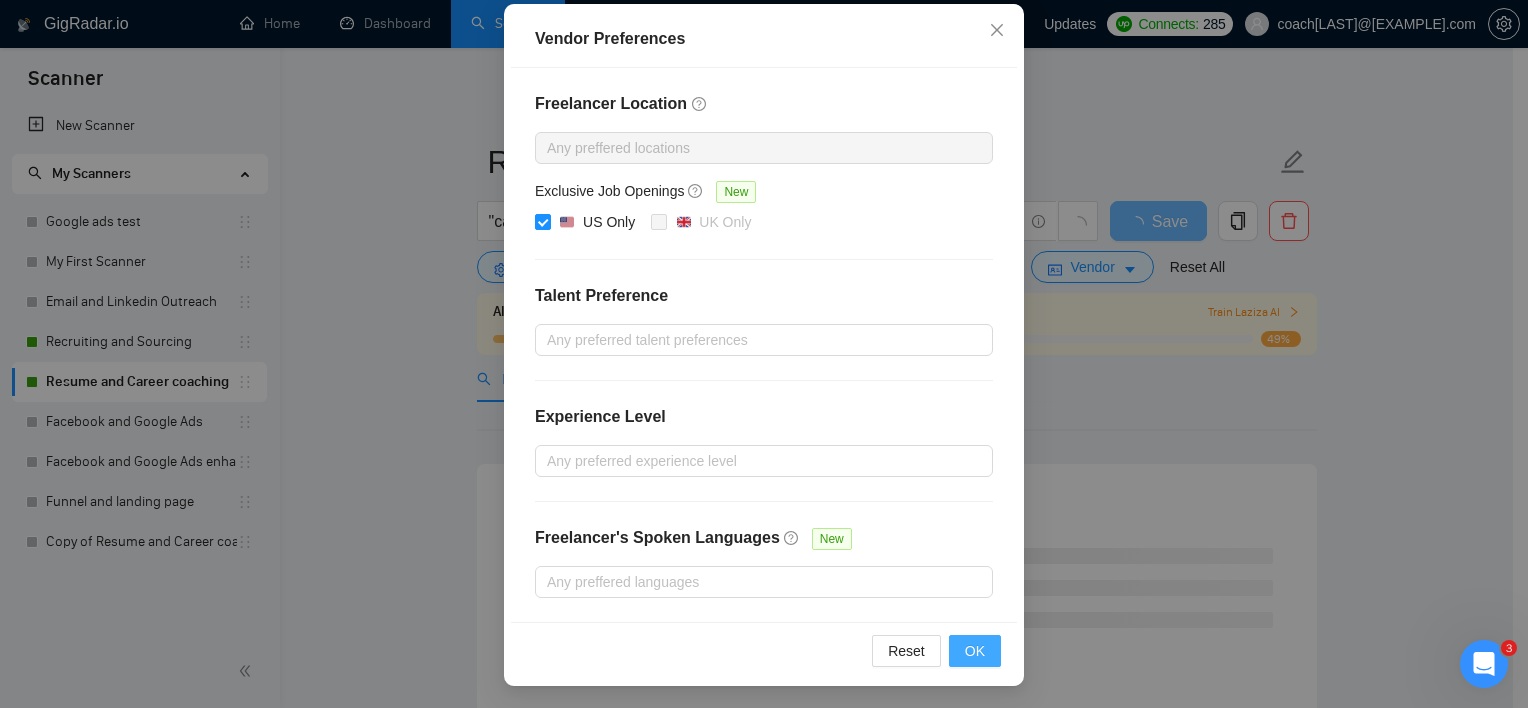 click on "OK" at bounding box center [975, 651] 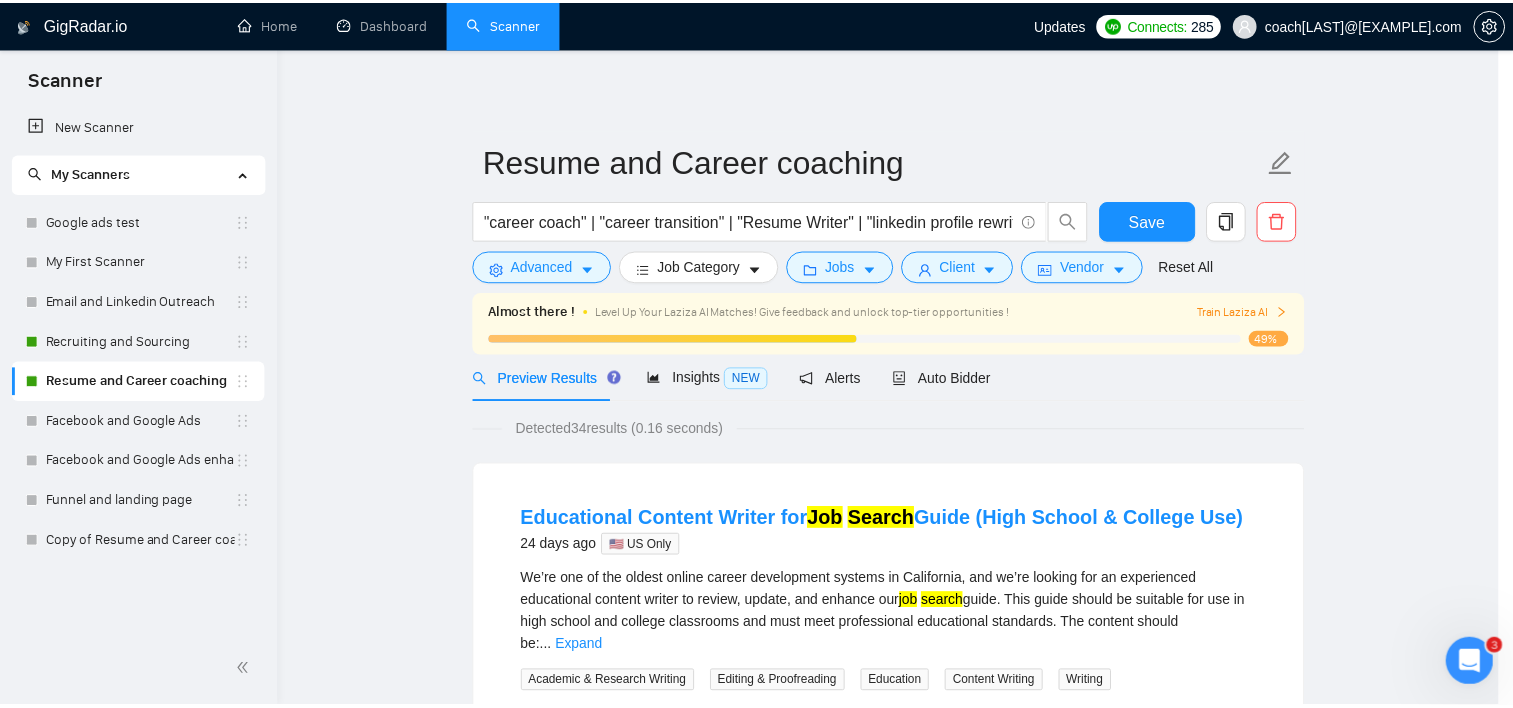 scroll, scrollTop: 116, scrollLeft: 0, axis: vertical 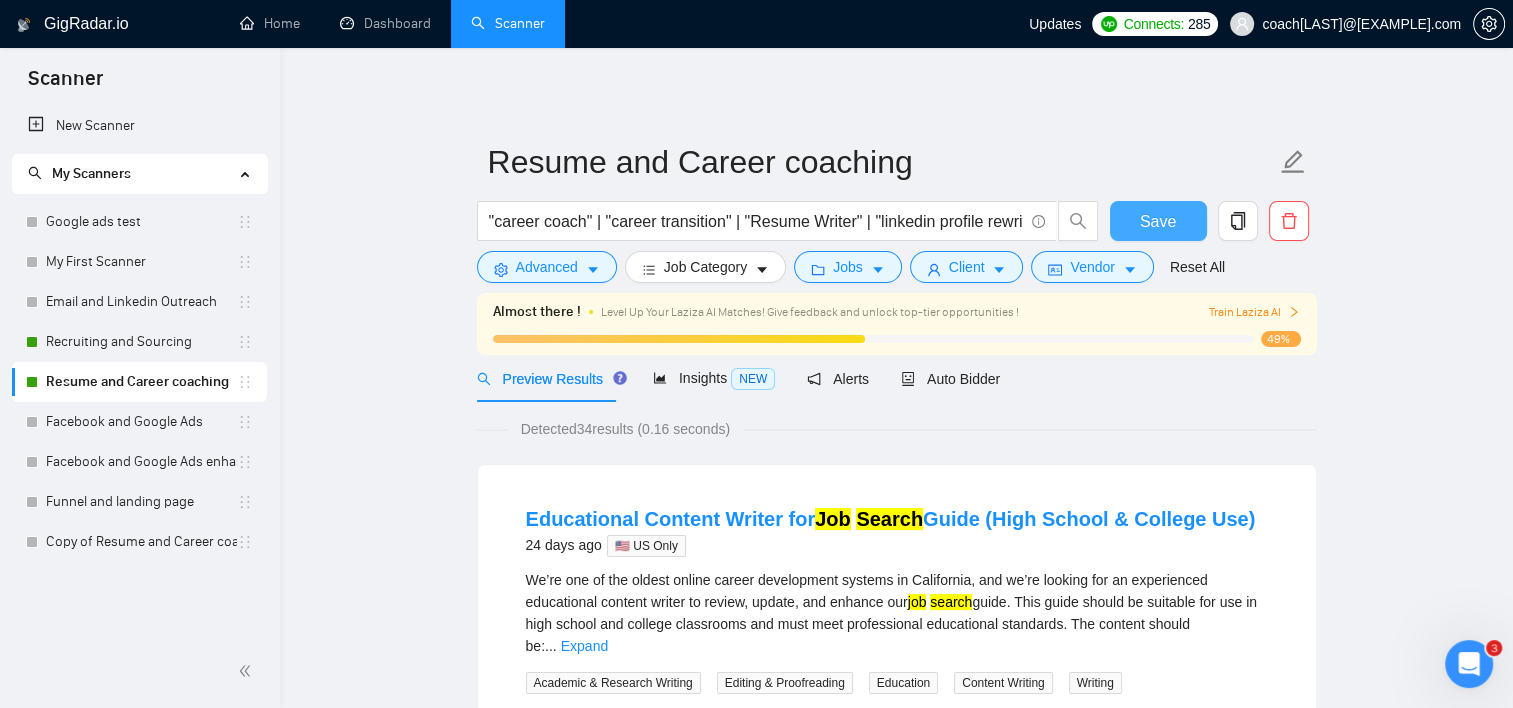 click on "Save" at bounding box center [1158, 221] 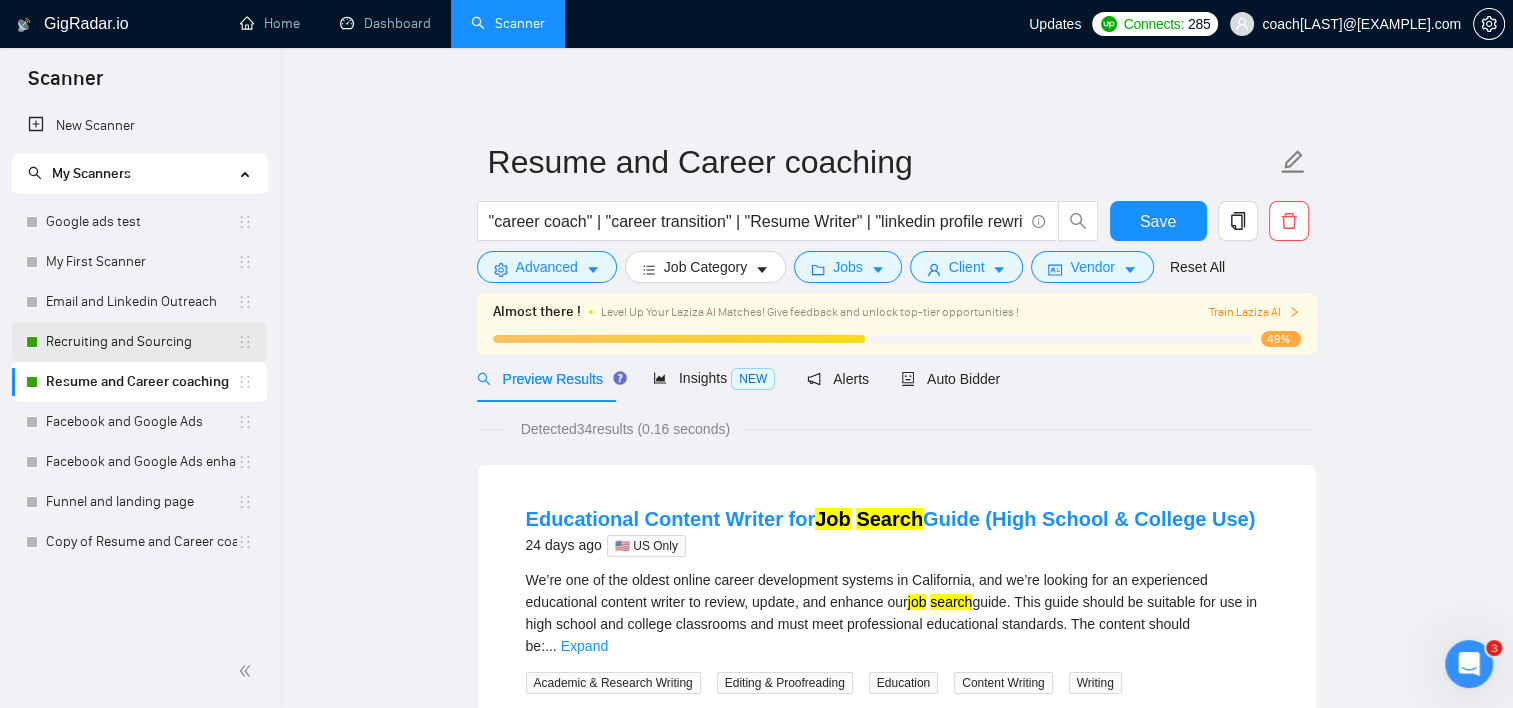 click on "Recruiting and Sourcing" at bounding box center (141, 342) 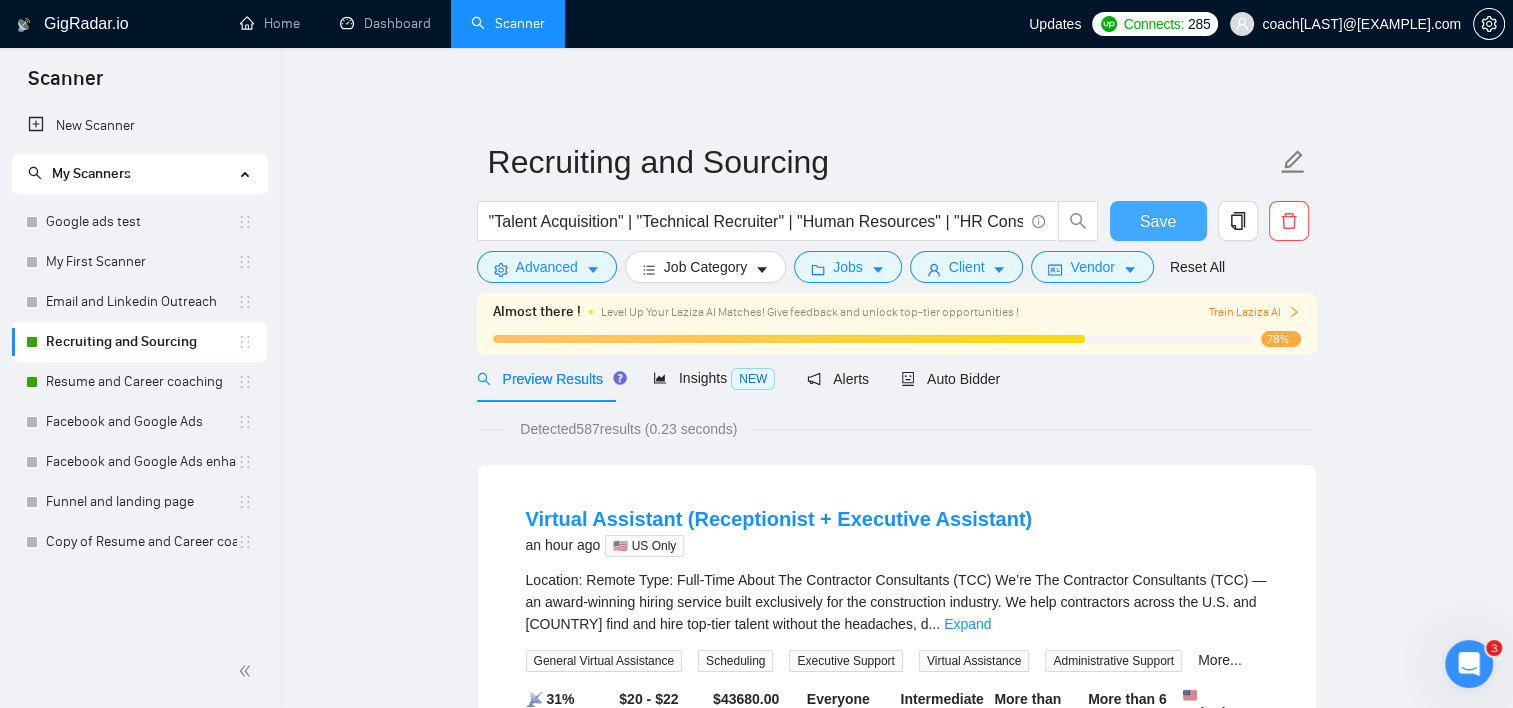 click on "Save" at bounding box center [1158, 221] 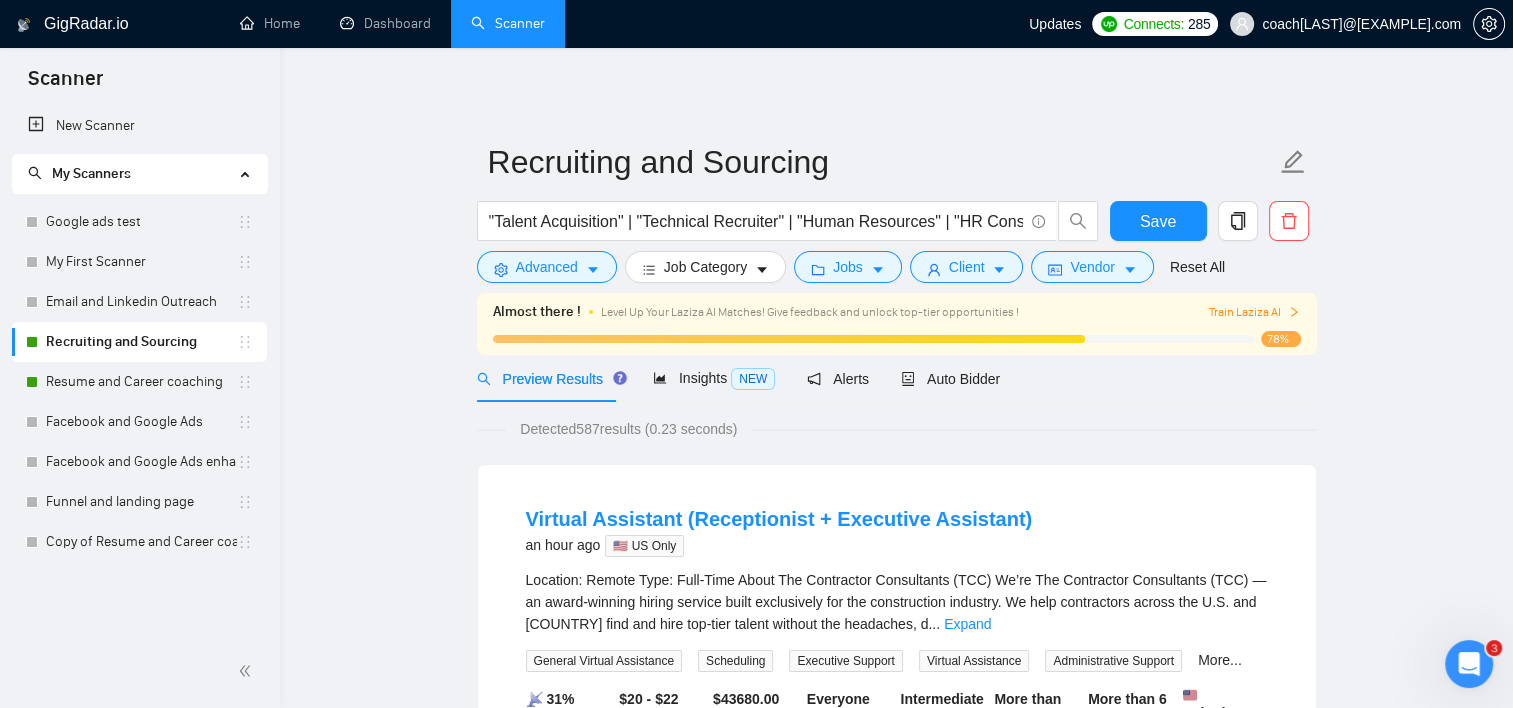 click on "Train Laziza AI" at bounding box center [1254, 312] 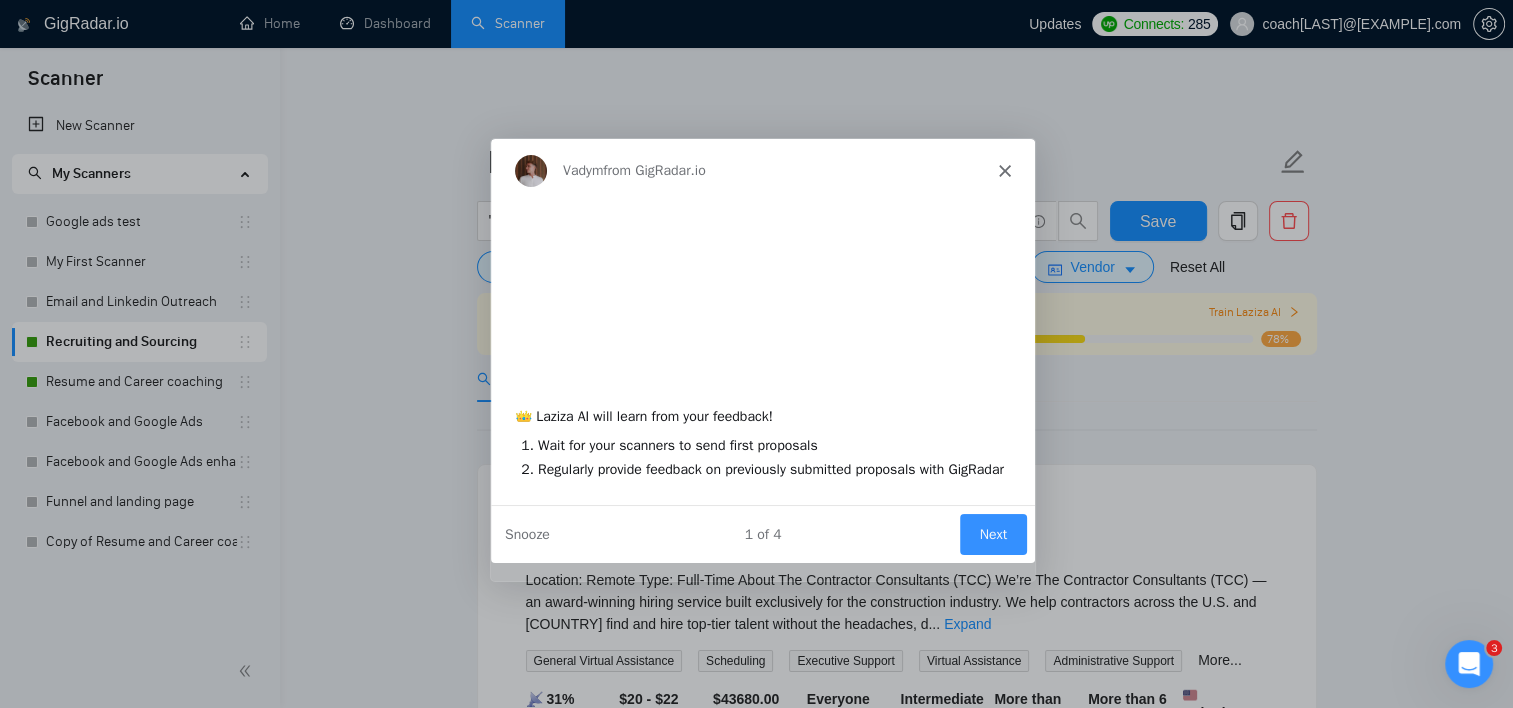 scroll, scrollTop: 0, scrollLeft: 0, axis: both 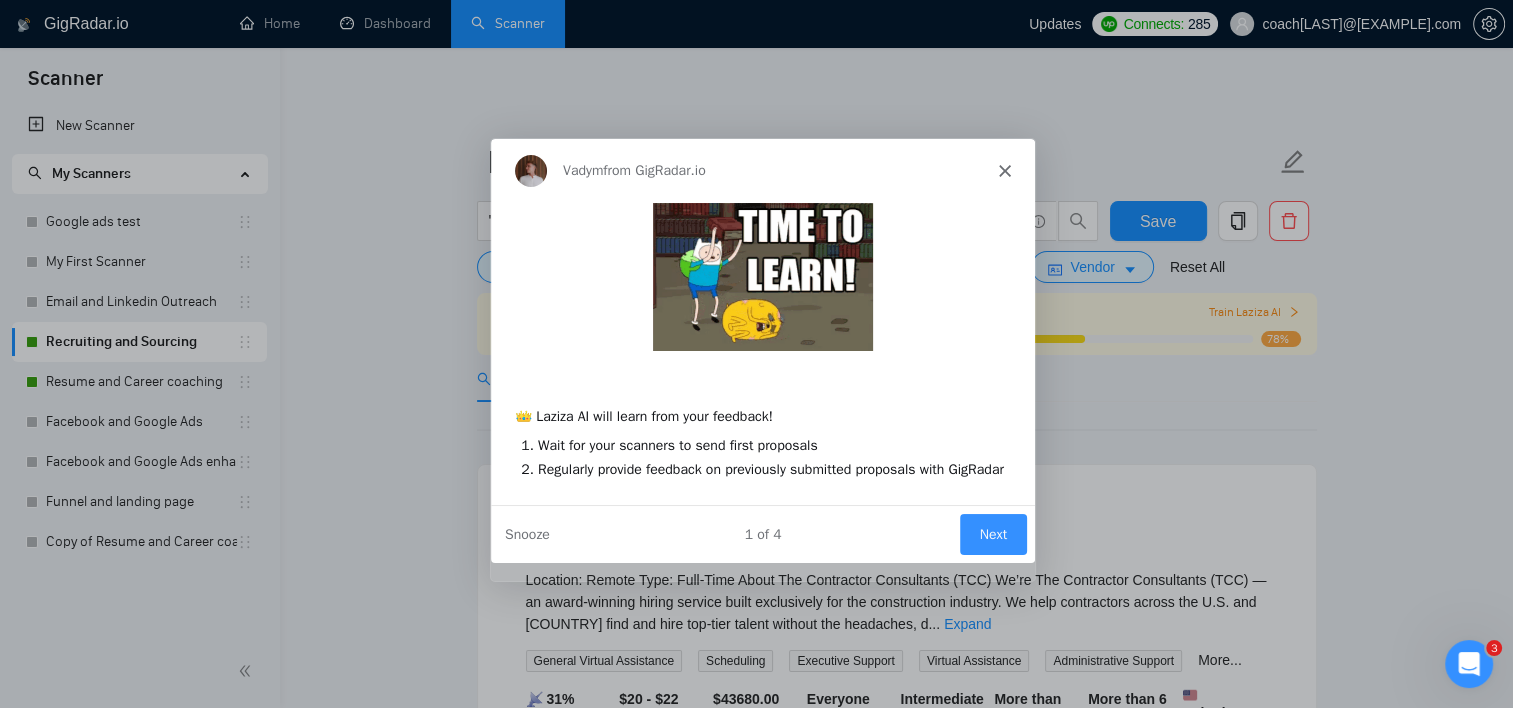 click on "Next" at bounding box center (991, 532) 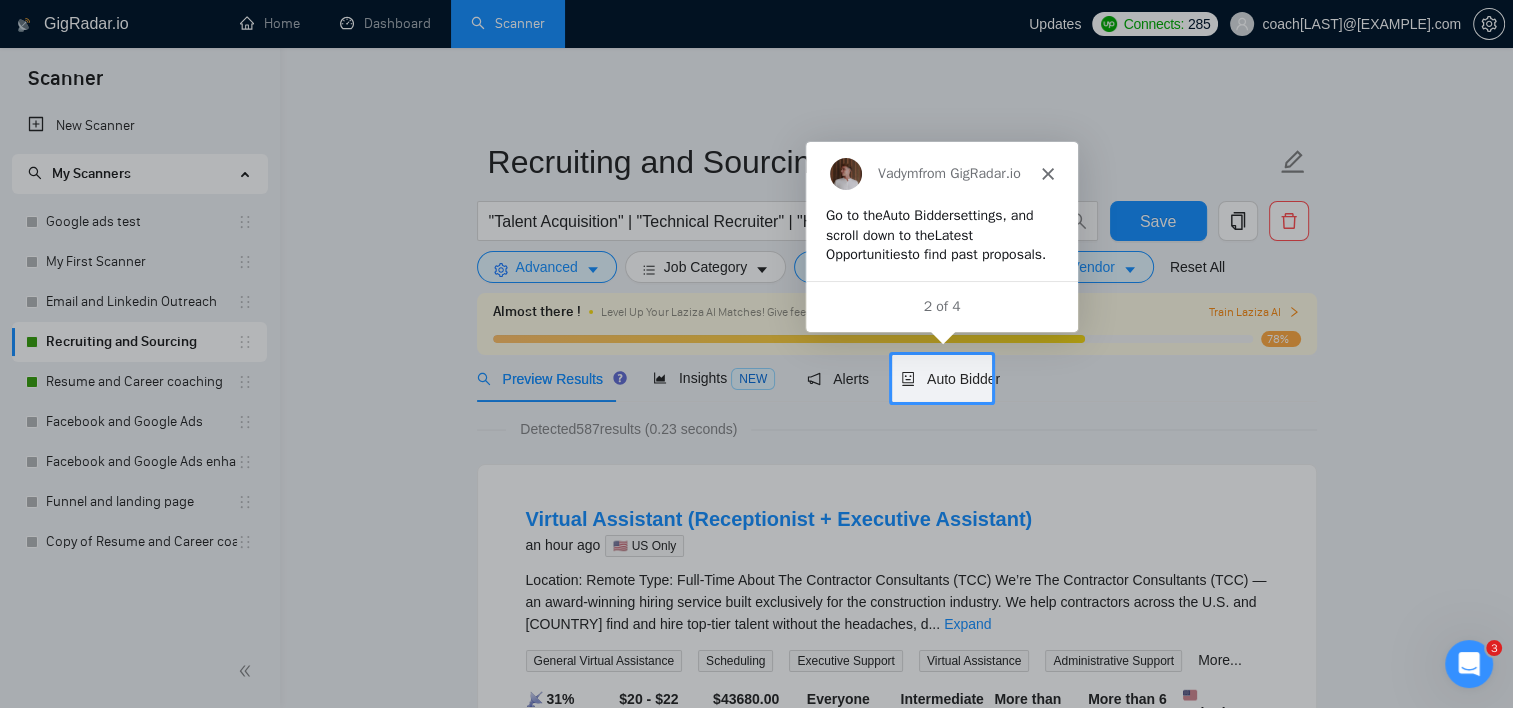 scroll, scrollTop: 0, scrollLeft: 0, axis: both 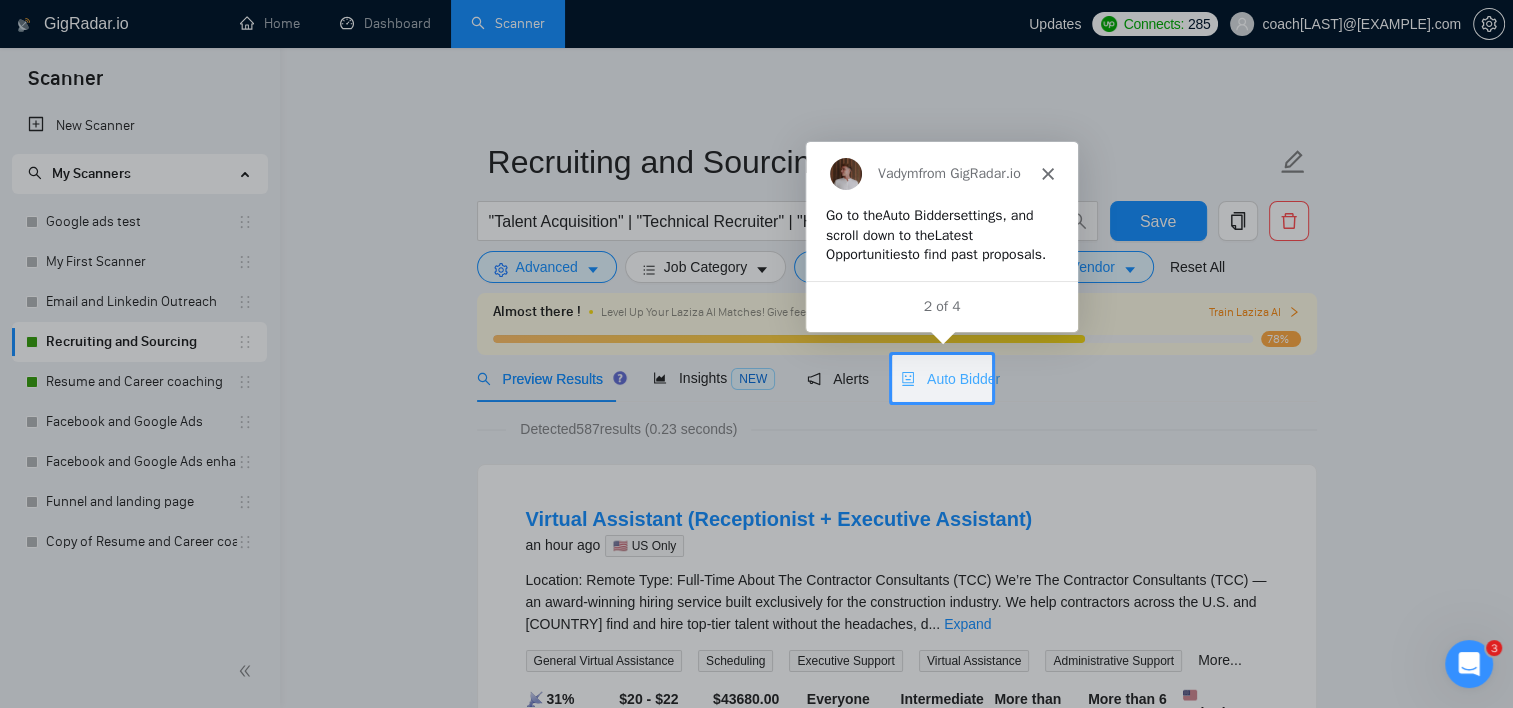 click on "Auto Bidder" at bounding box center (950, 378) 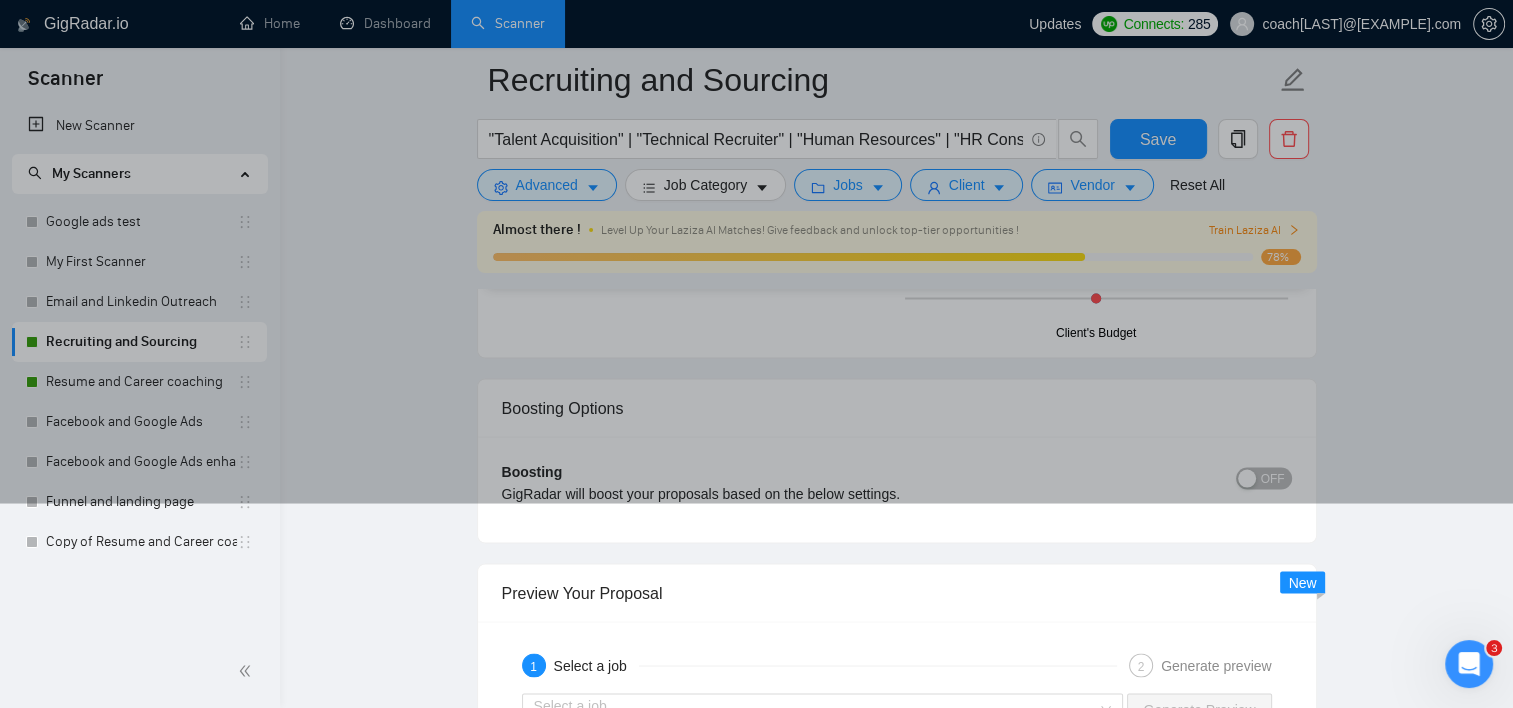 scroll, scrollTop: 3598, scrollLeft: 0, axis: vertical 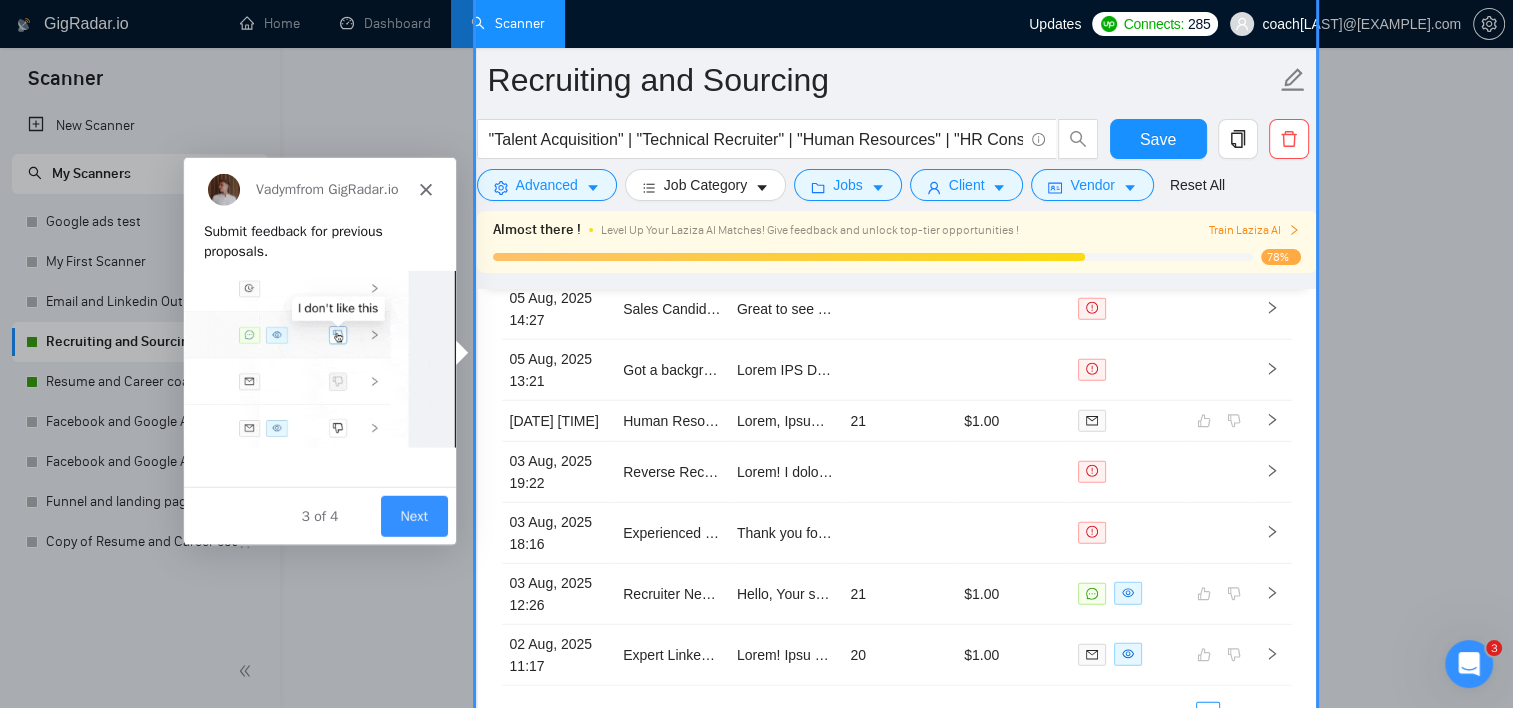 click on "Next" at bounding box center [412, 515] 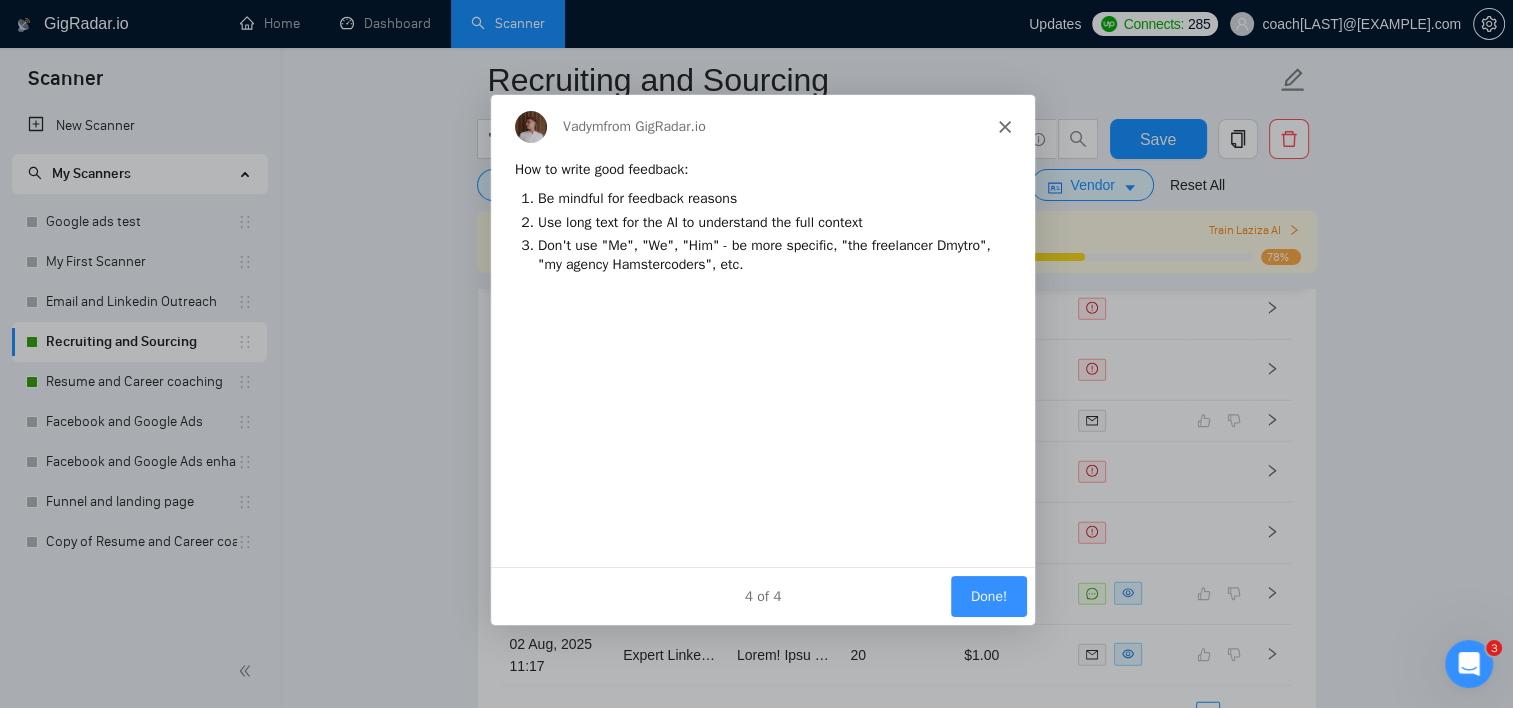 scroll, scrollTop: 0, scrollLeft: 0, axis: both 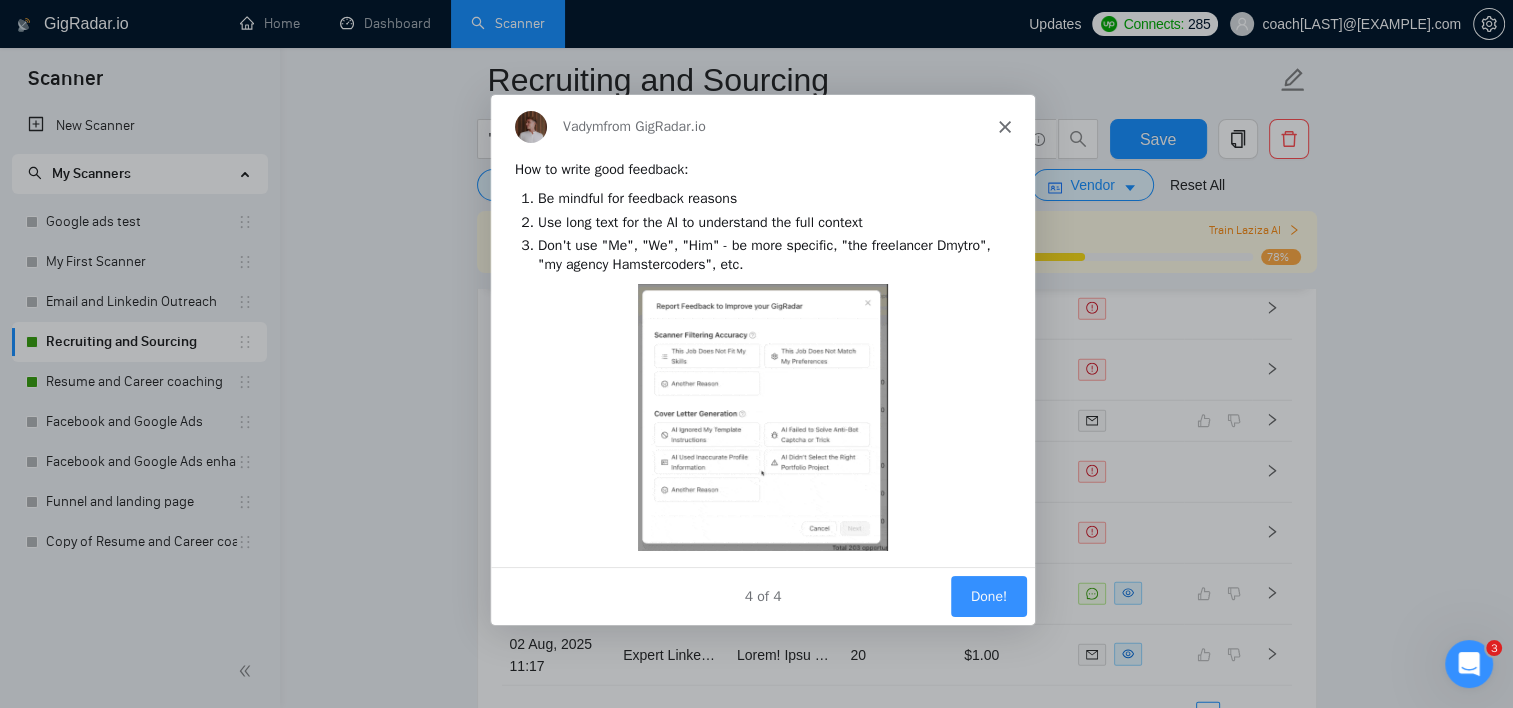 click on "Done!" at bounding box center (987, 594) 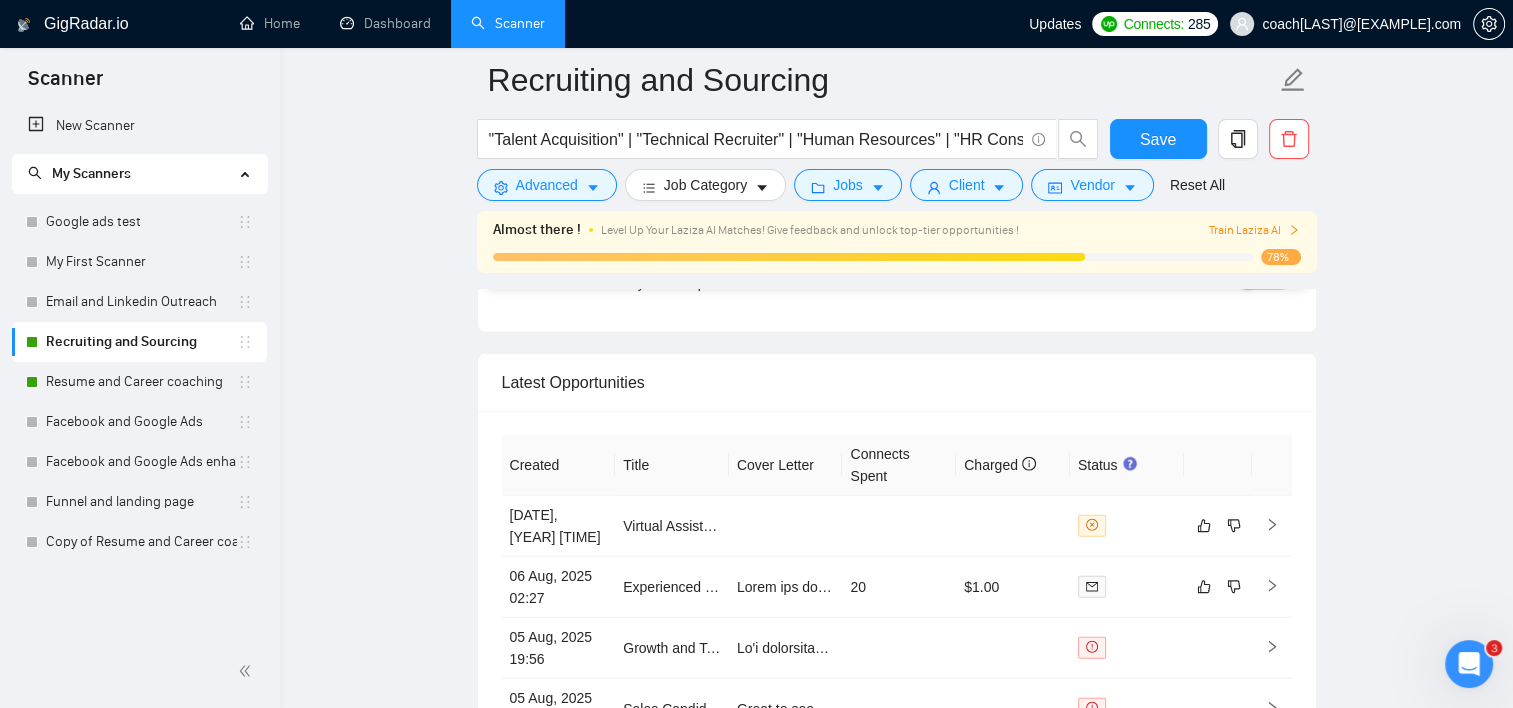 scroll, scrollTop: 4956, scrollLeft: 0, axis: vertical 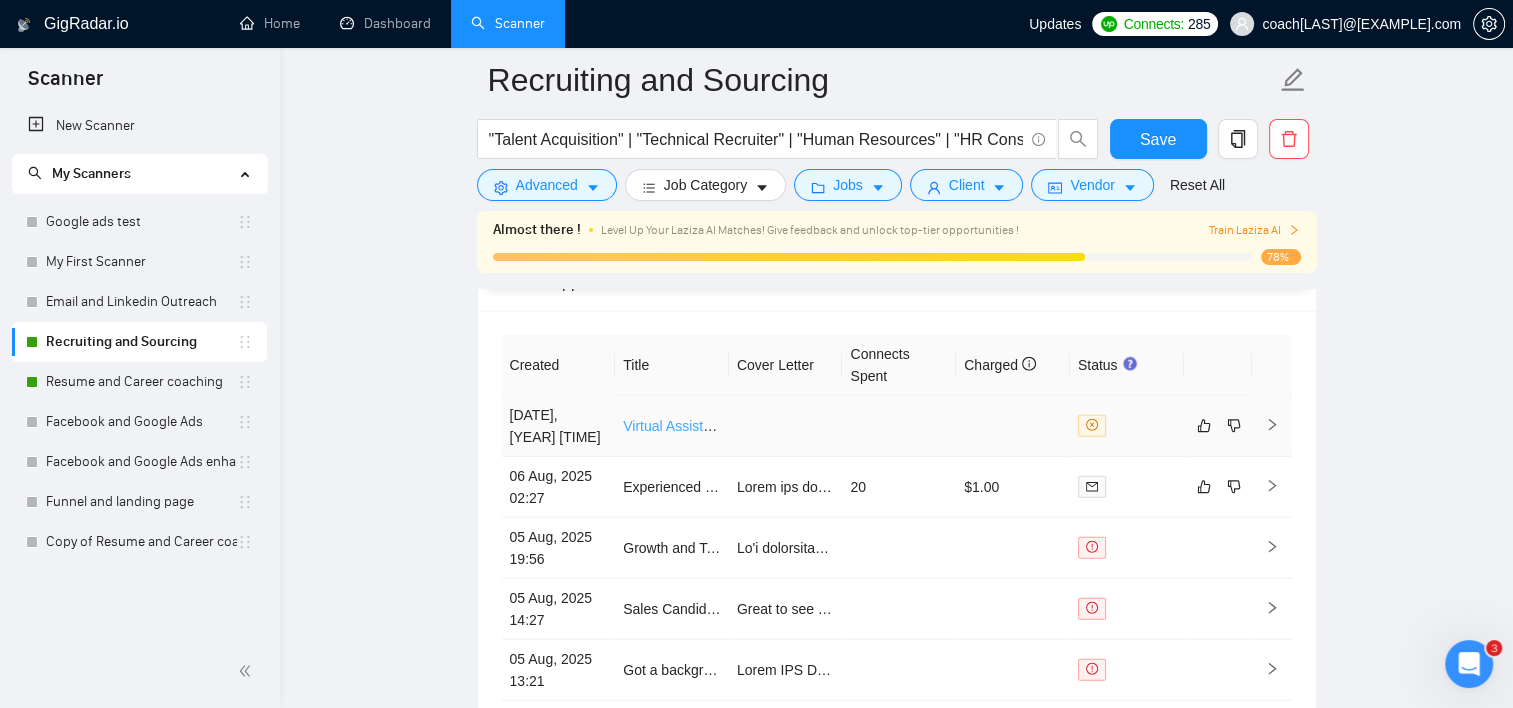 click on "Virtual Assistant (Receptionist + Executive Assistant)" at bounding box center [786, 426] 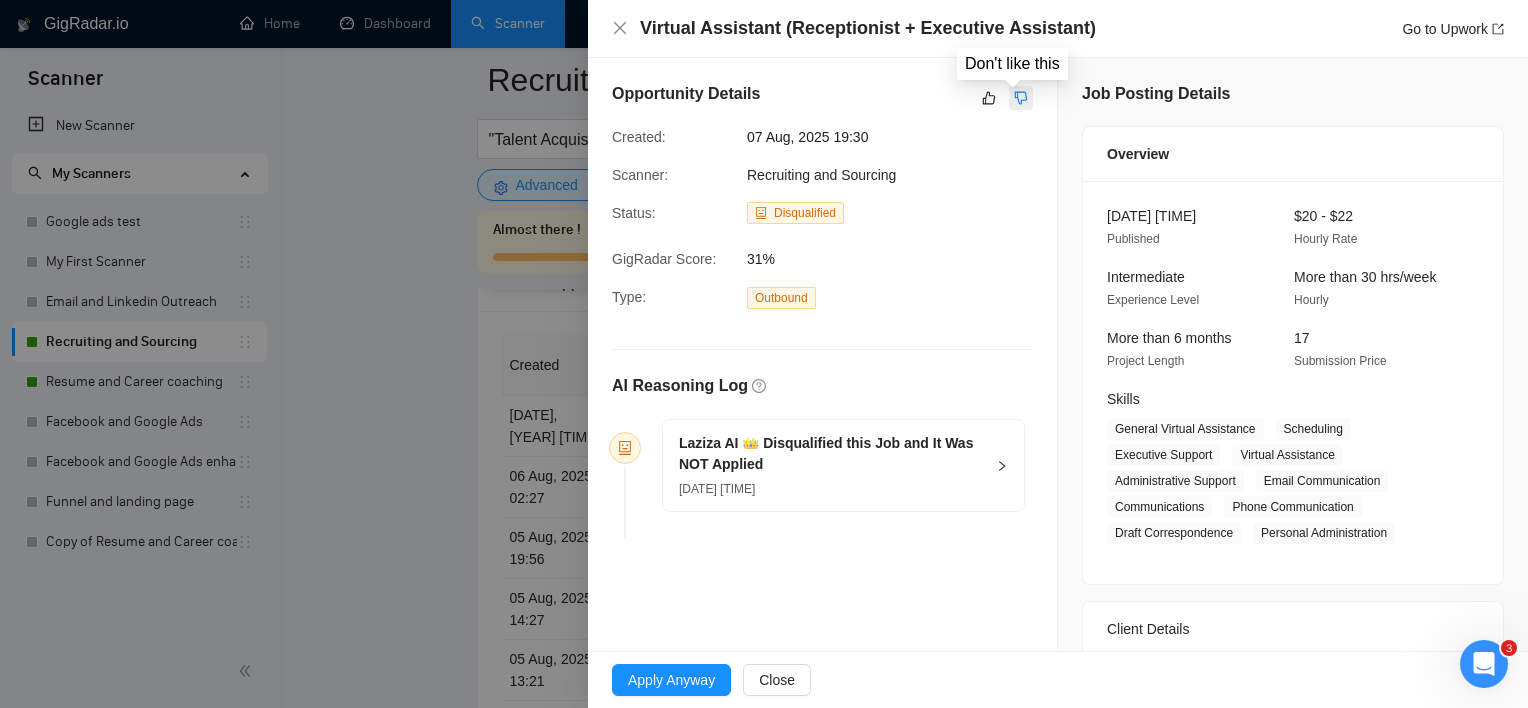 click 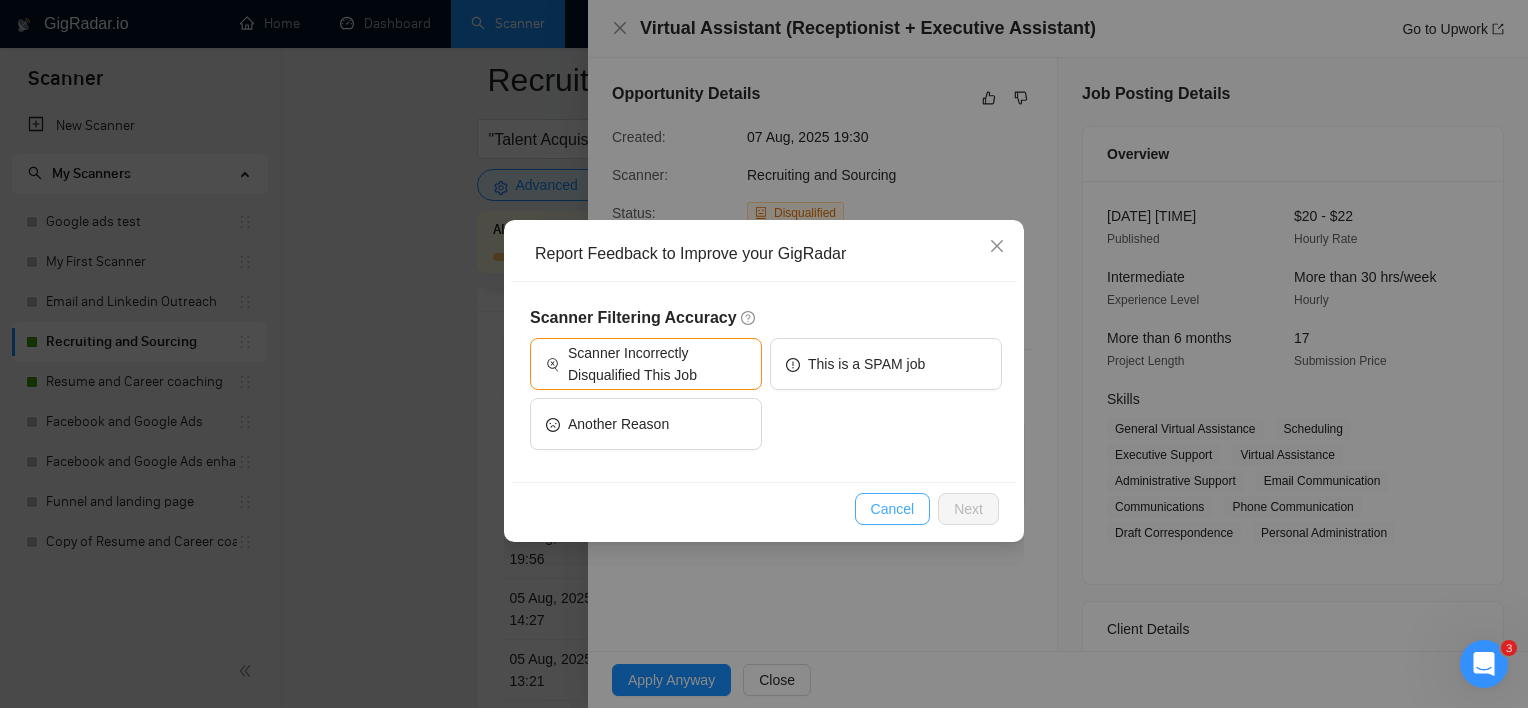 click on "Cancel" at bounding box center (893, 509) 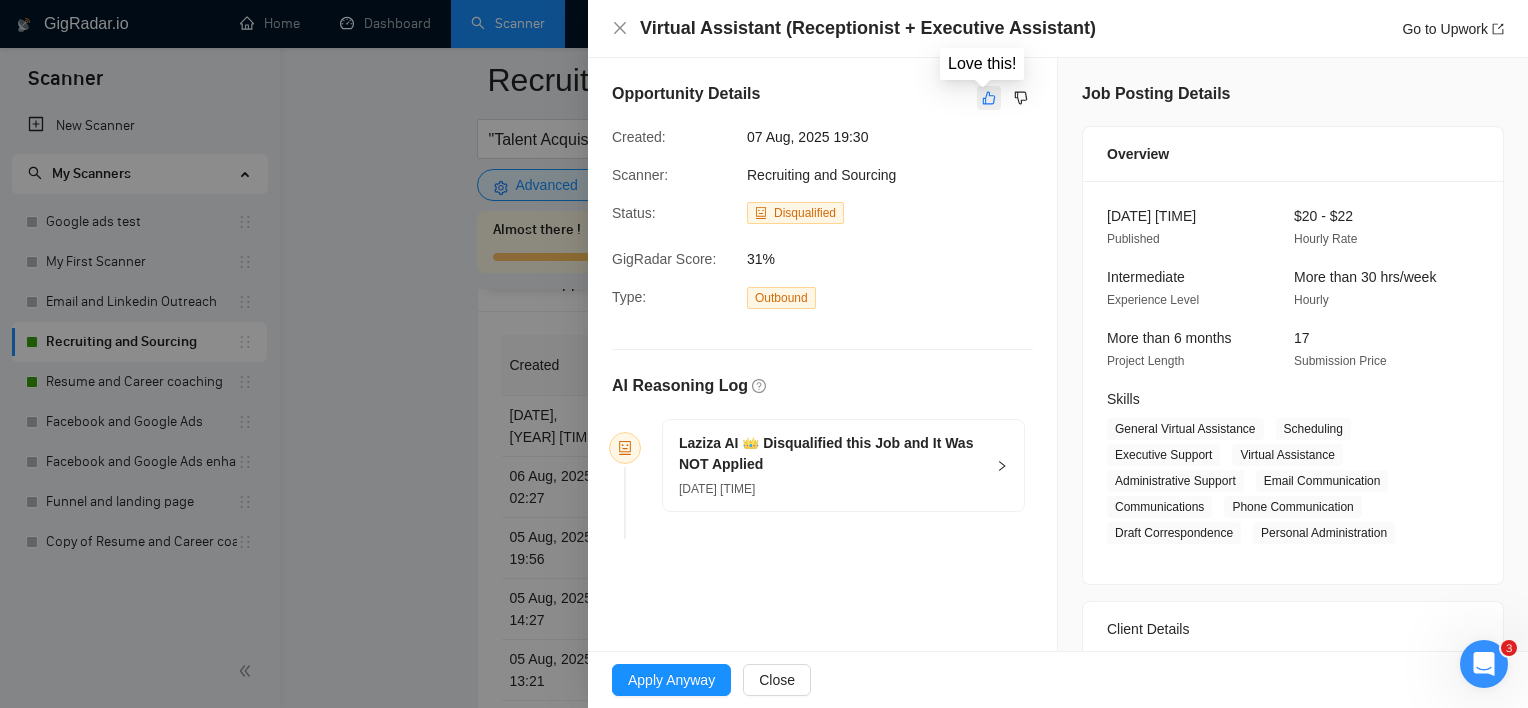click 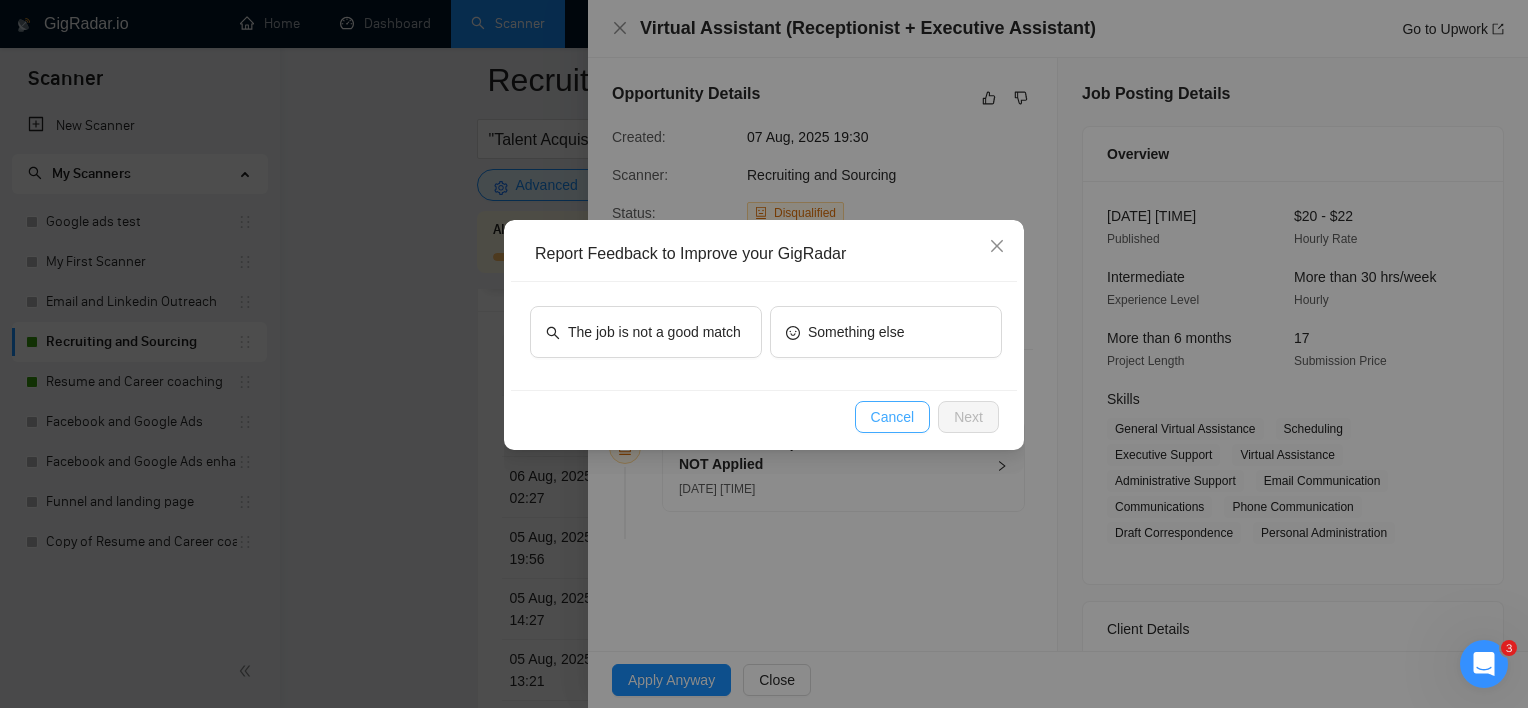 click on "Cancel" at bounding box center [893, 417] 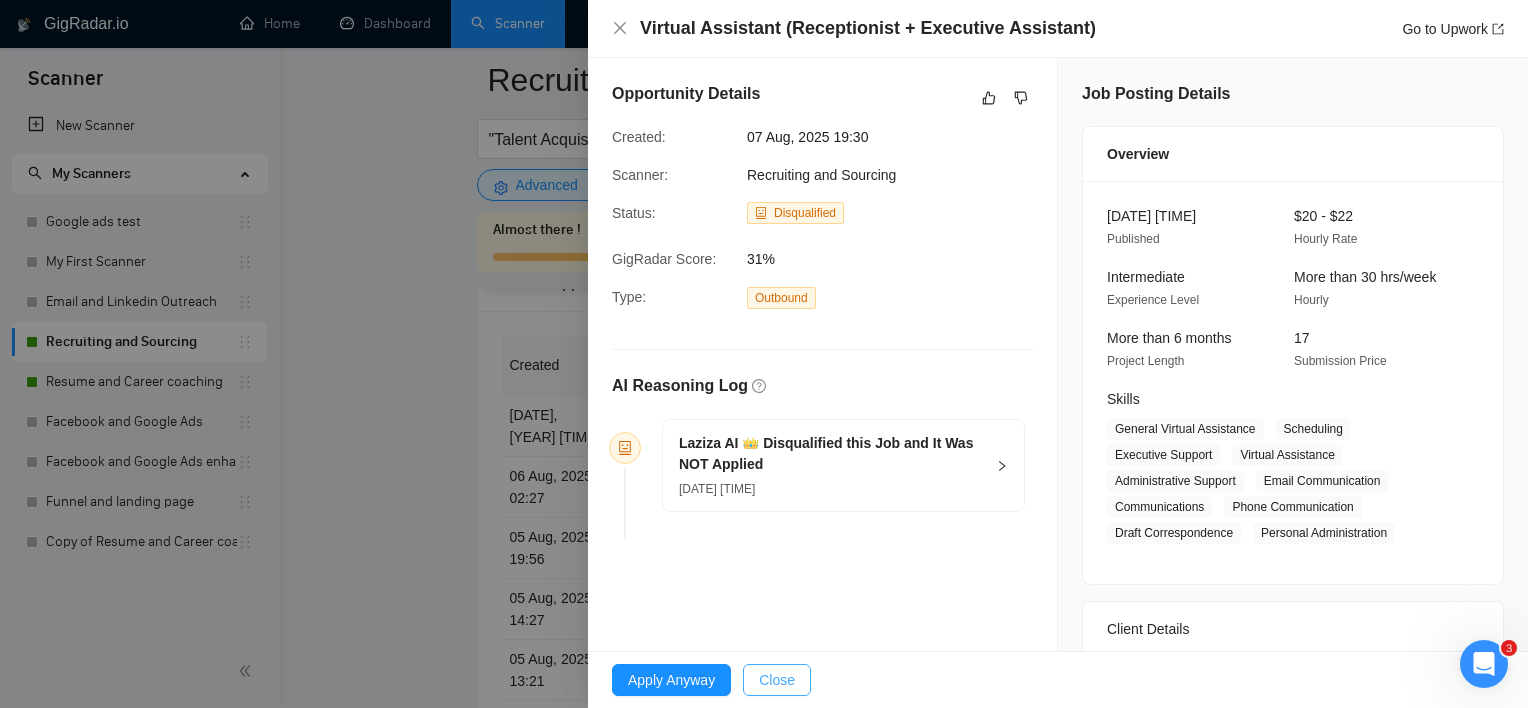 click on "Close" at bounding box center (777, 680) 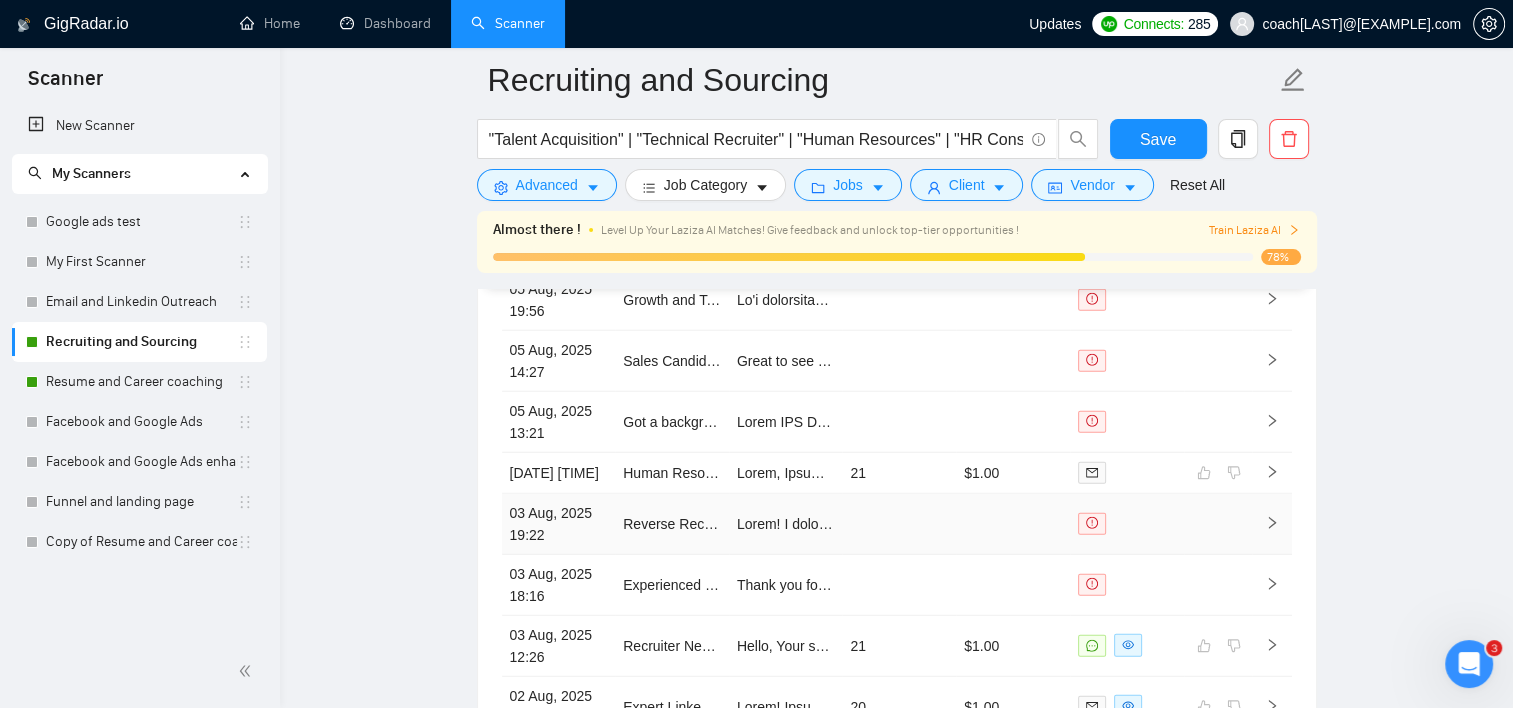 scroll, scrollTop: 5256, scrollLeft: 0, axis: vertical 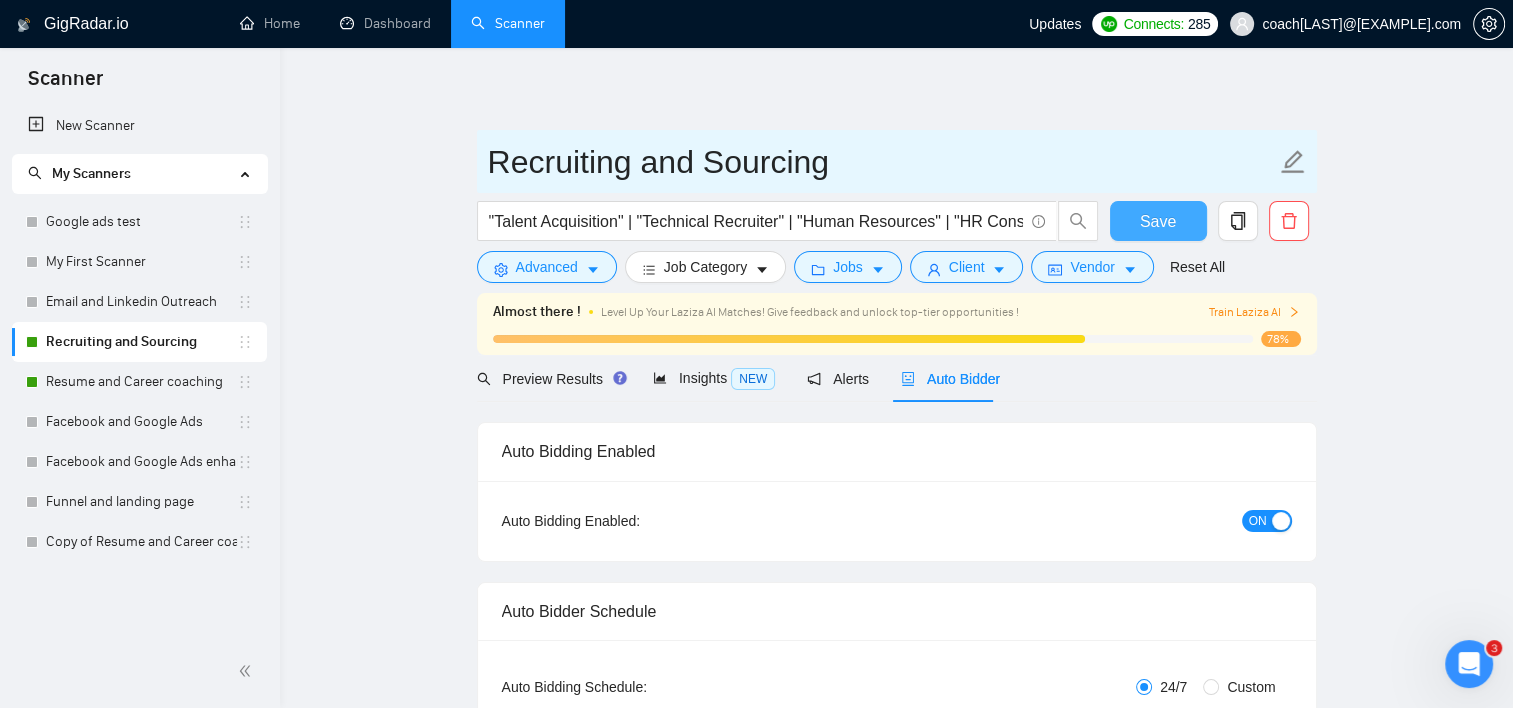 drag, startPoint x: 1140, startPoint y: 206, endPoint x: 1116, endPoint y: 133, distance: 76.843994 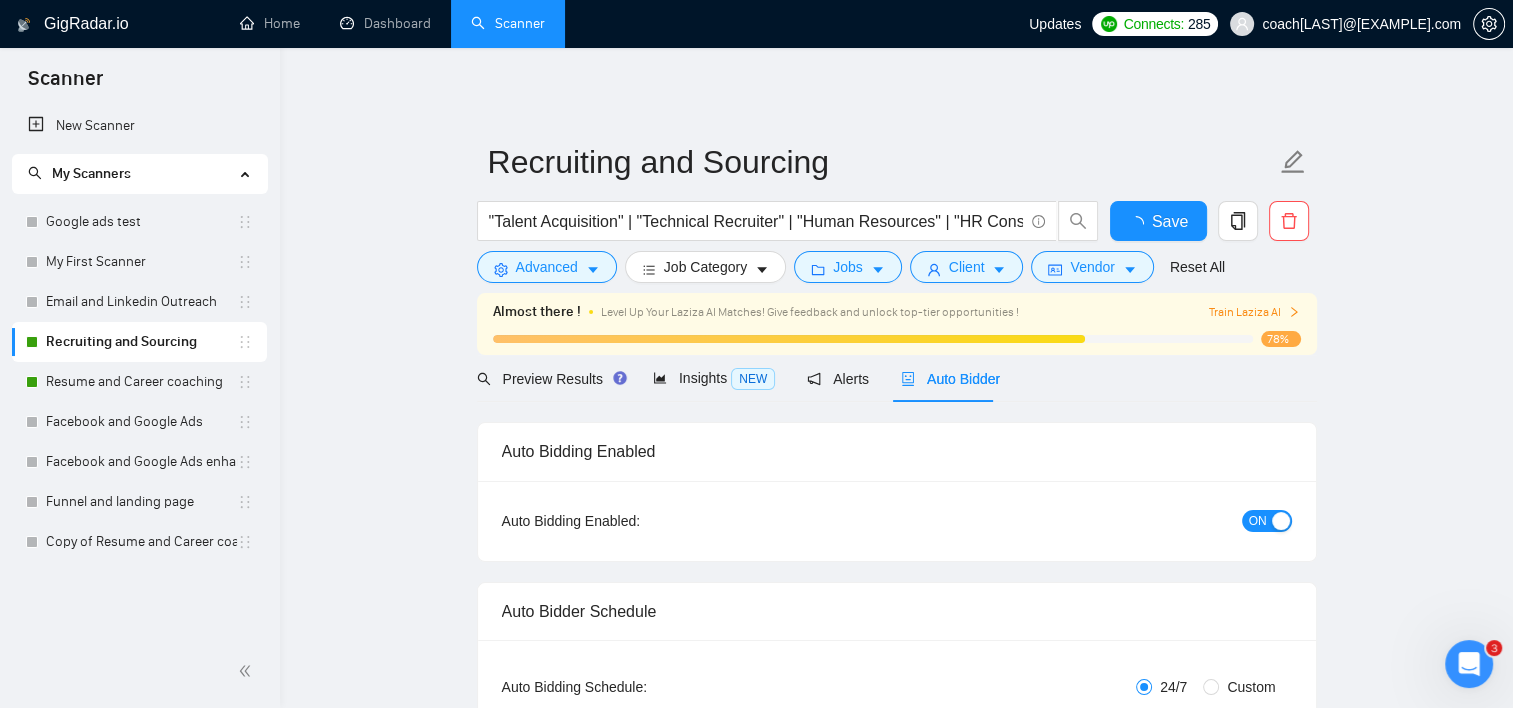 type 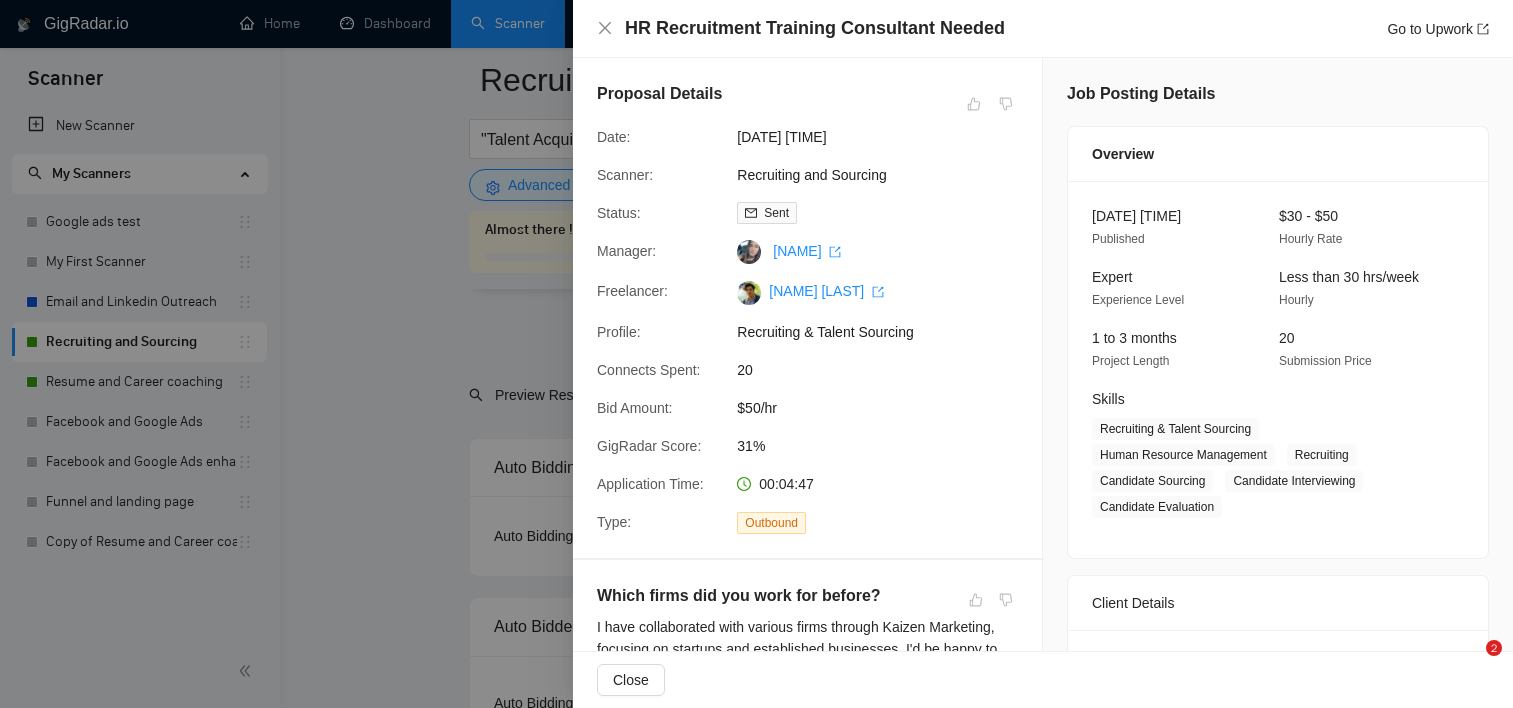 scroll, scrollTop: 4068, scrollLeft: 0, axis: vertical 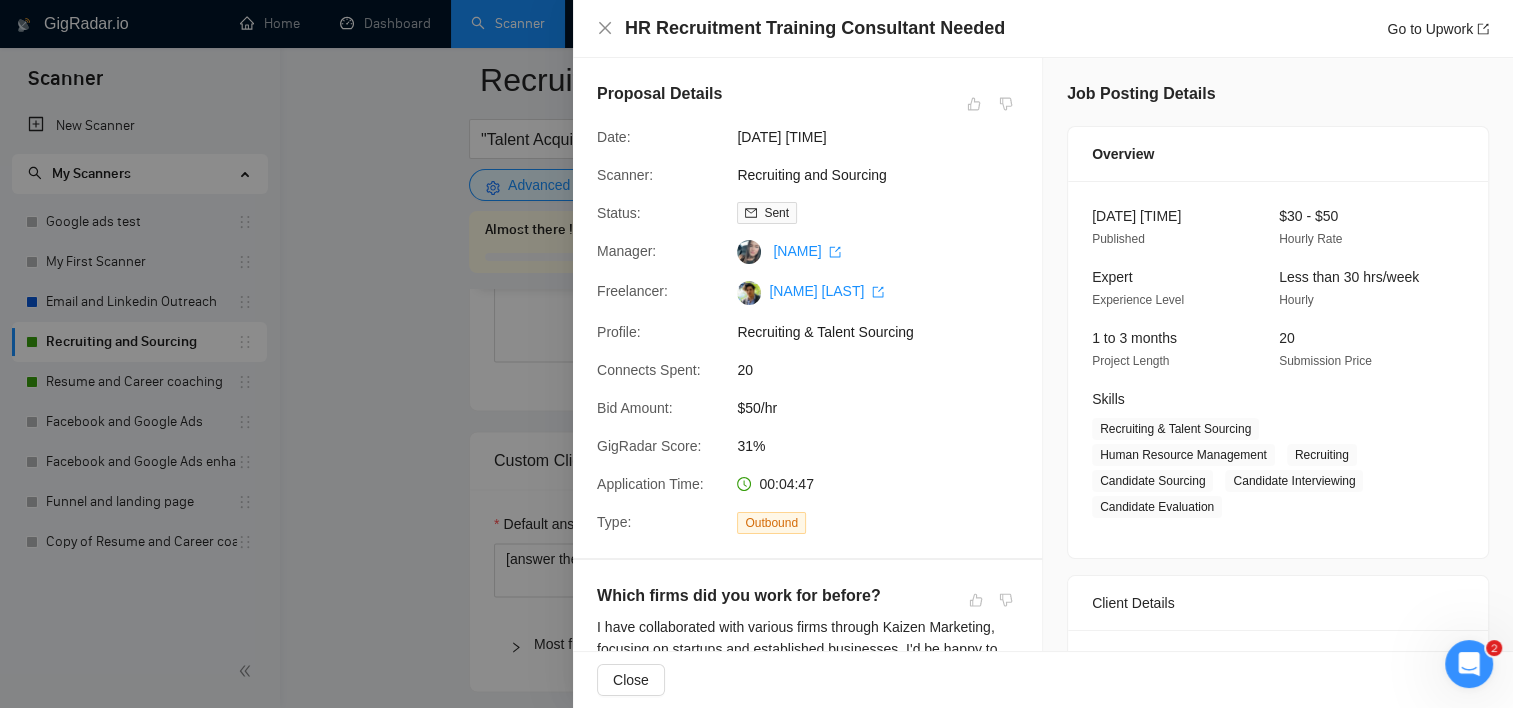 click at bounding box center [756, 354] 